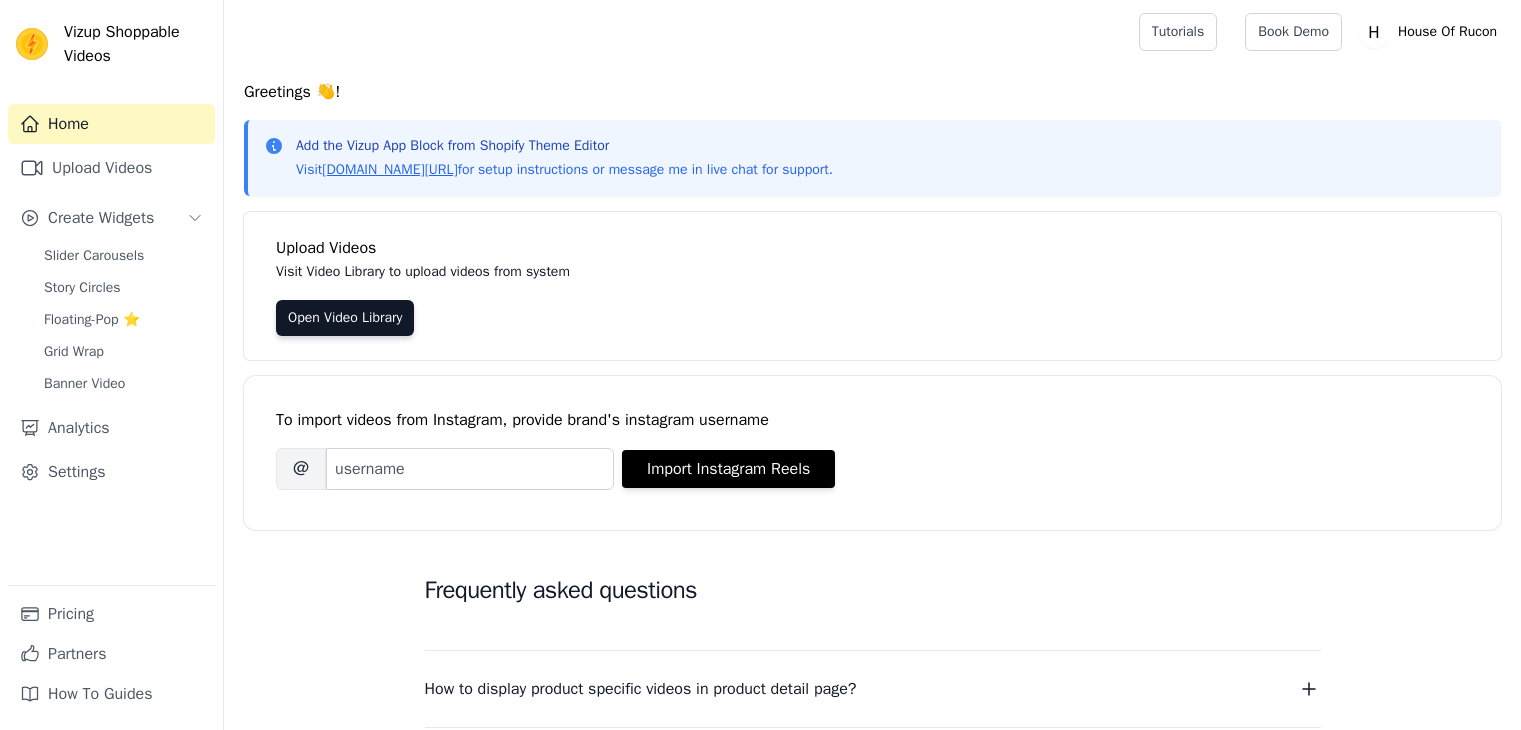 scroll, scrollTop: 0, scrollLeft: 0, axis: both 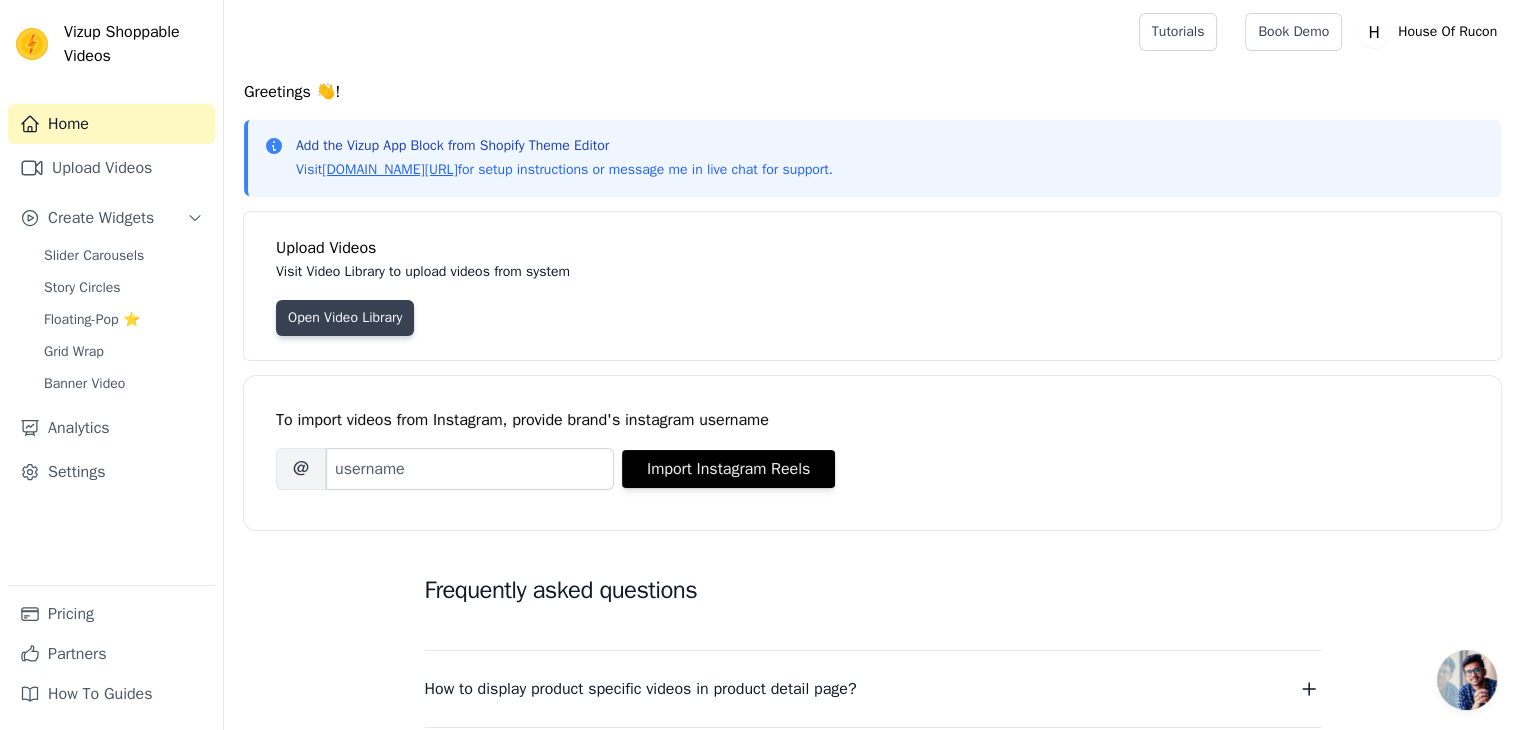 click on "Open Video Library" at bounding box center [345, 318] 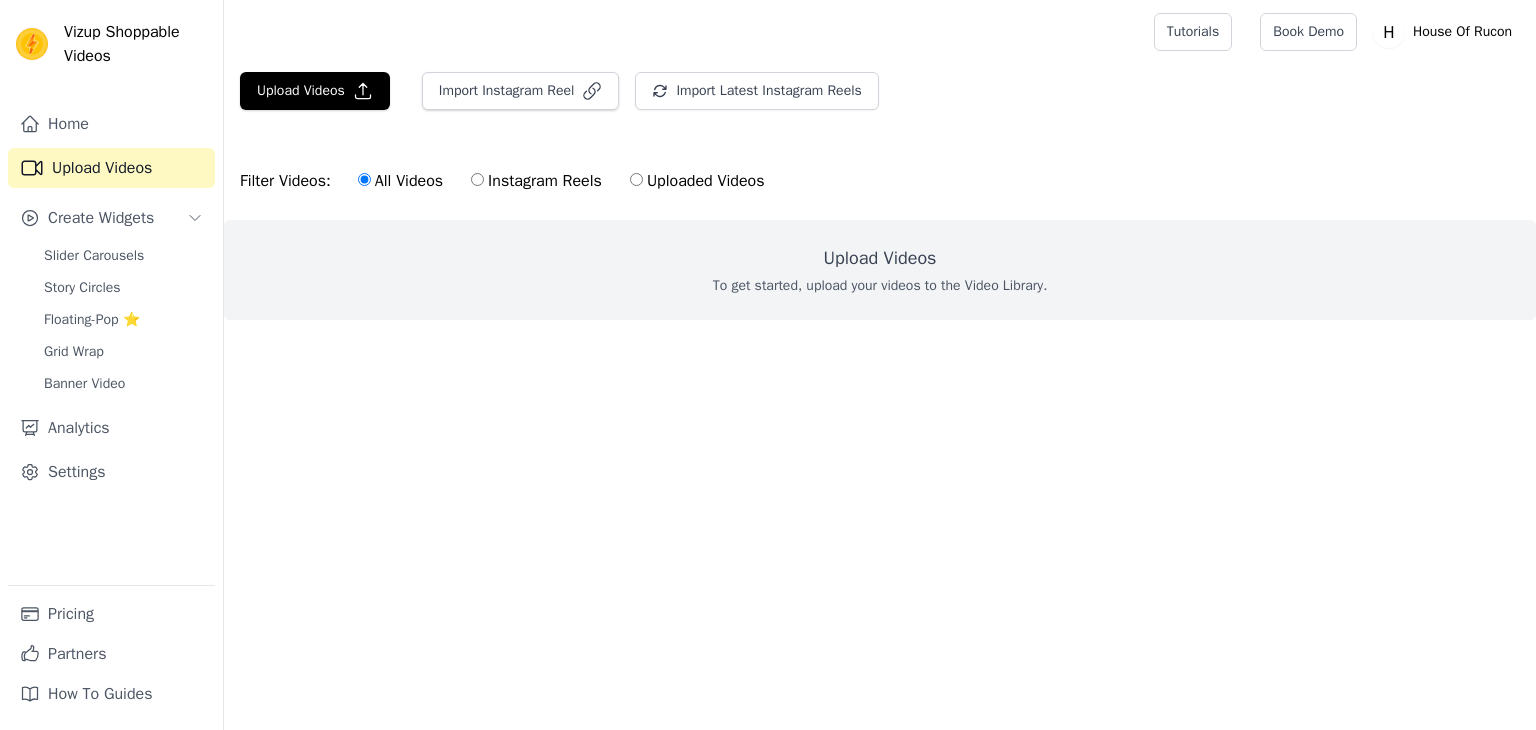 scroll, scrollTop: 0, scrollLeft: 0, axis: both 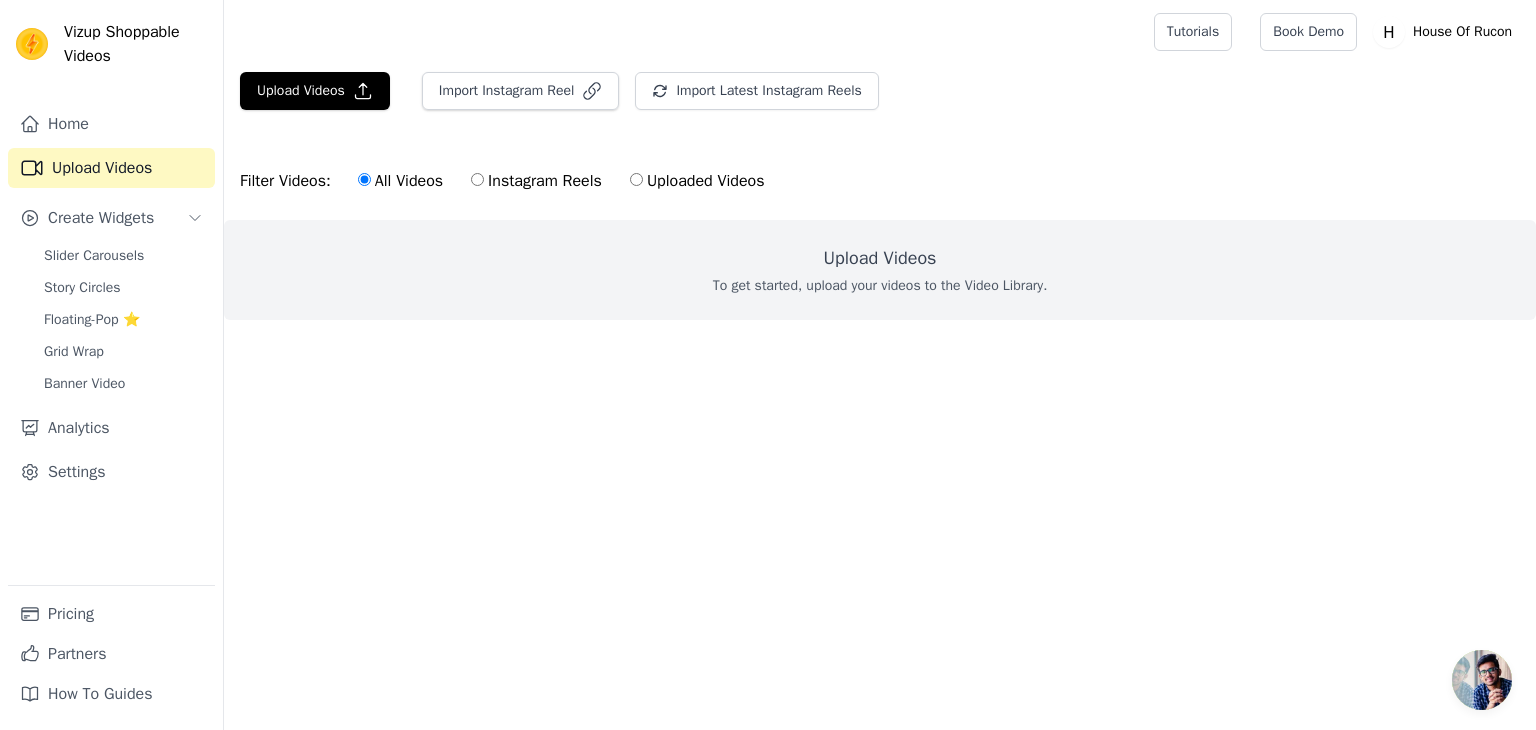 click on "To get started, upload your videos to the Video Library." at bounding box center (880, 286) 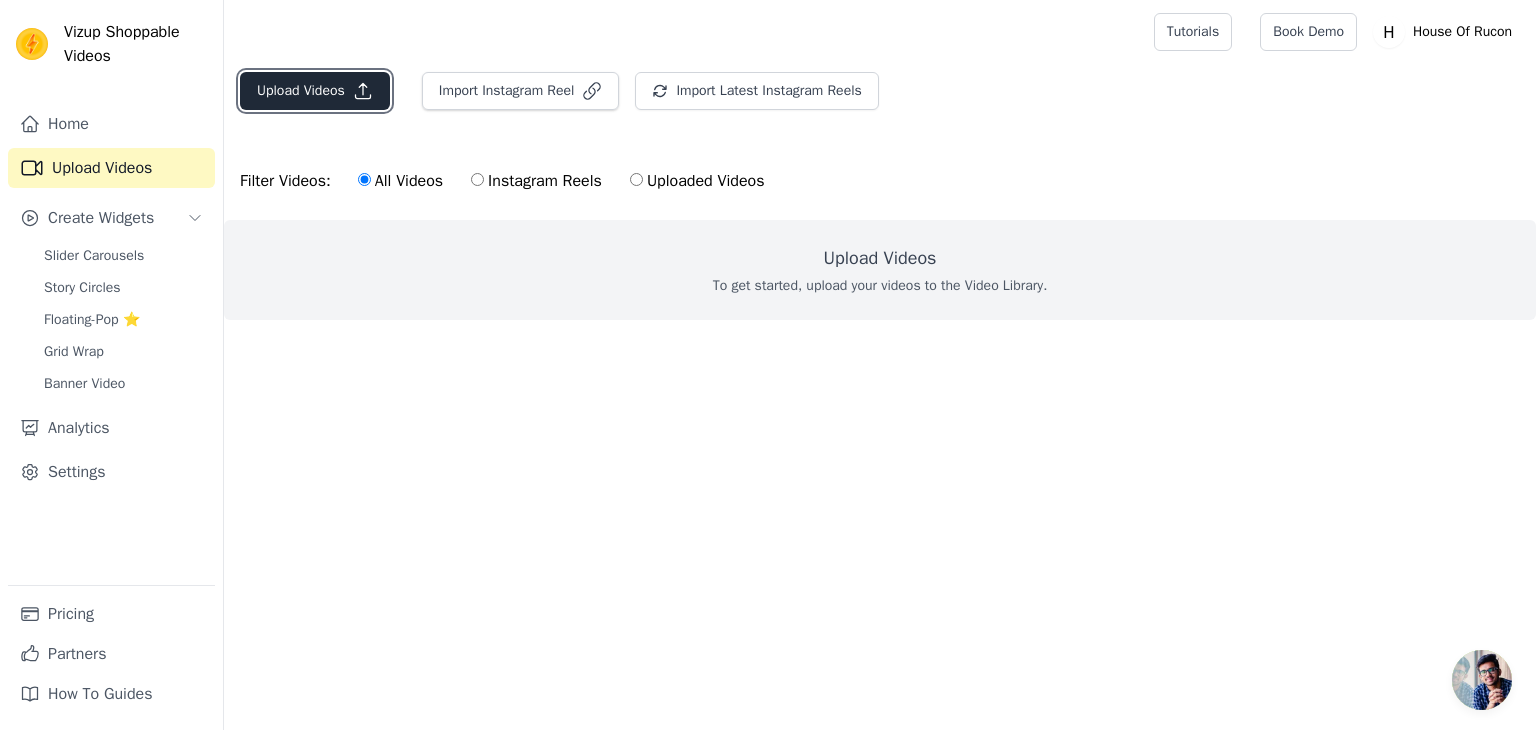 click on "Upload Videos" at bounding box center (315, 91) 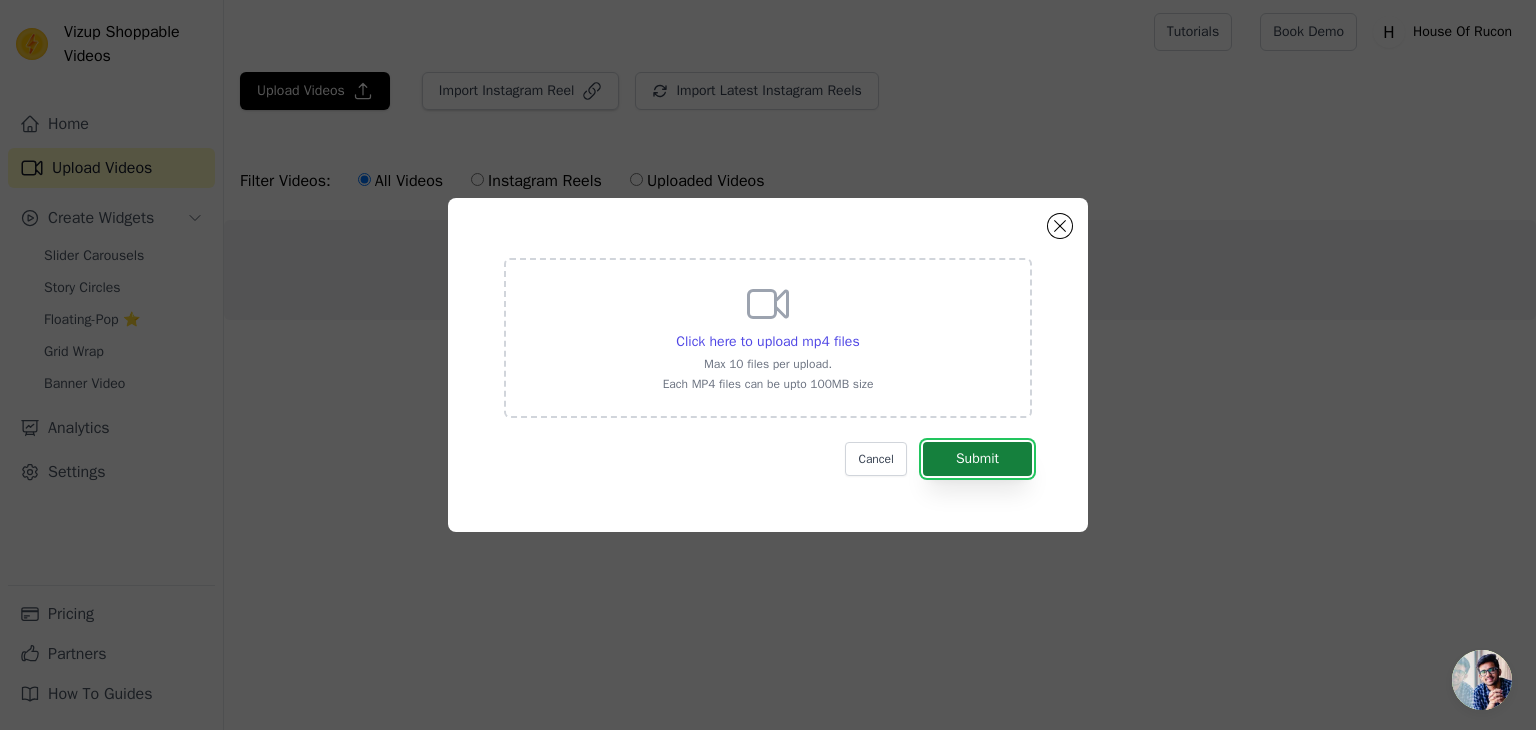 click on "Submit" at bounding box center (977, 459) 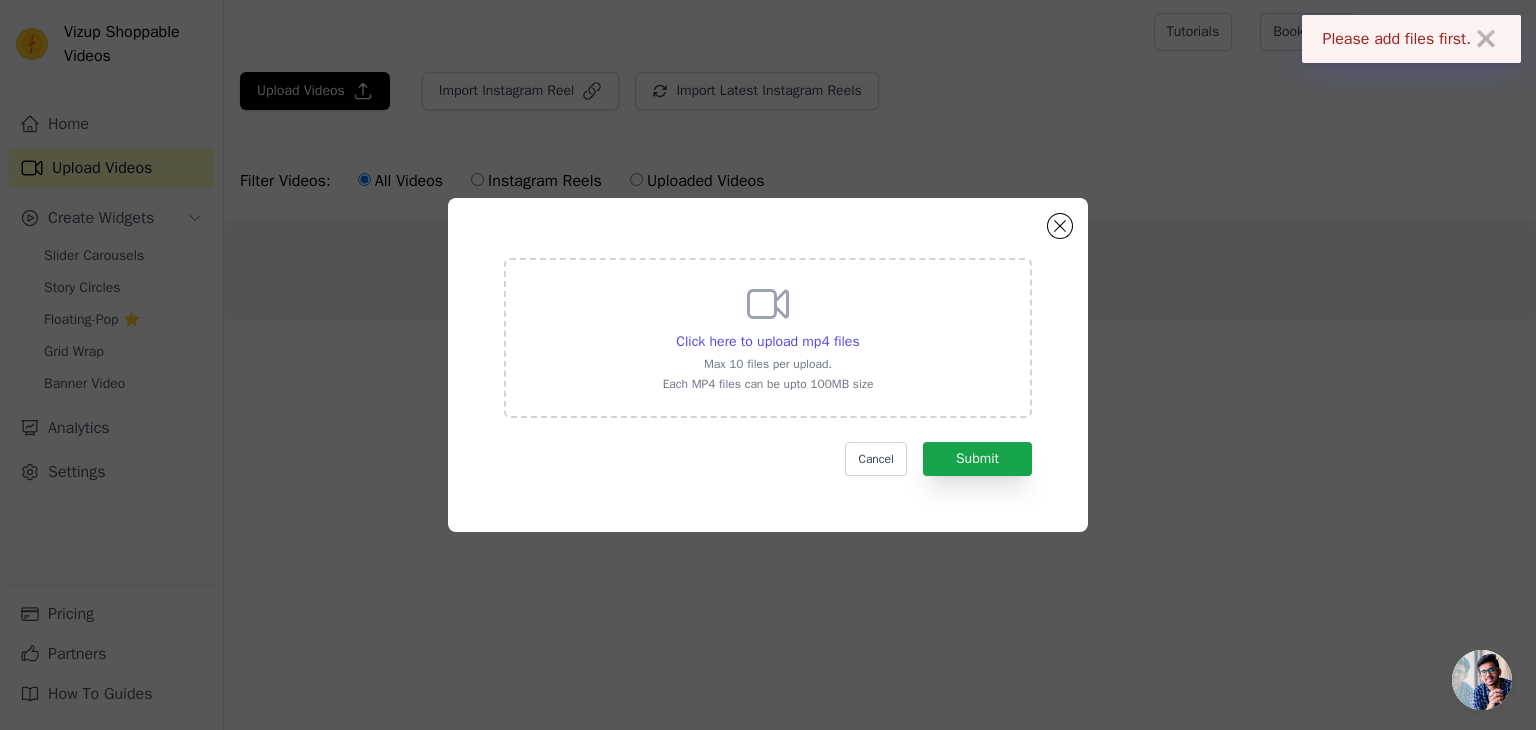 click 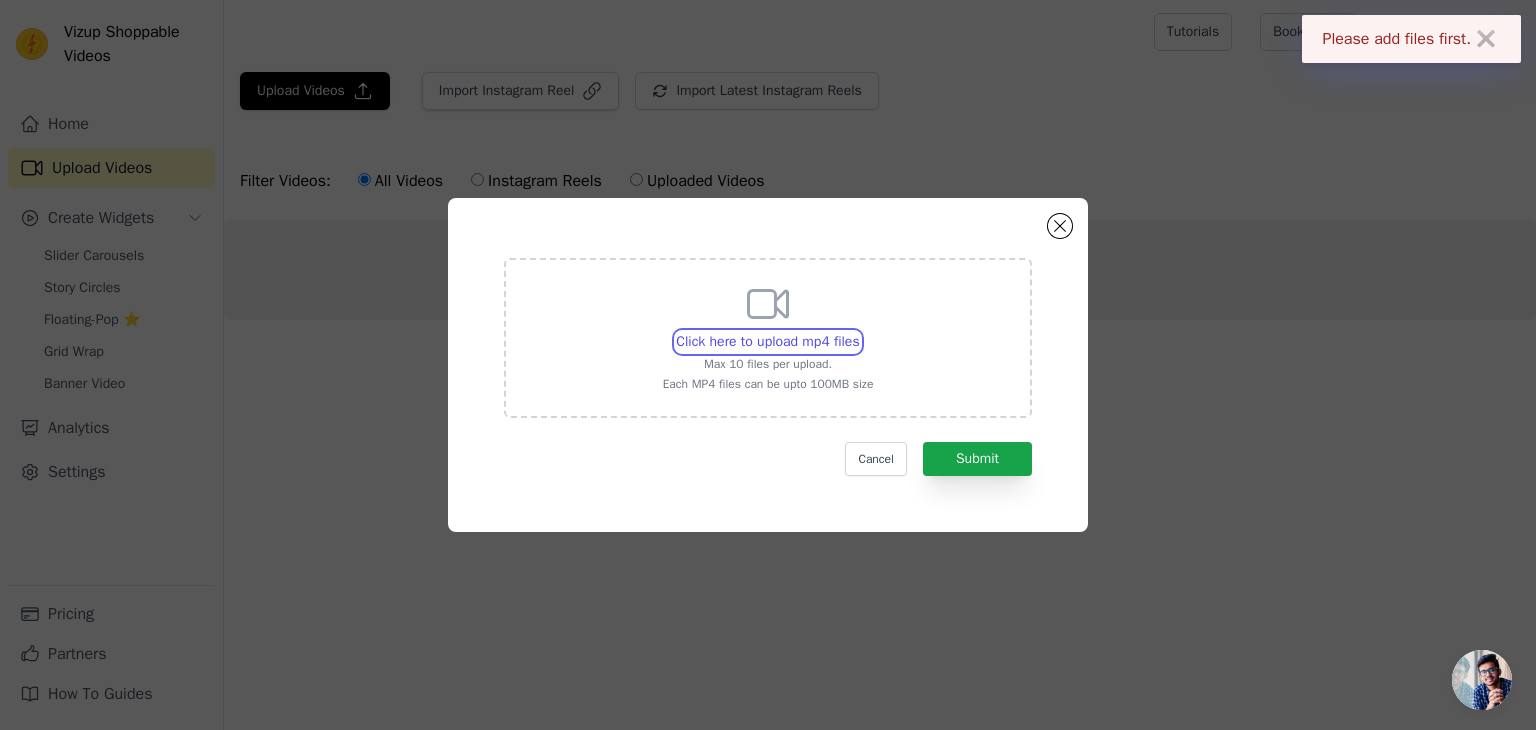 click on "Click here to upload mp4 files     Max 10 files per upload.   Each MP4 files can be upto 100MB size" at bounding box center [859, 331] 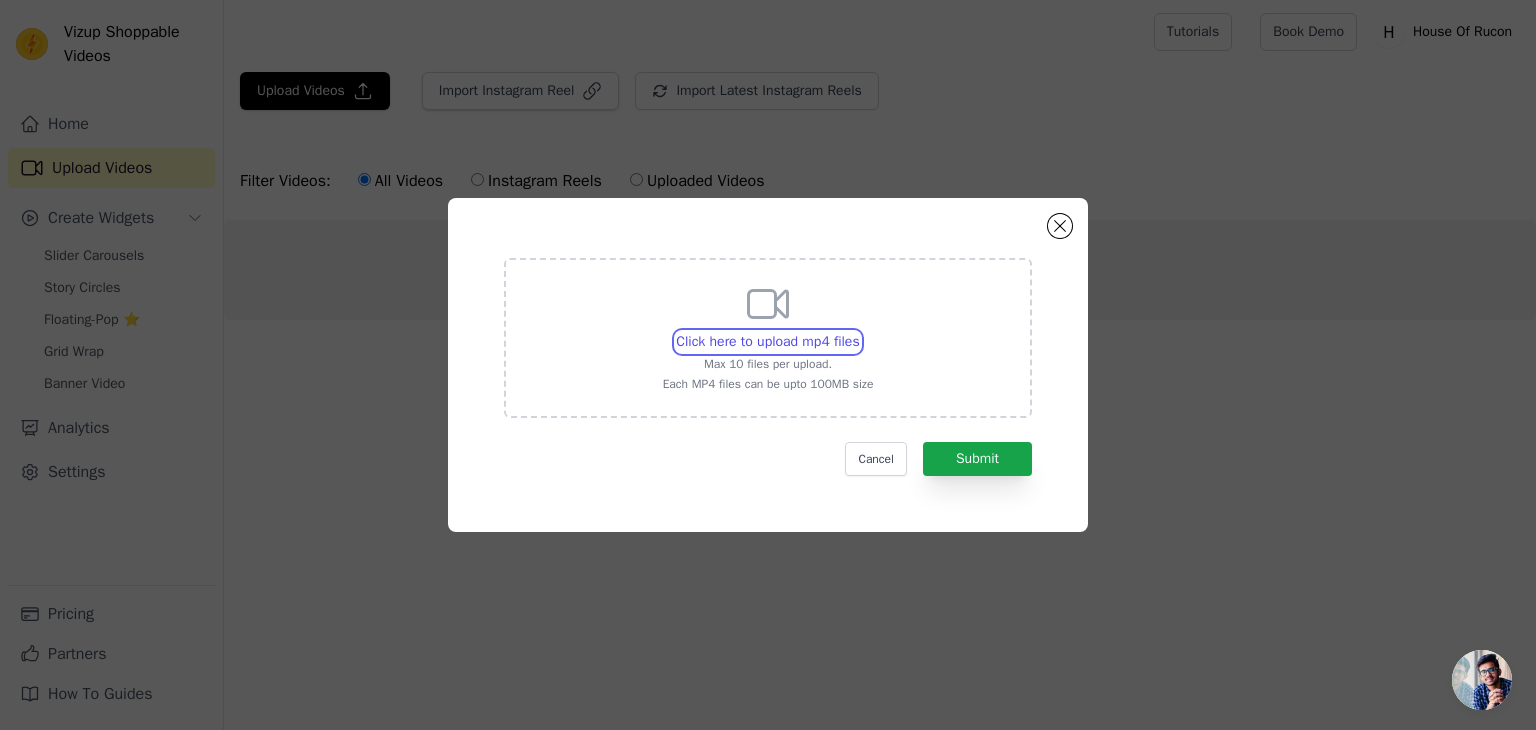 type on "C:\fakepath\0721.mp4" 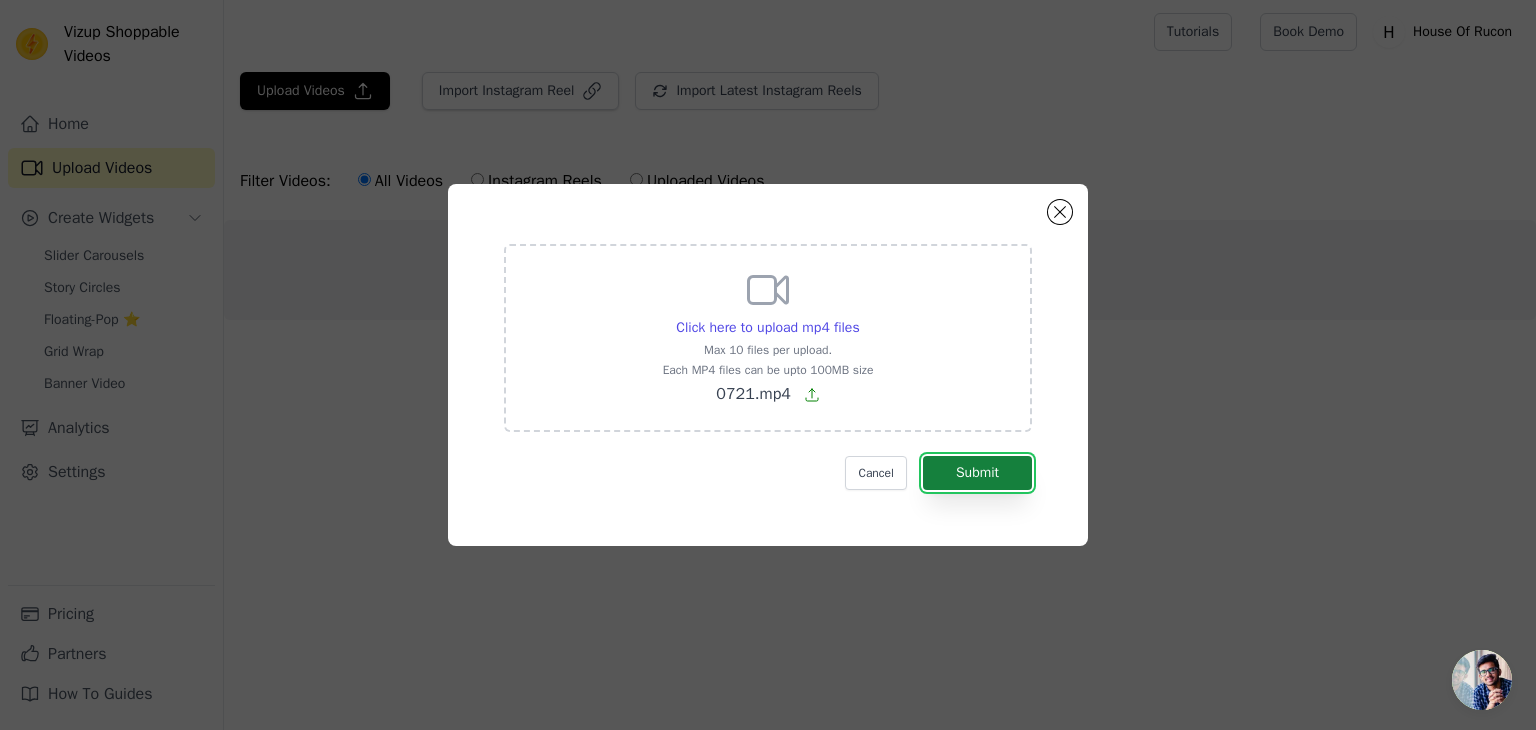 click on "Submit" at bounding box center [977, 473] 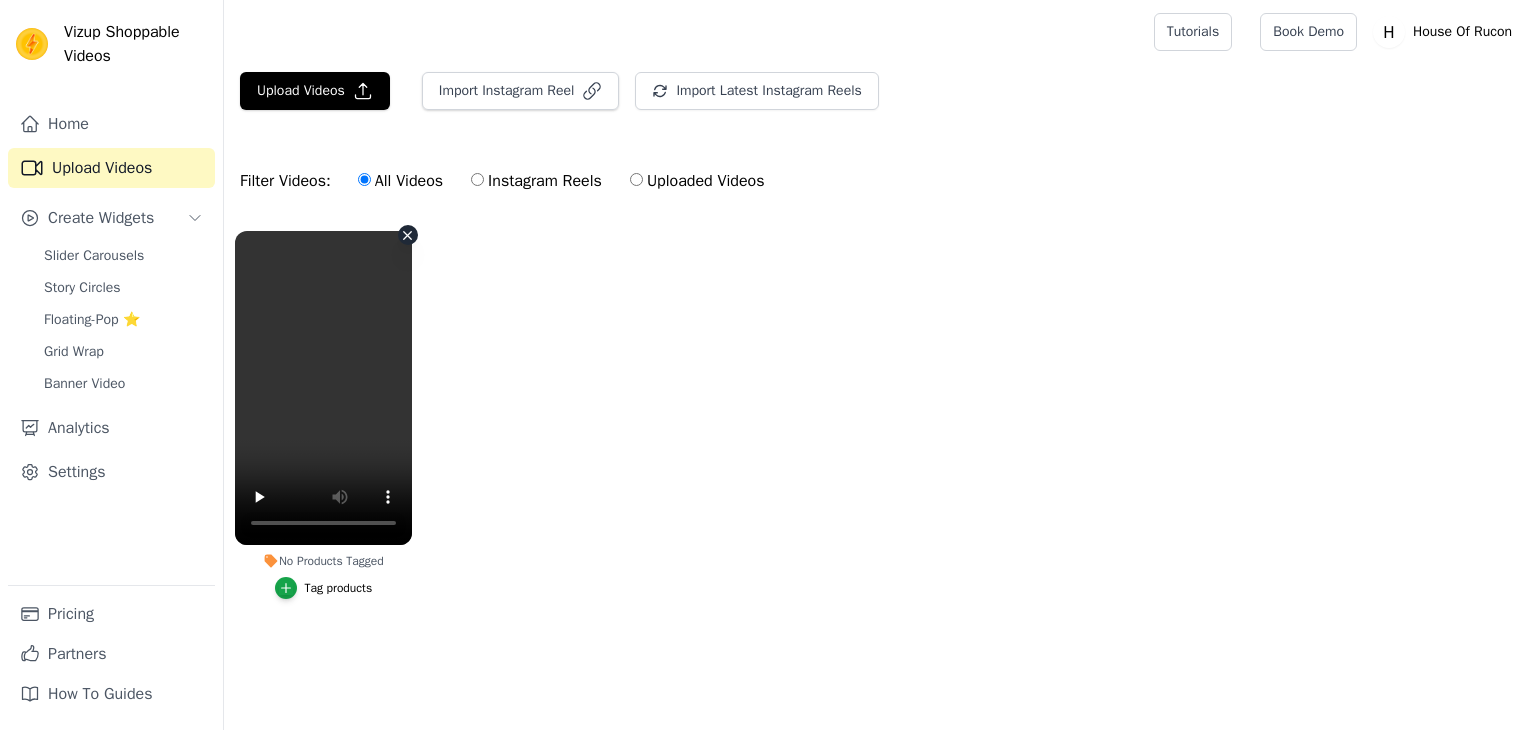 scroll, scrollTop: 0, scrollLeft: 0, axis: both 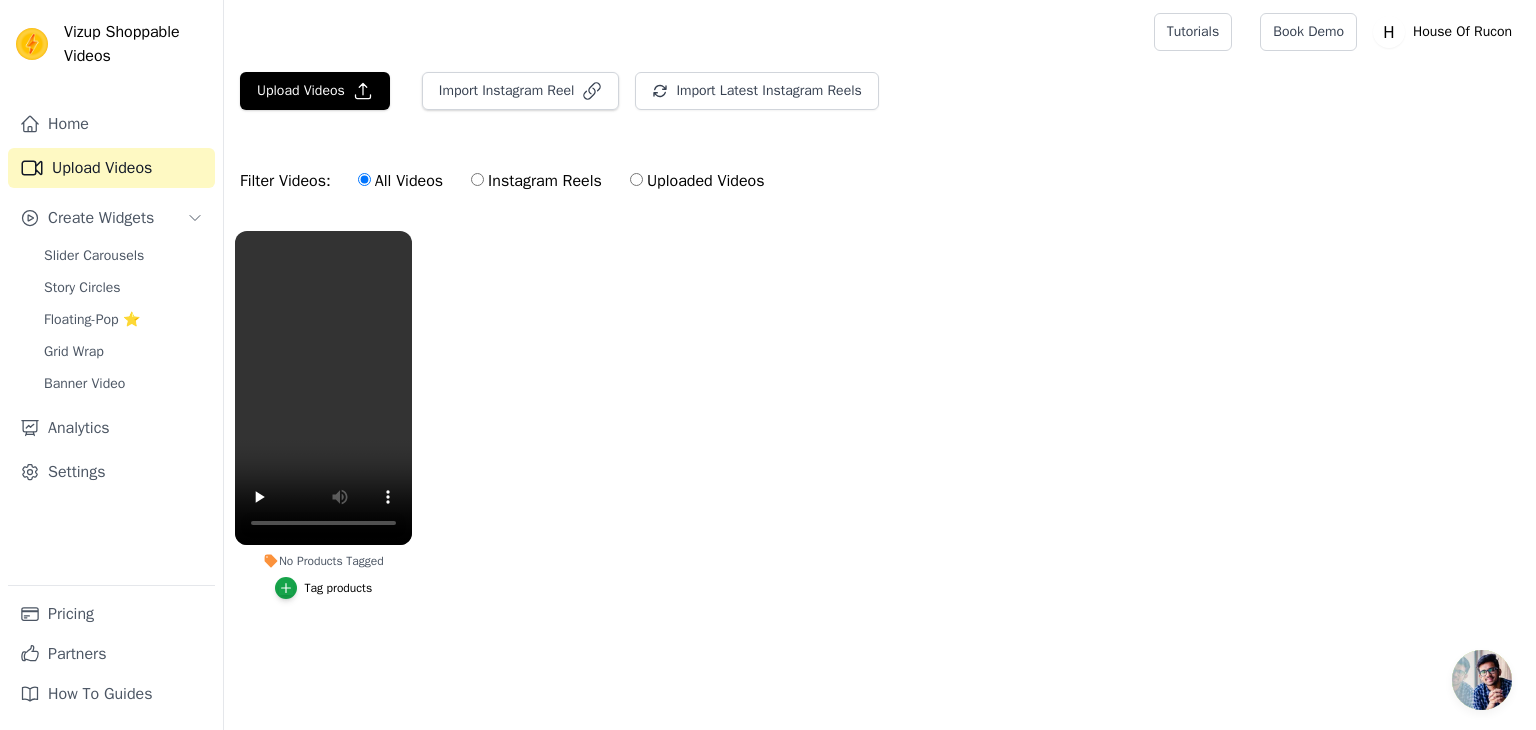 click on "Instagram Reels" at bounding box center [477, 179] 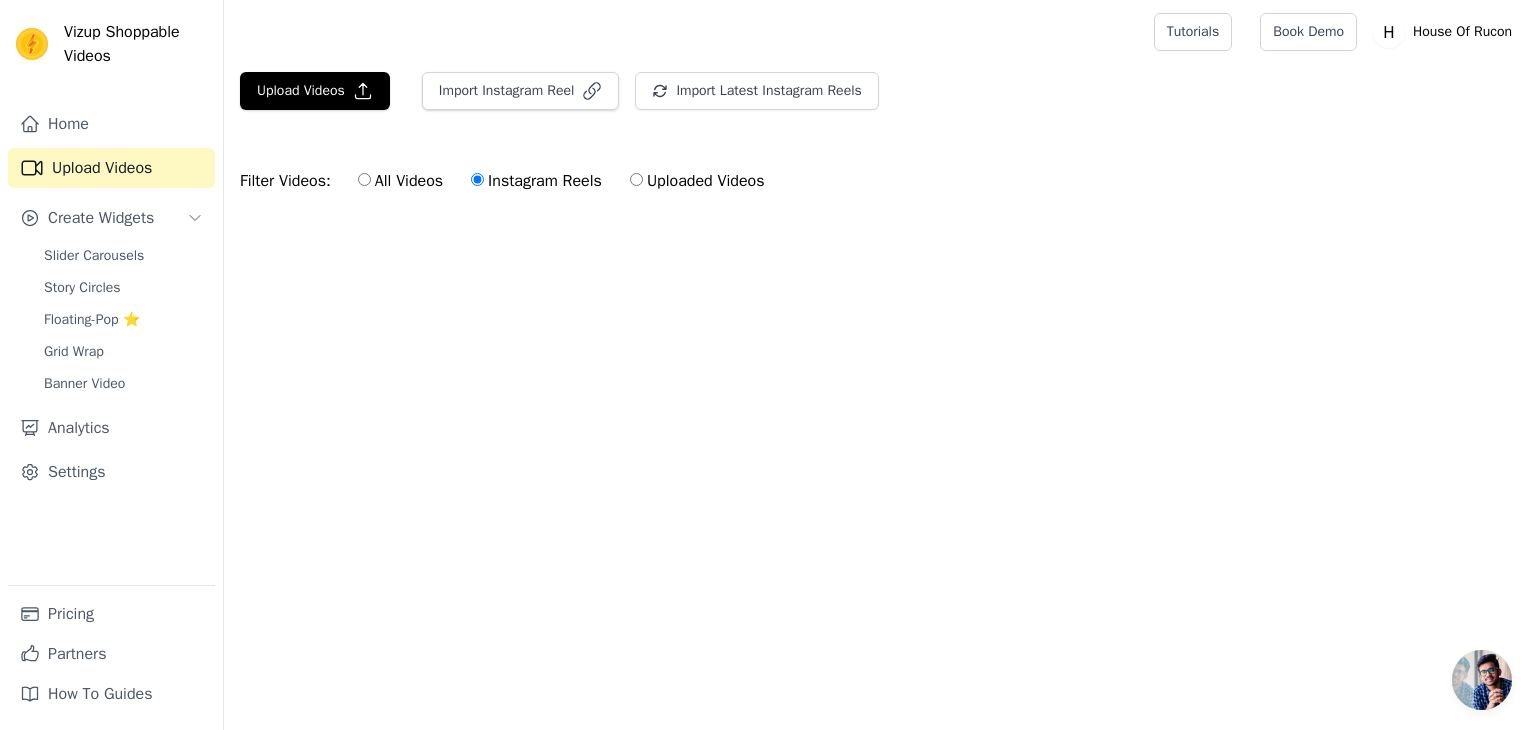 click on "All Videos" at bounding box center (400, 181) 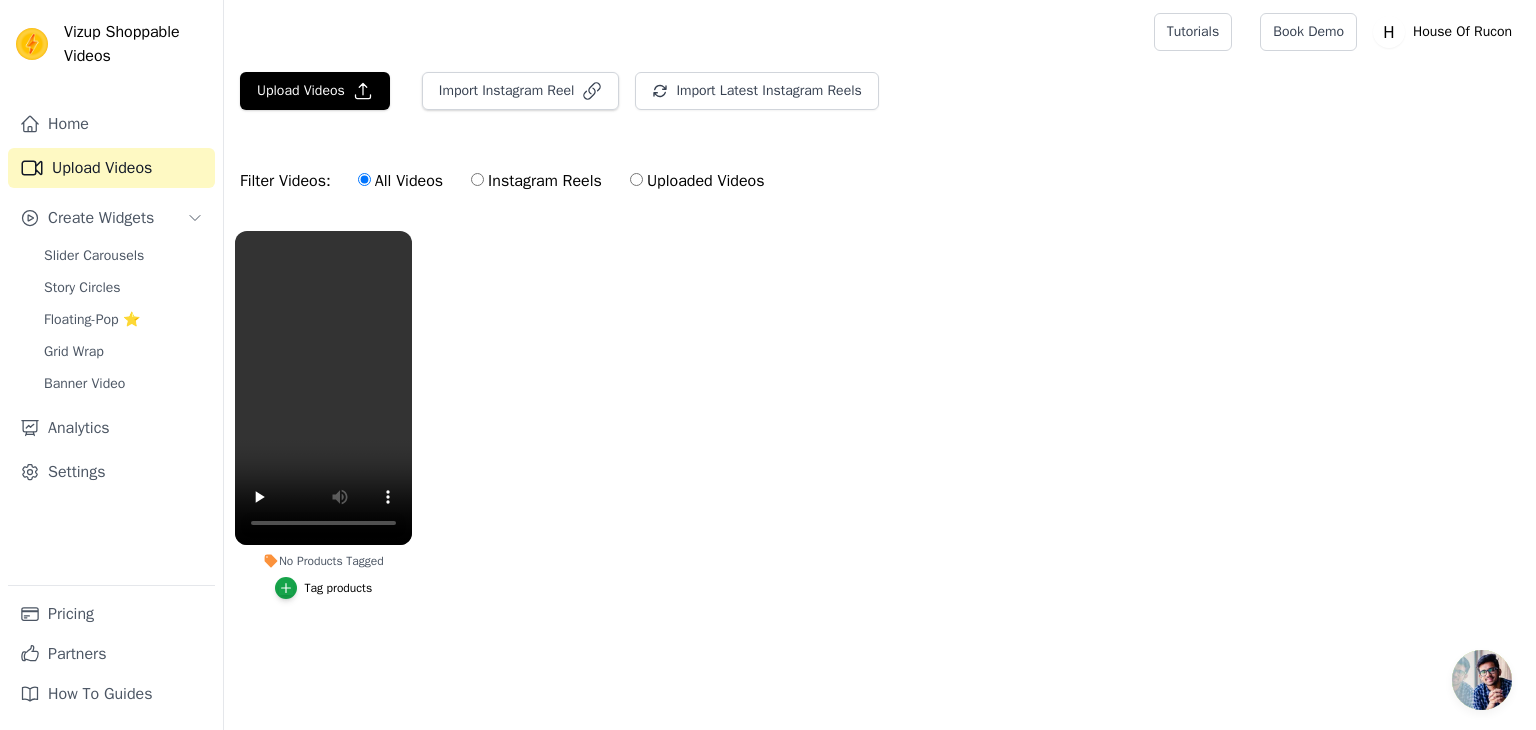 click on "Tag products" at bounding box center (339, 588) 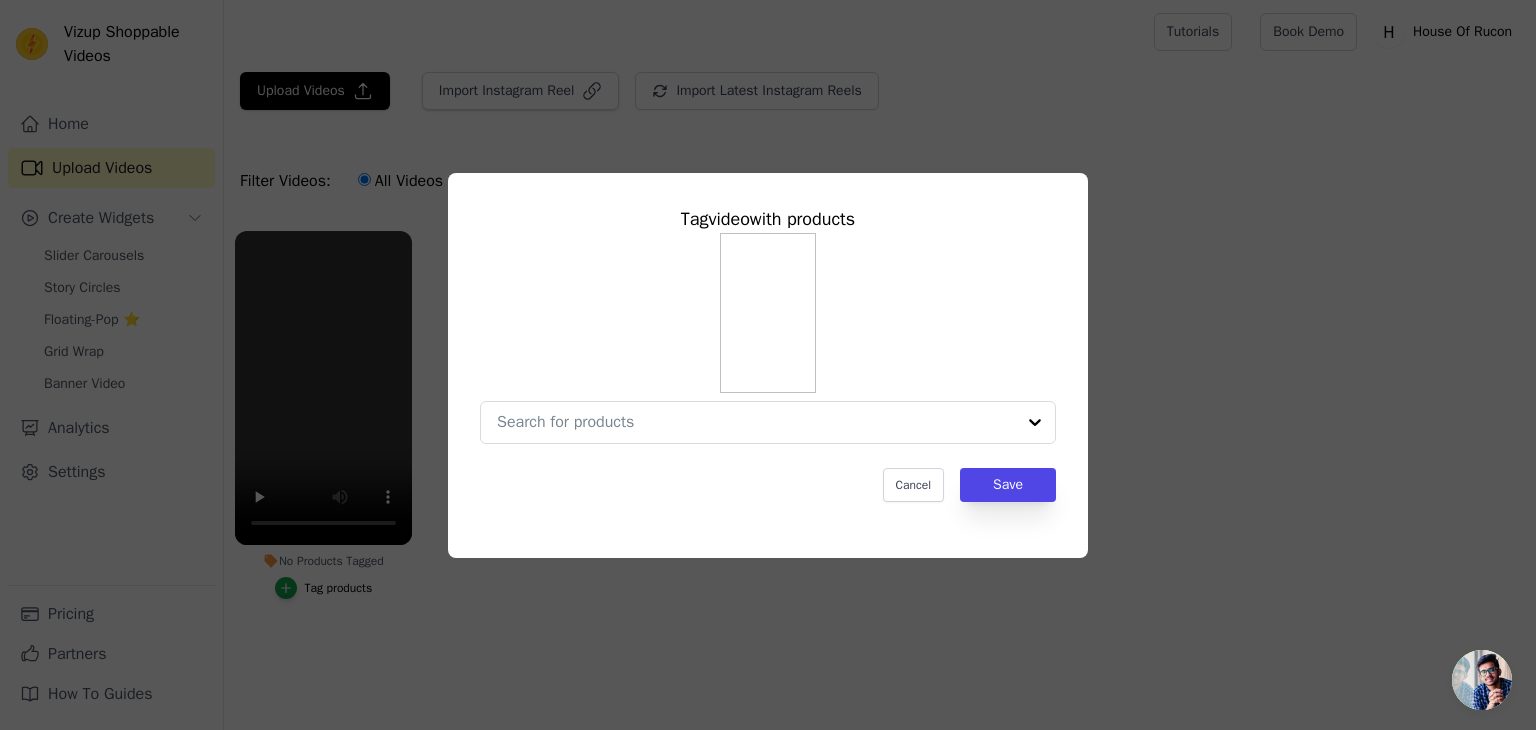 click on "Tag  video  with products                         Cancel   Save" at bounding box center [768, 365] 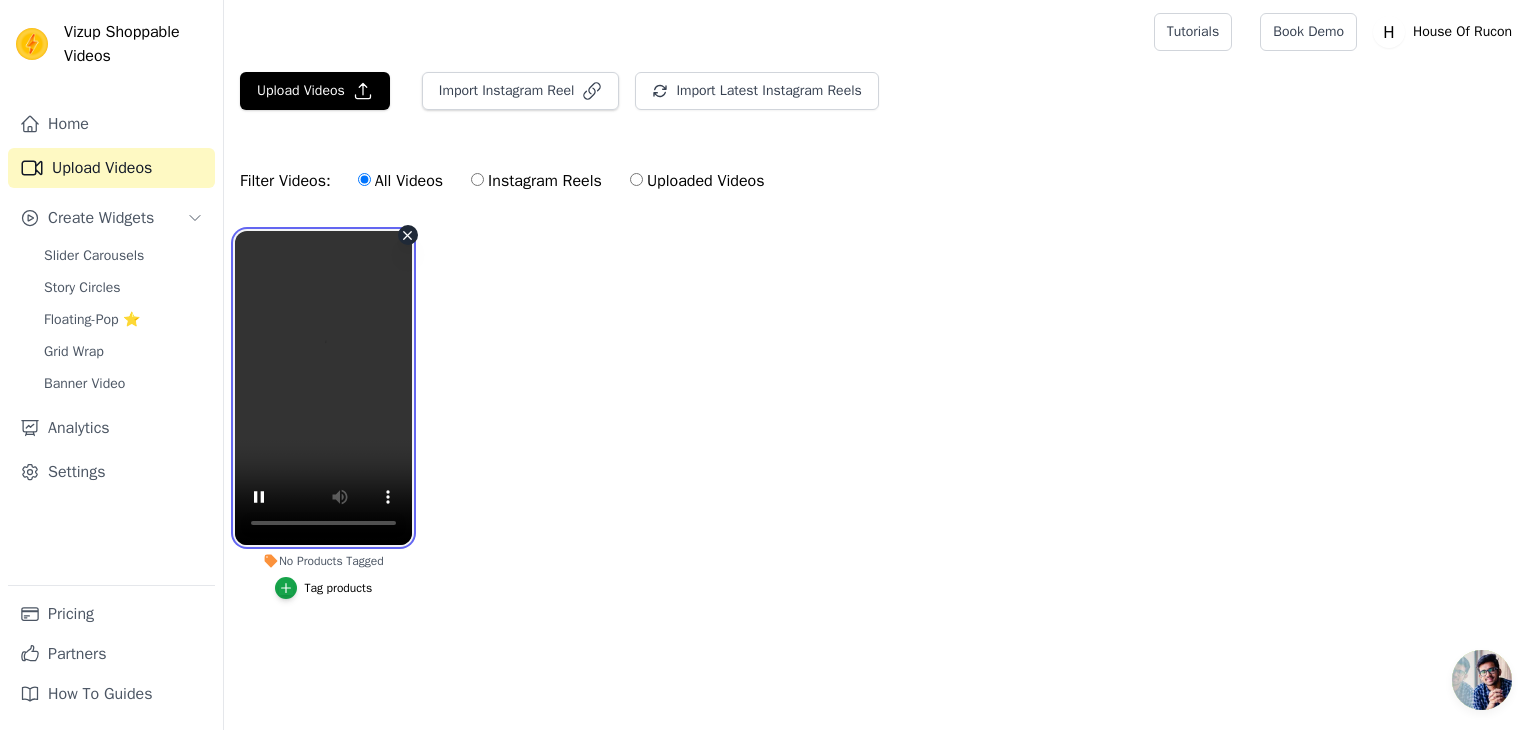 type 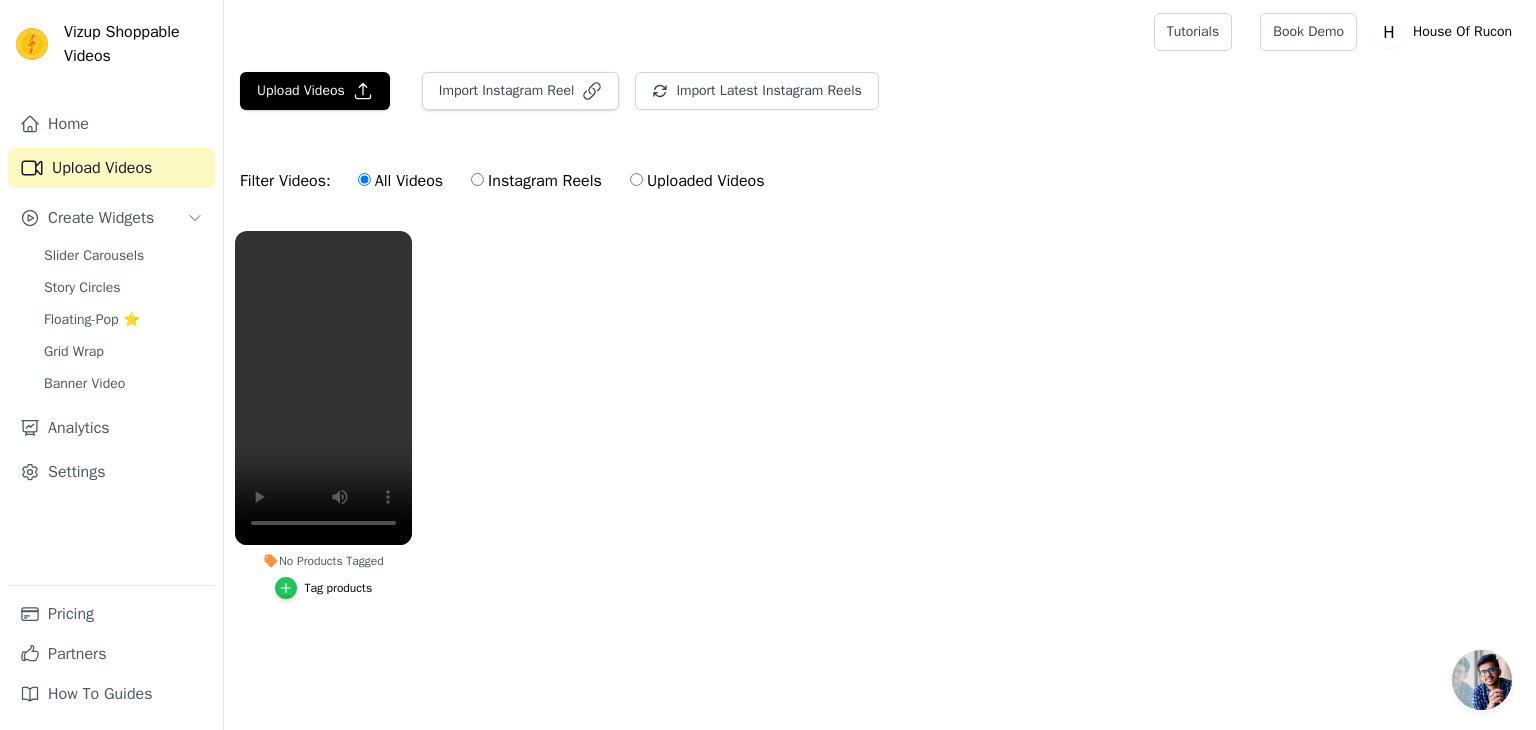 click 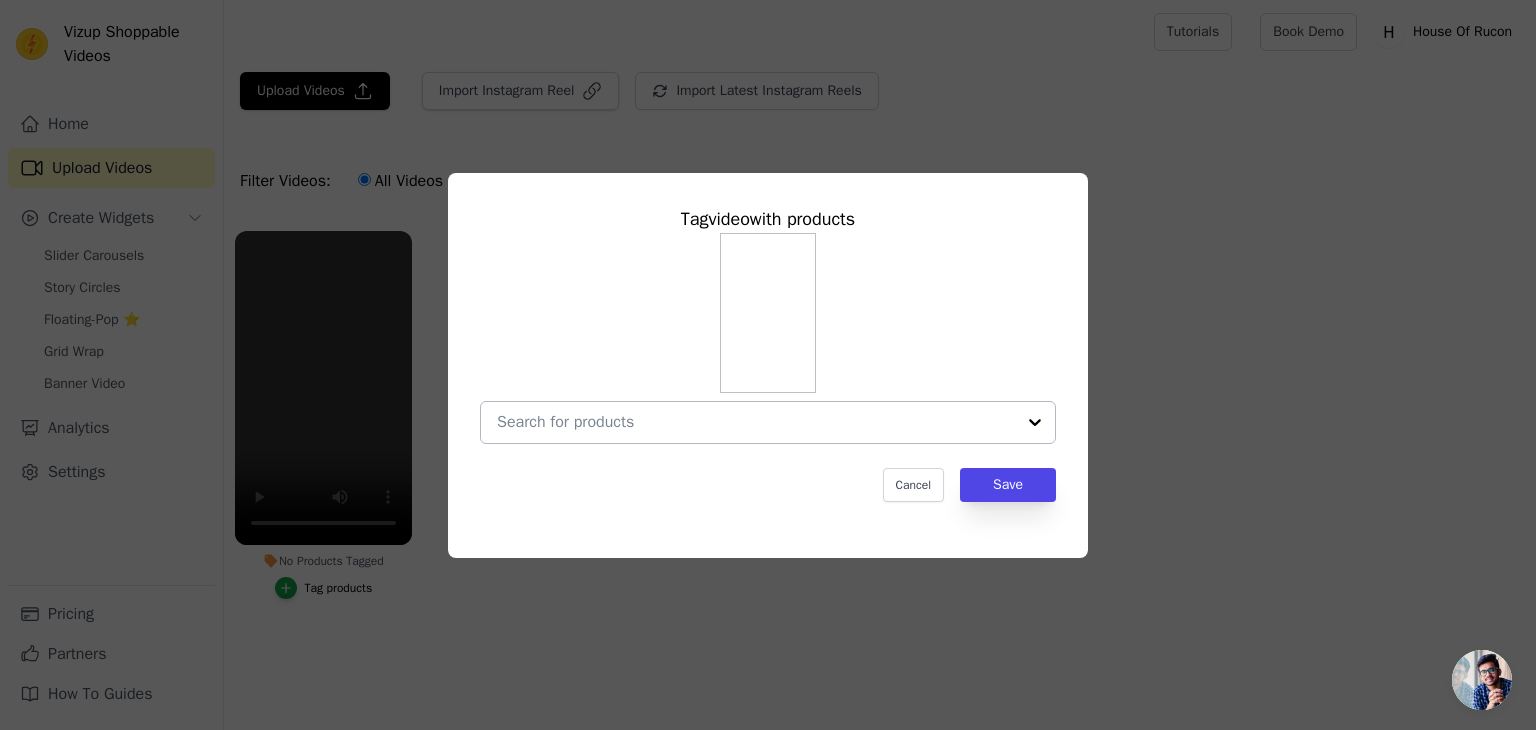 click on "No Products Tagged     Tag  video  with products                         Cancel   Save     Tag products" at bounding box center (756, 422) 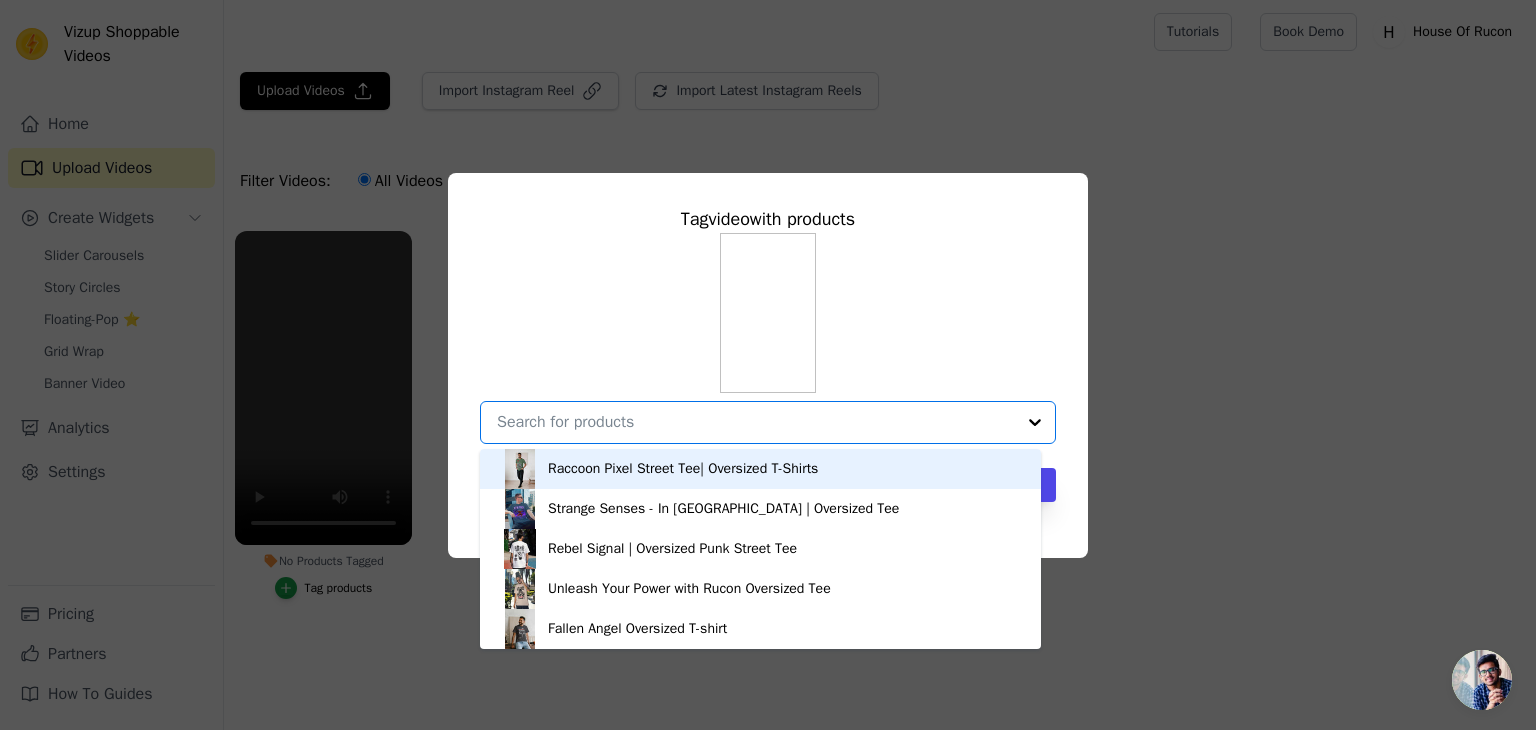 click on "Raccoon Pixel Street Tee| Oversized T-Shirts" at bounding box center [683, 469] 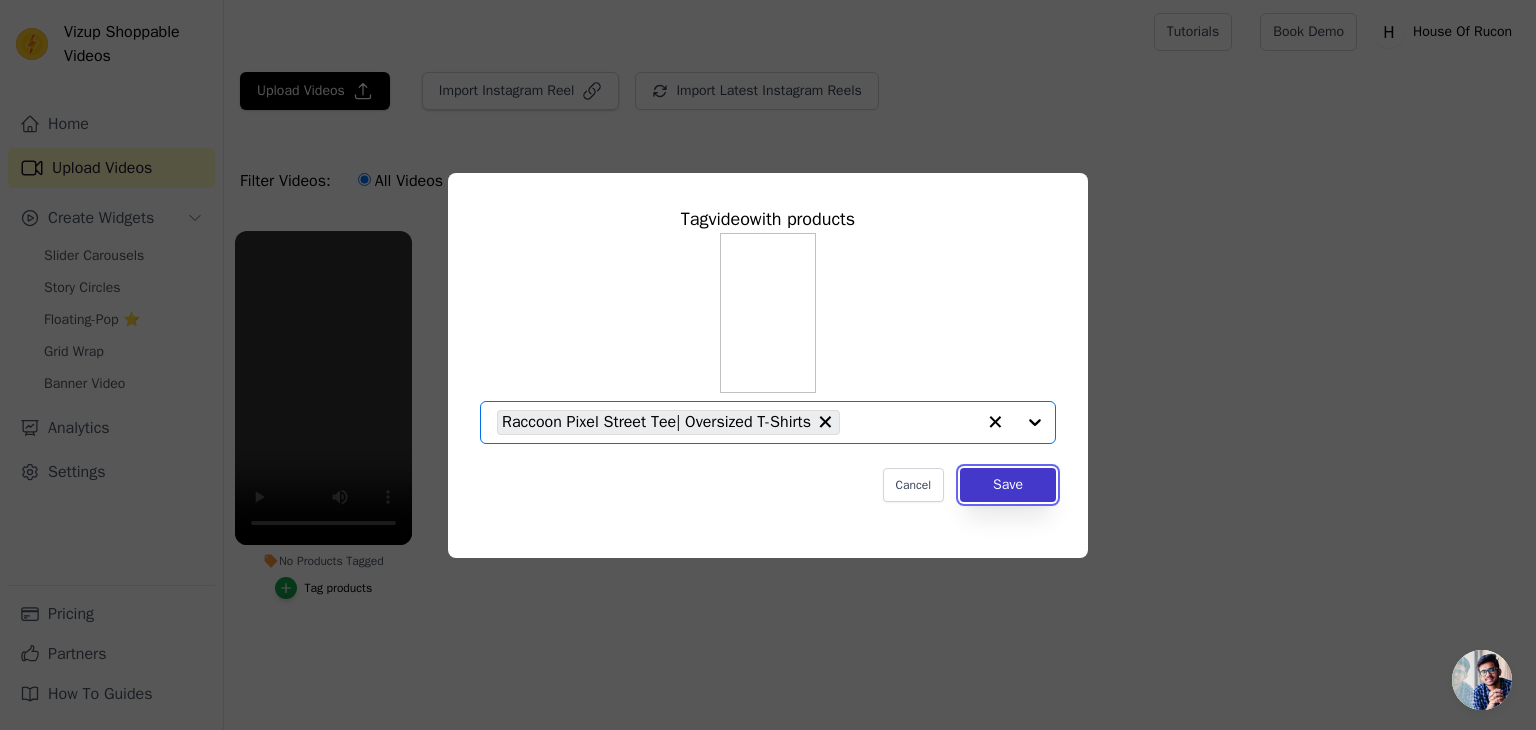 click on "Save" at bounding box center [1008, 485] 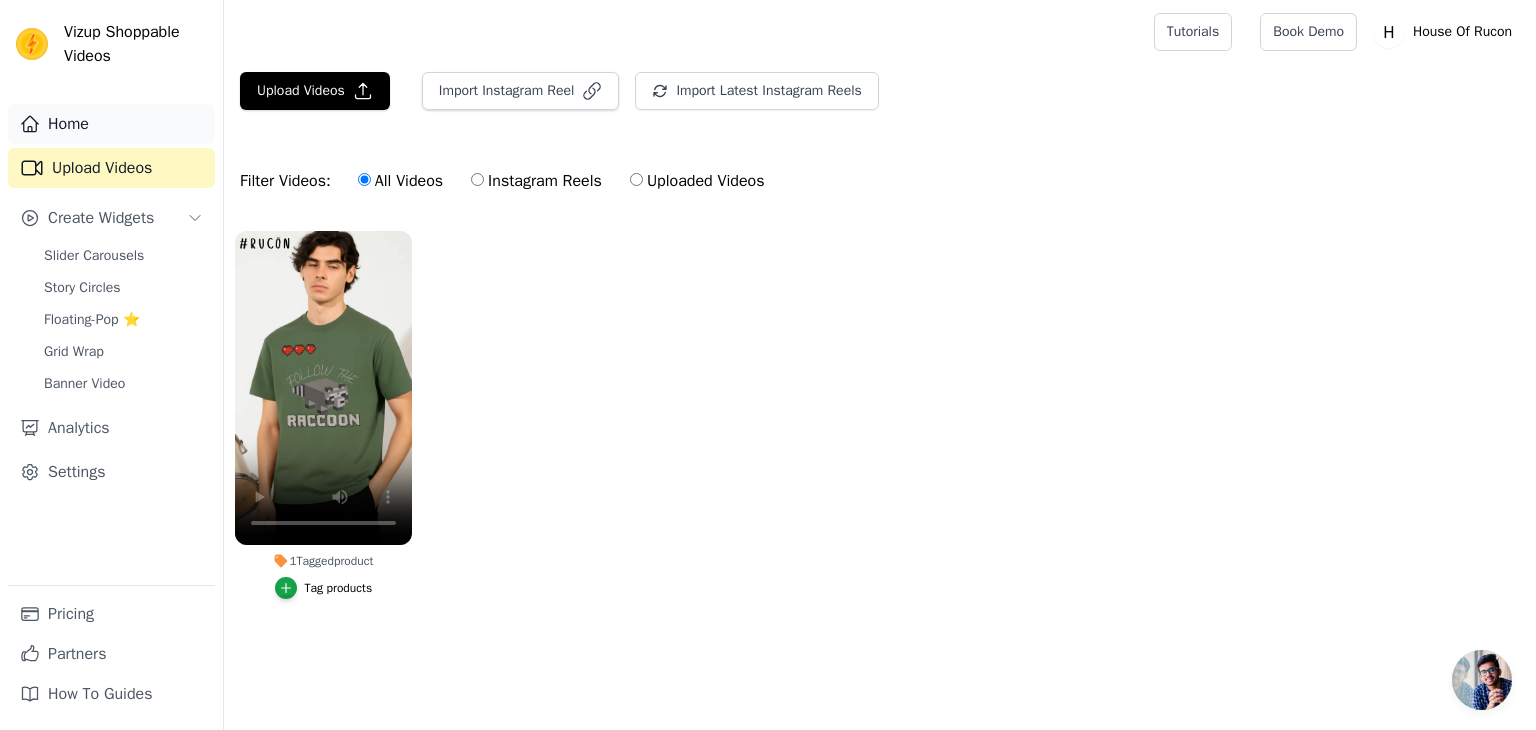 click on "Home" at bounding box center [111, 124] 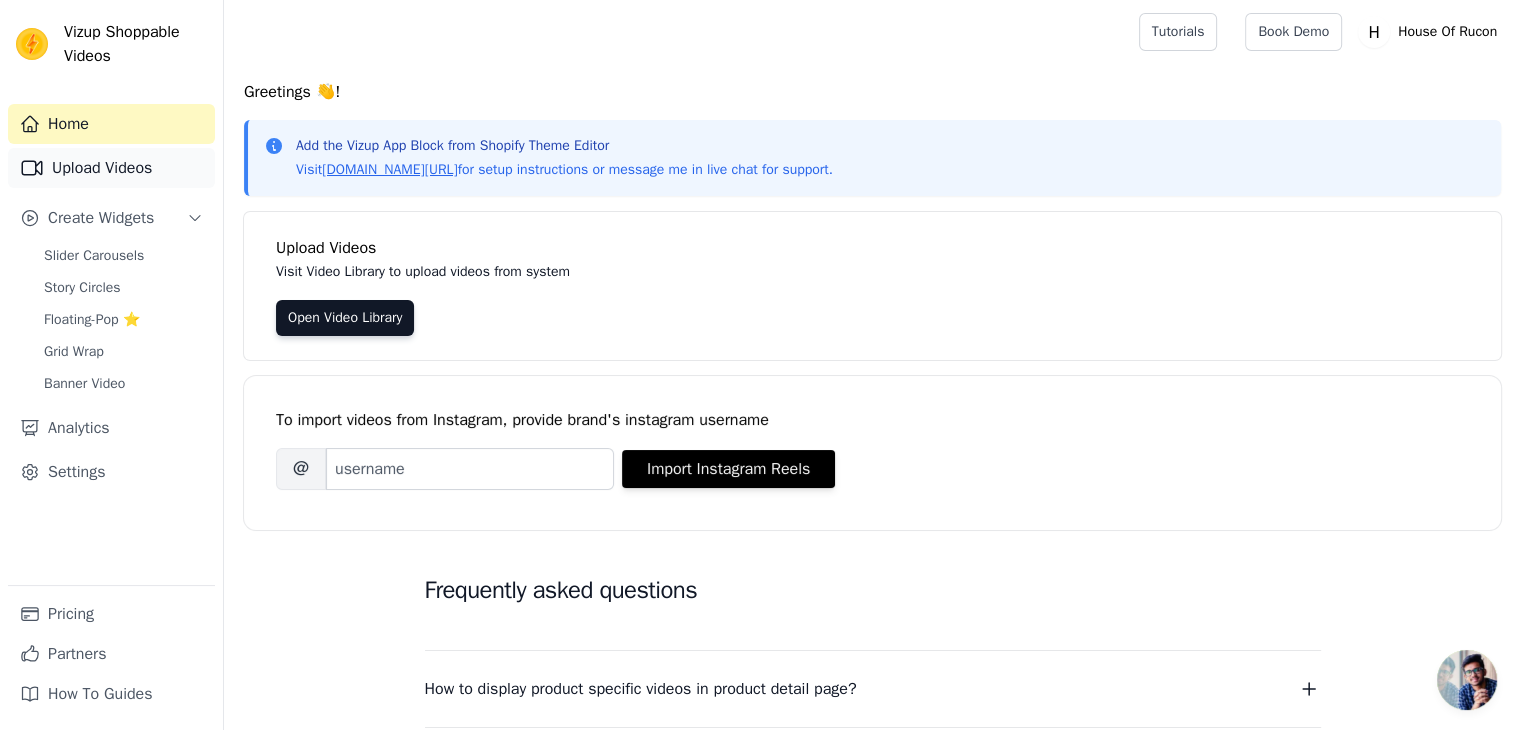 click on "Upload Videos" at bounding box center [111, 168] 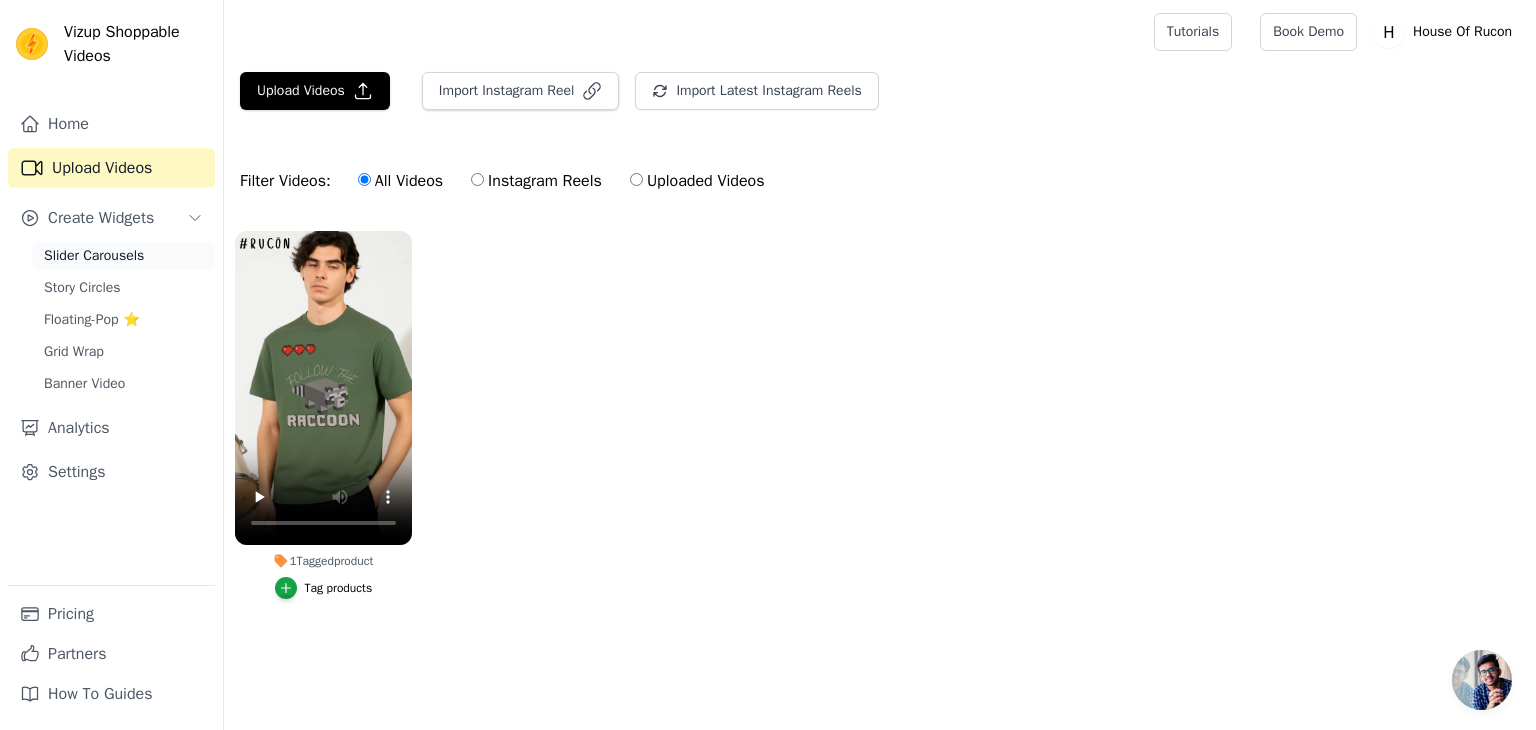 click on "Slider Carousels" at bounding box center [123, 256] 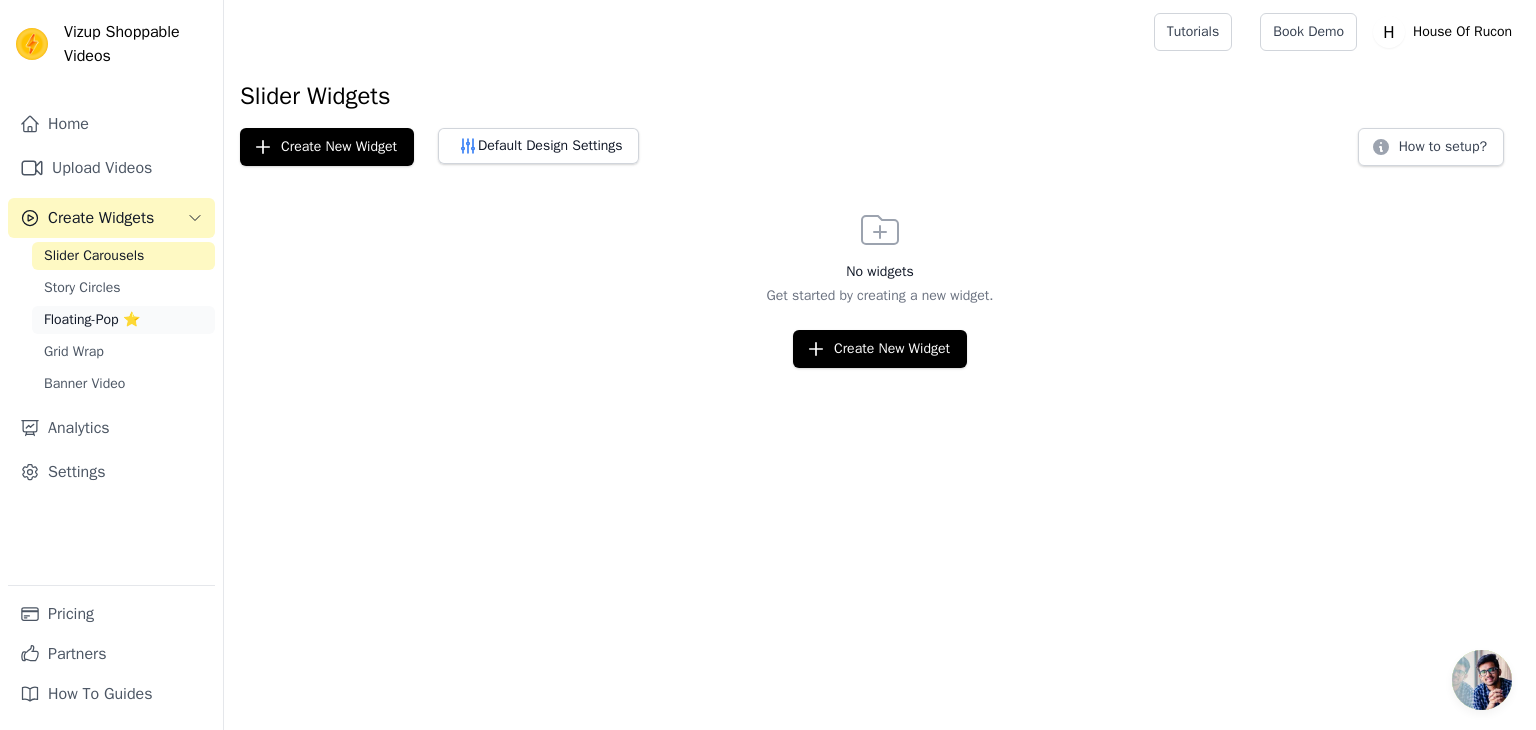 click on "Floating-Pop ⭐" at bounding box center [123, 320] 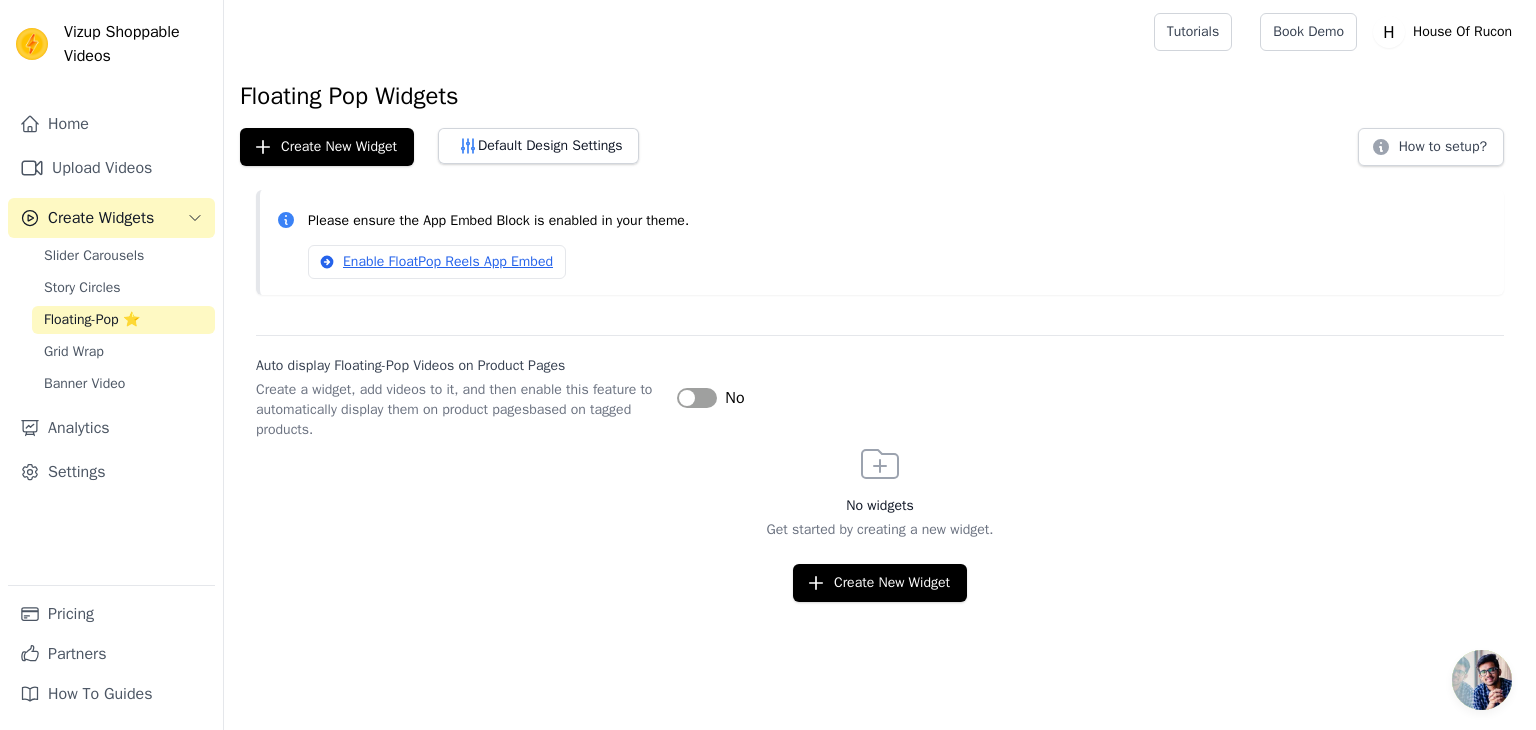 click on "Auto display Floating-Pop Videos on Product Pages   Create a widget, add videos to it, and then enable this feature to automatically display them on product pages  based on tagged products.   Label     No" at bounding box center [880, 387] 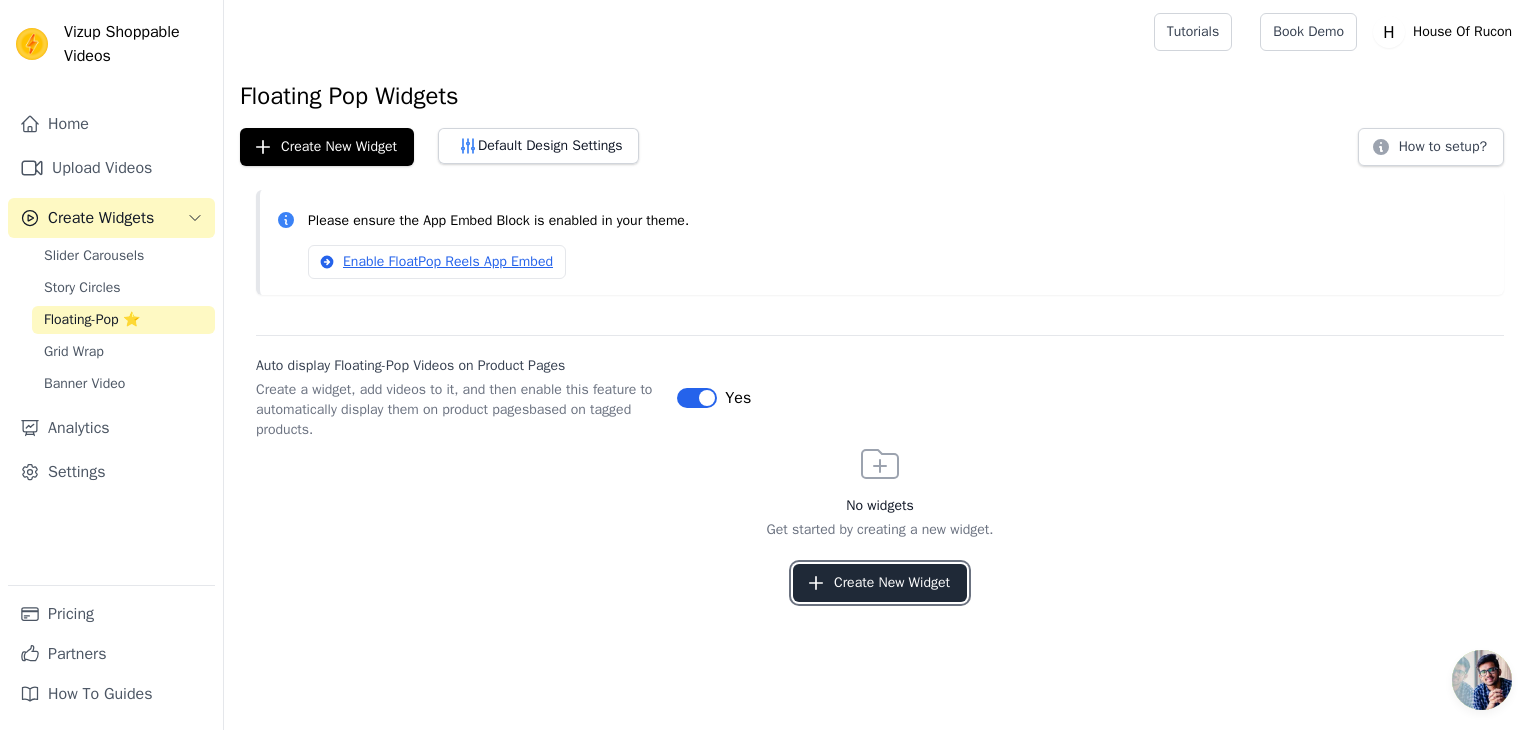 click on "Create New Widget" at bounding box center (880, 583) 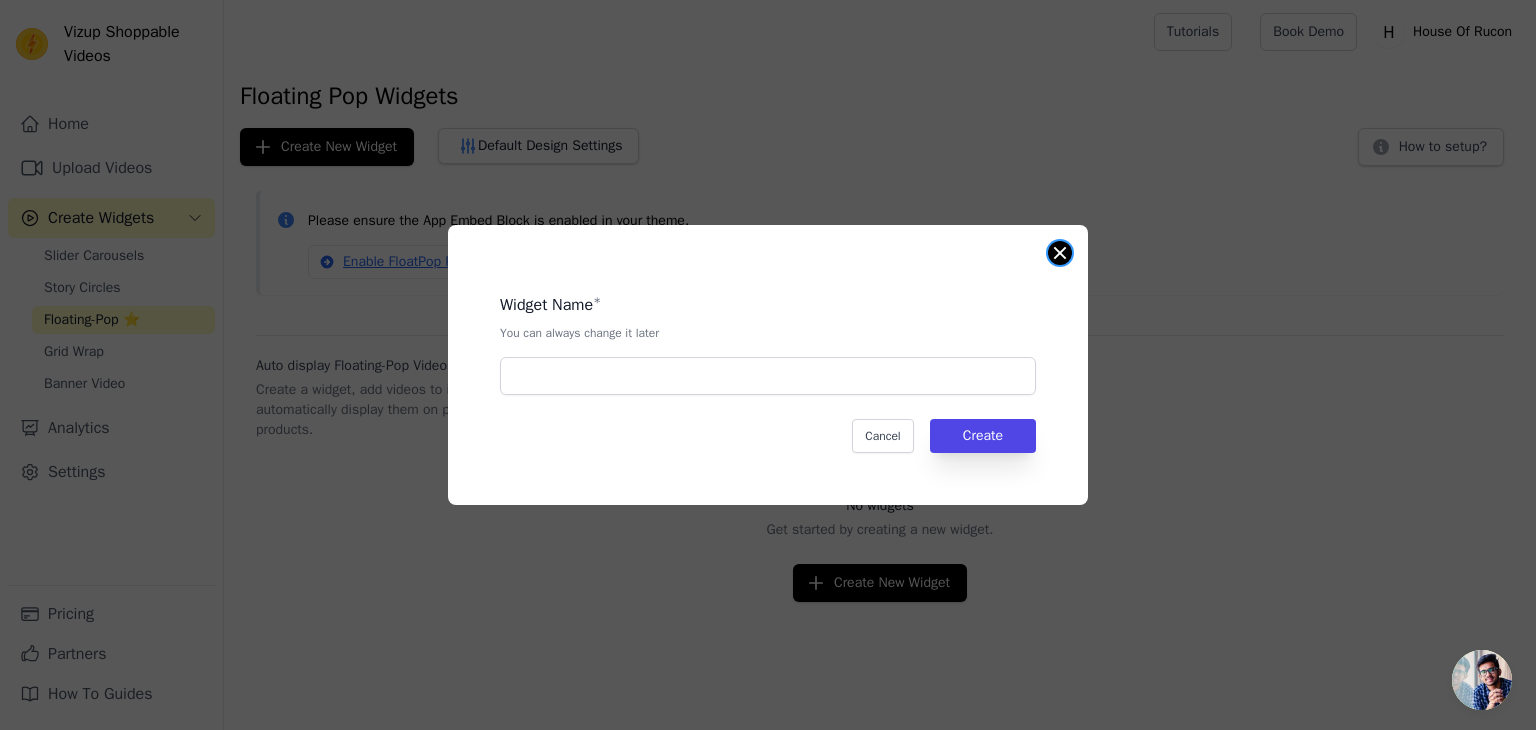click at bounding box center [1060, 253] 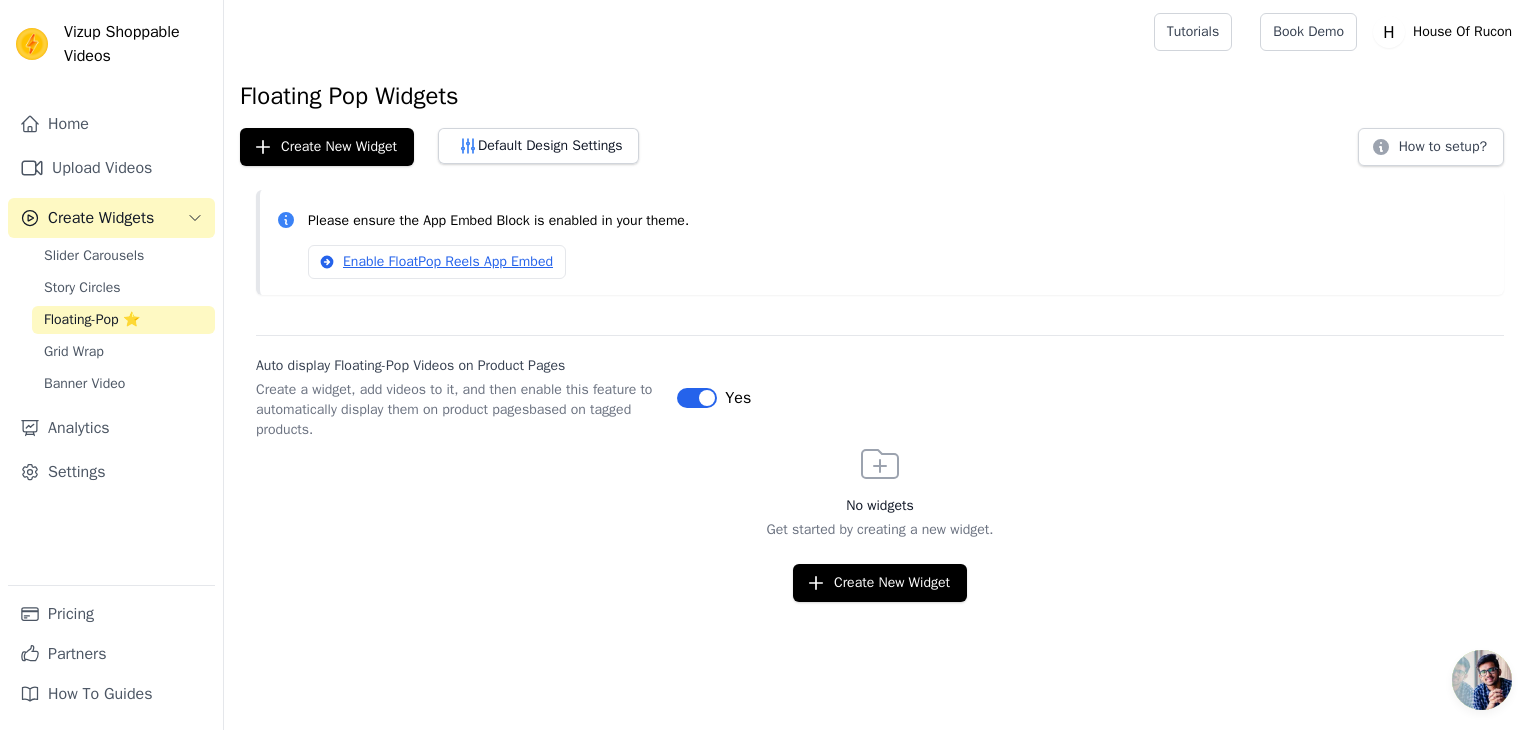 click on "Label" at bounding box center (697, 398) 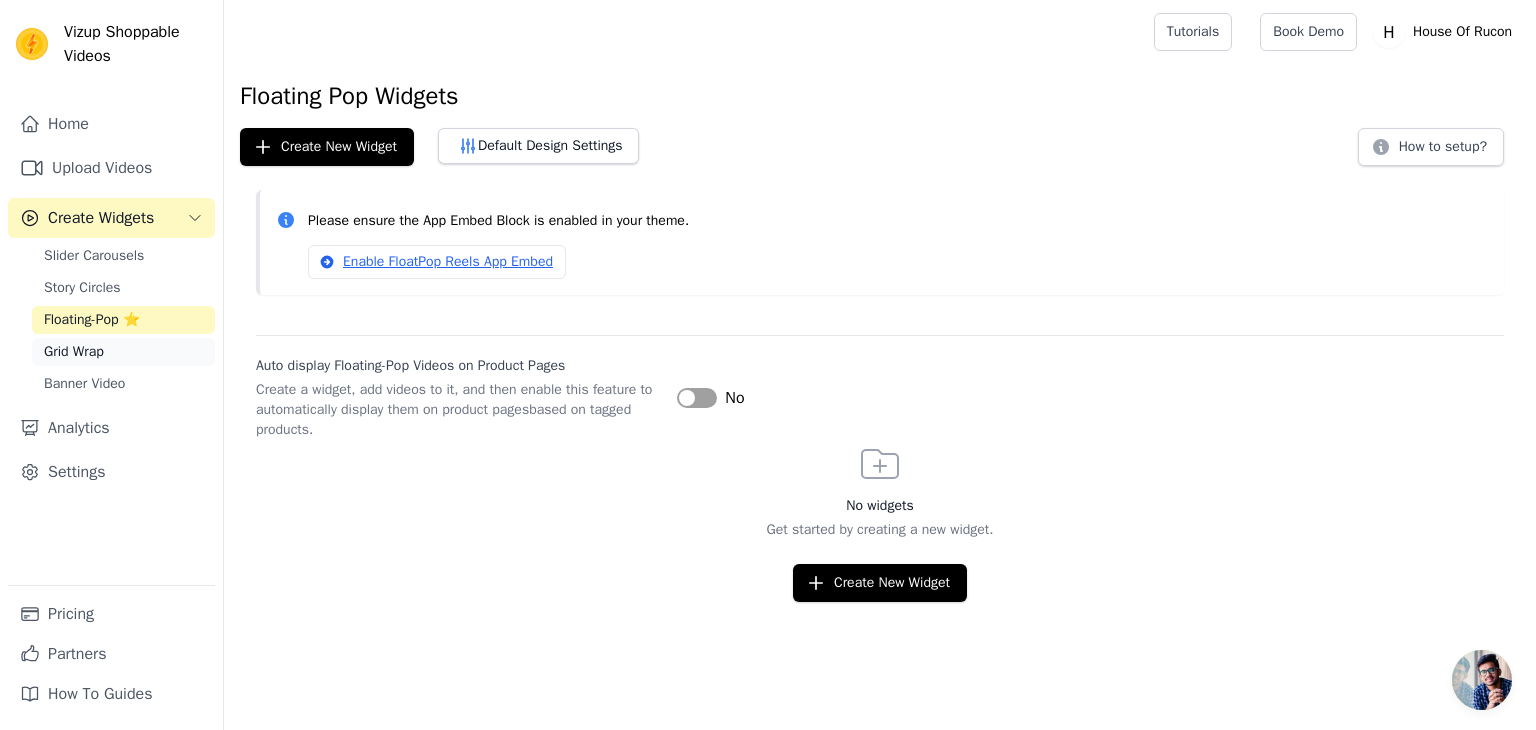 click on "Grid Wrap" at bounding box center (74, 352) 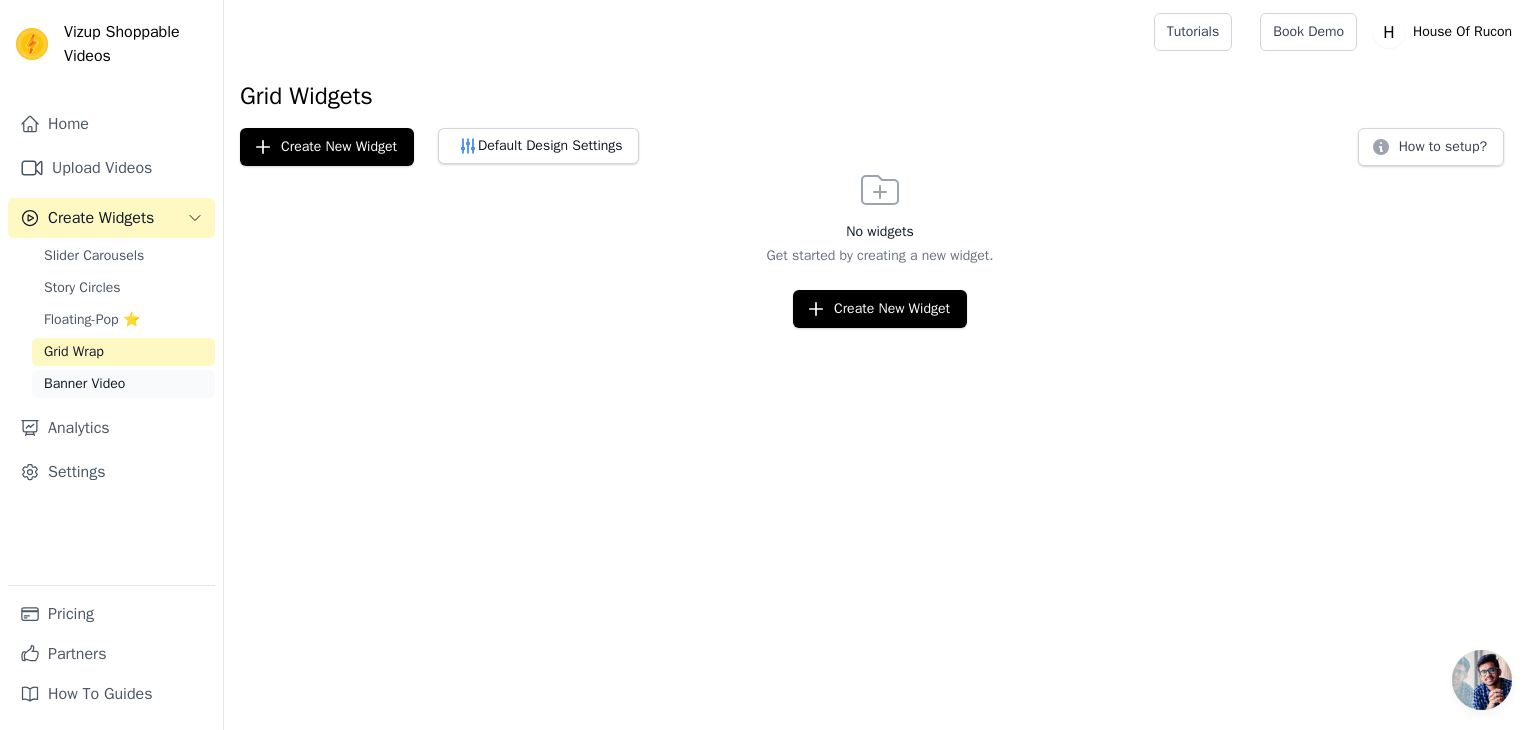 click on "Banner Video" at bounding box center (123, 384) 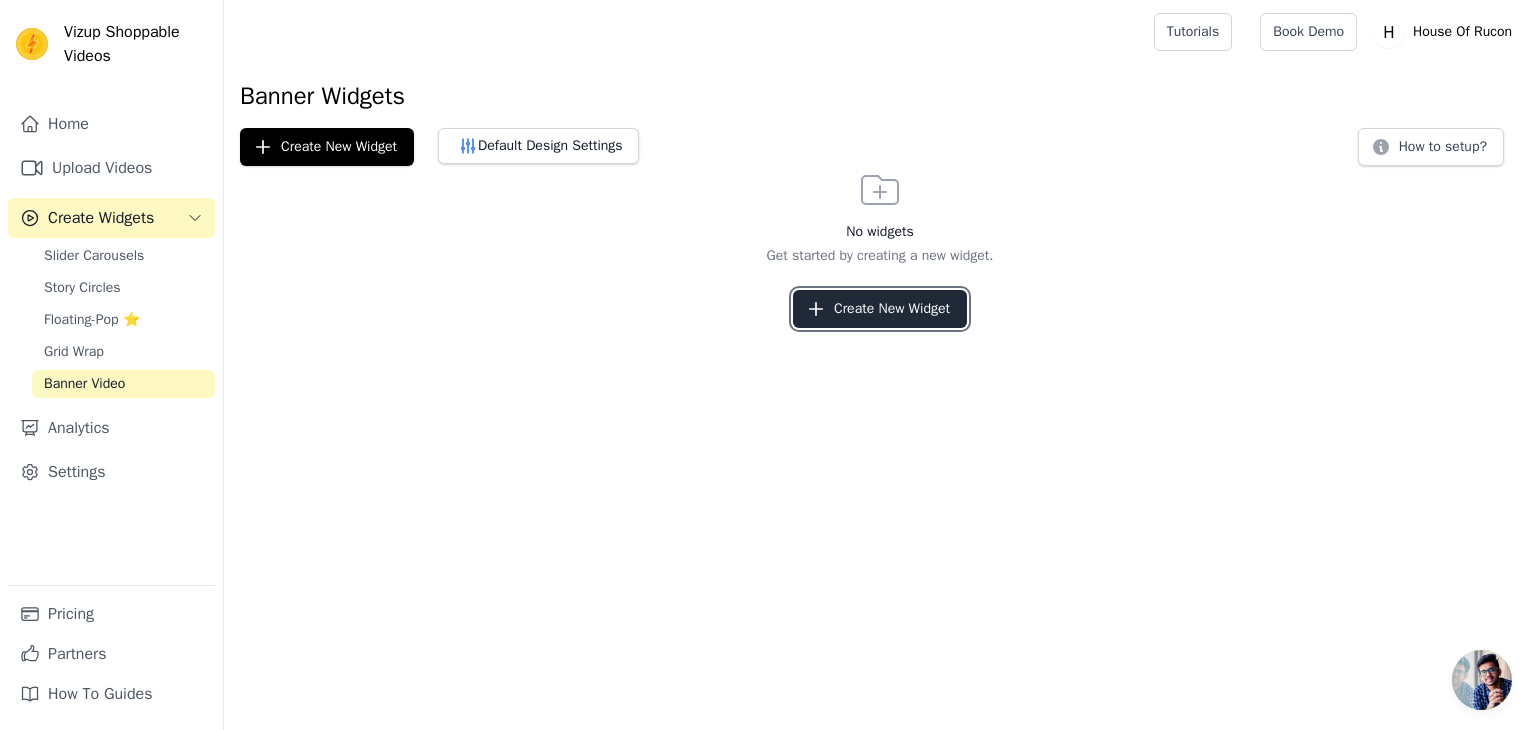 click on "Create New Widget" at bounding box center (880, 309) 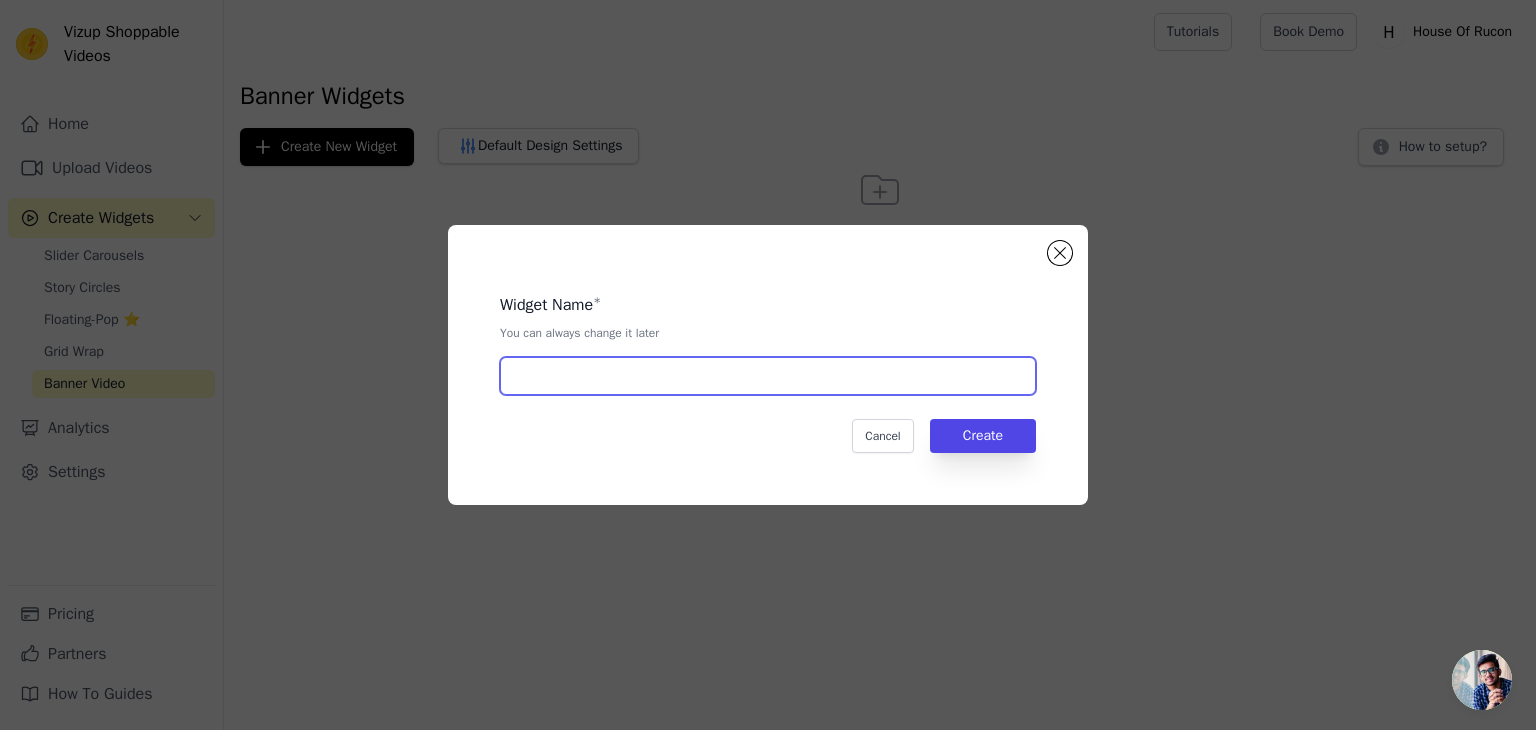 click at bounding box center (768, 376) 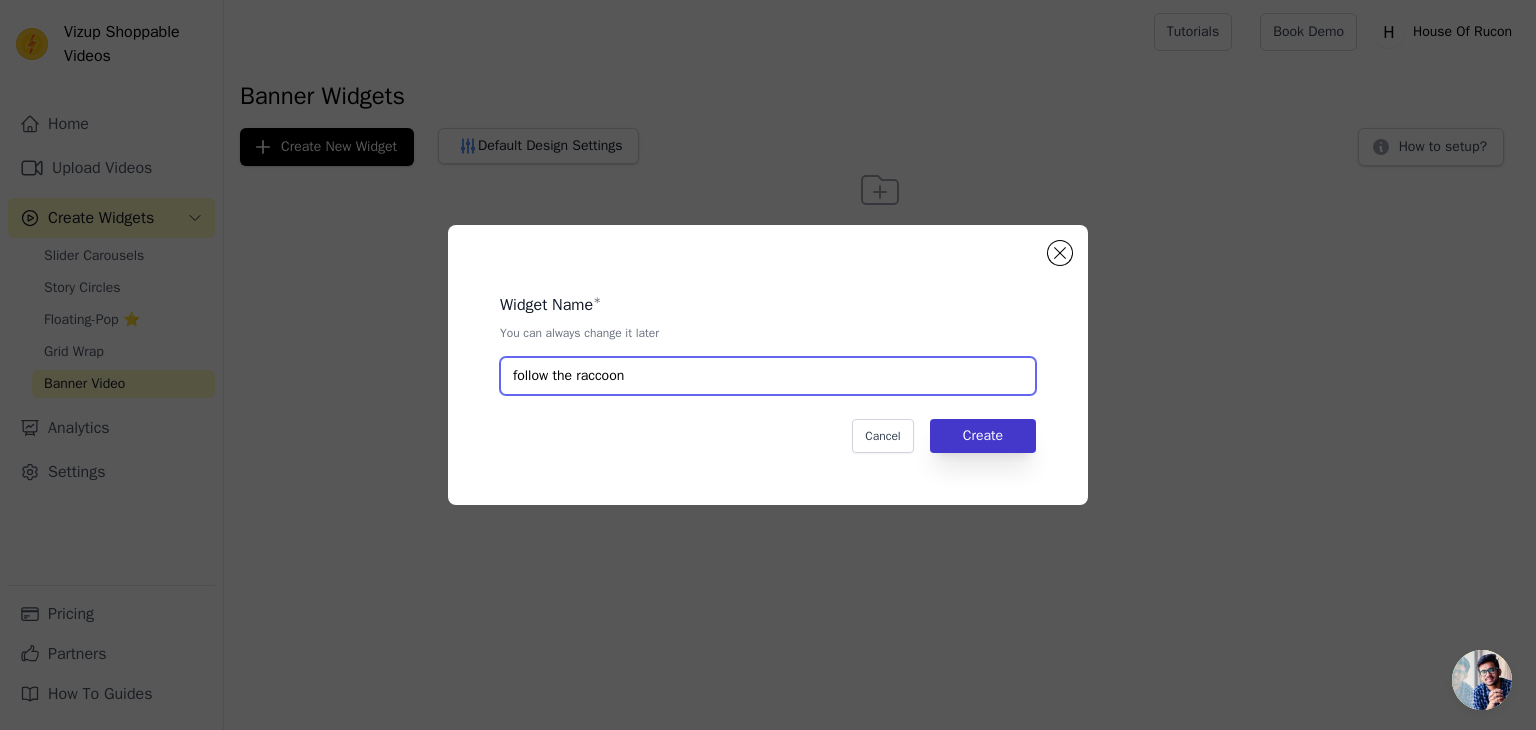 type on "follow the raccoon" 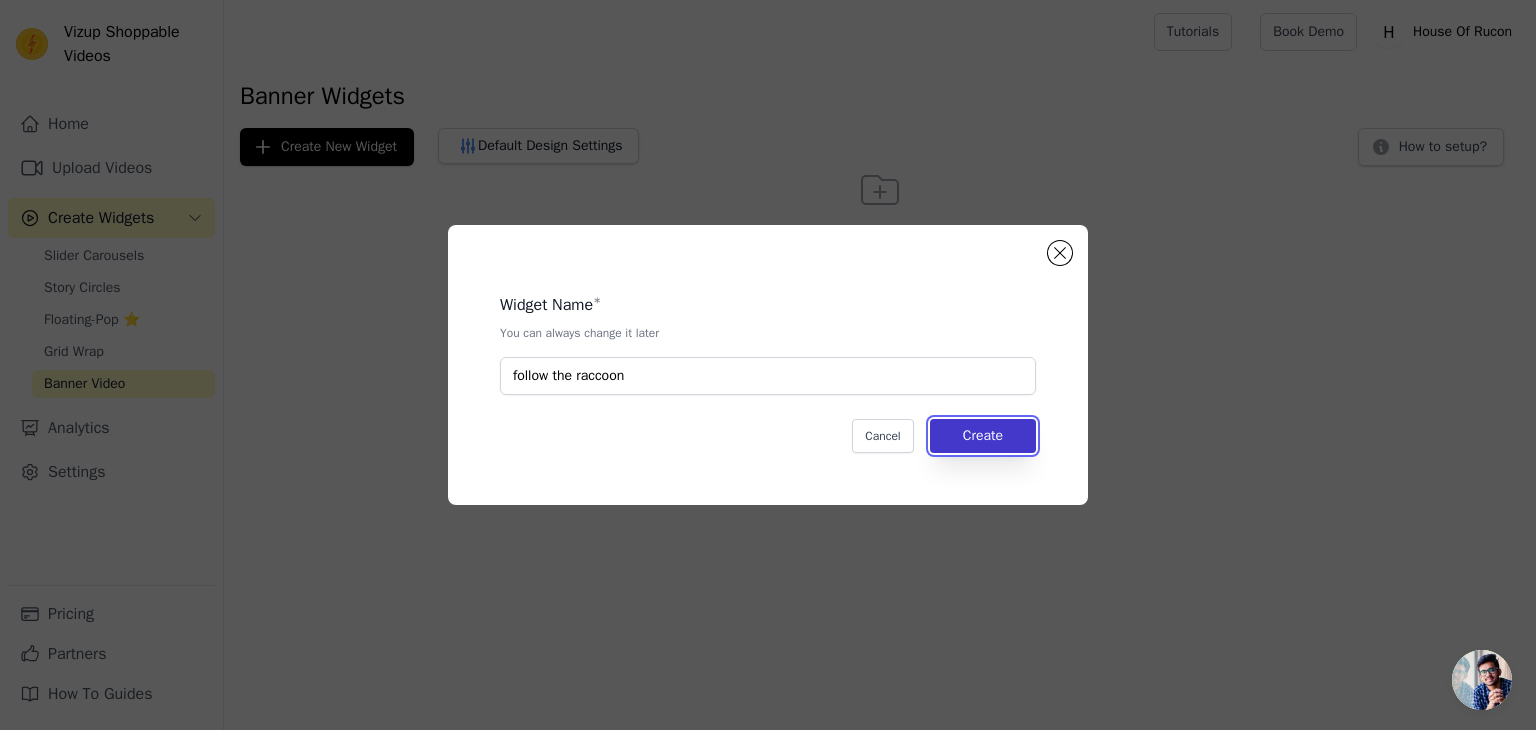 click on "Create" at bounding box center (983, 436) 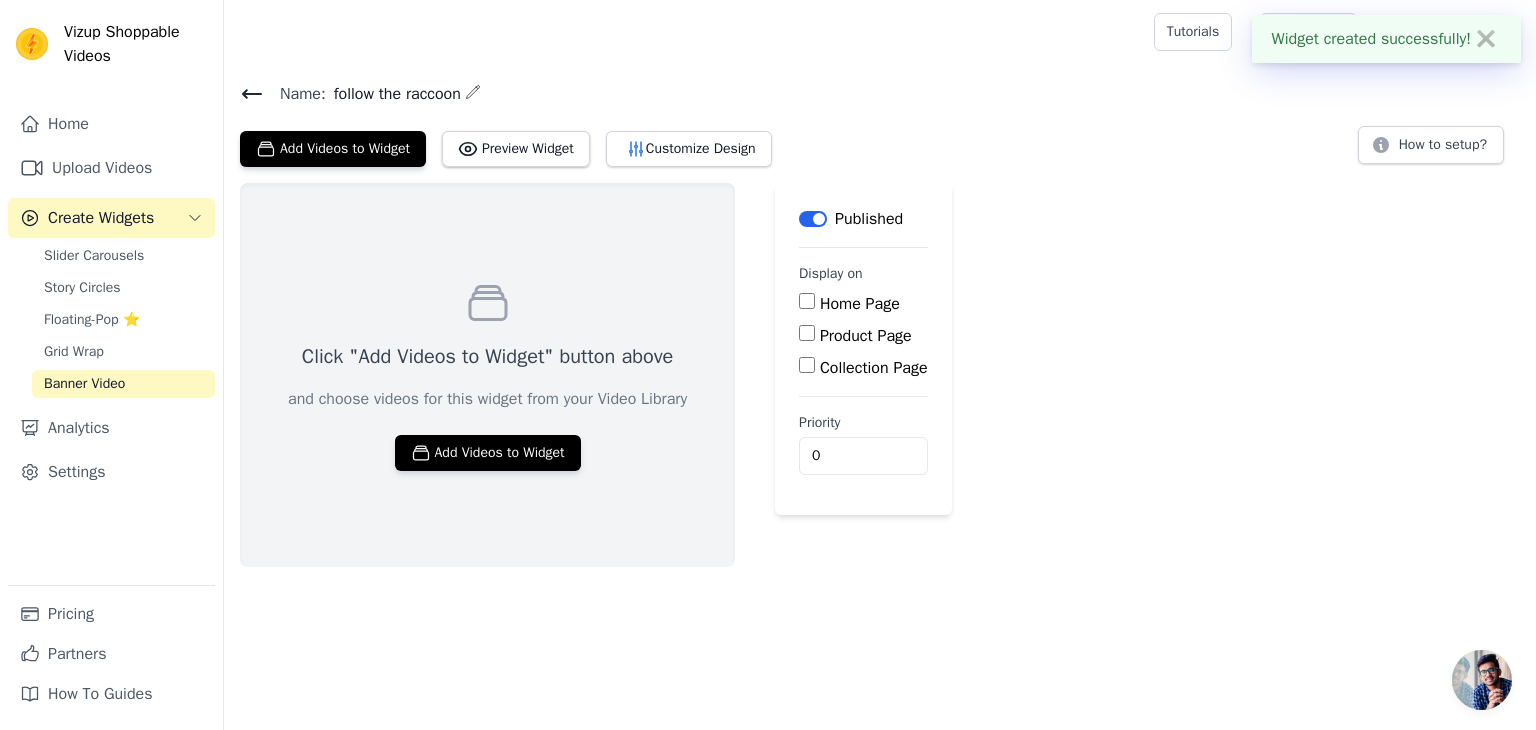click on "Collection Page" at bounding box center [874, 368] 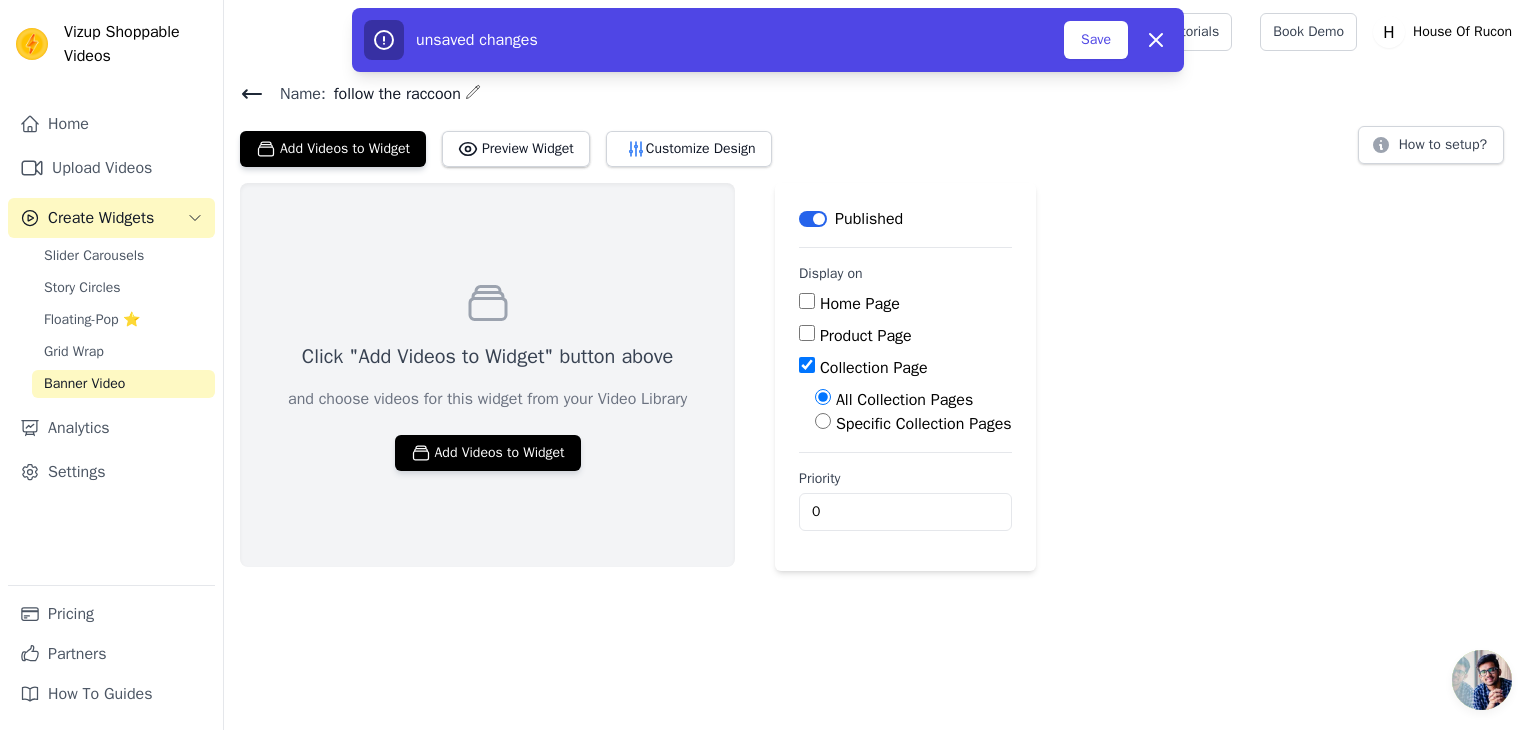click on "Click "Add Videos to Widget" button above   and choose videos for this widget from your Video Library
Add Videos to Widget" at bounding box center [487, 375] 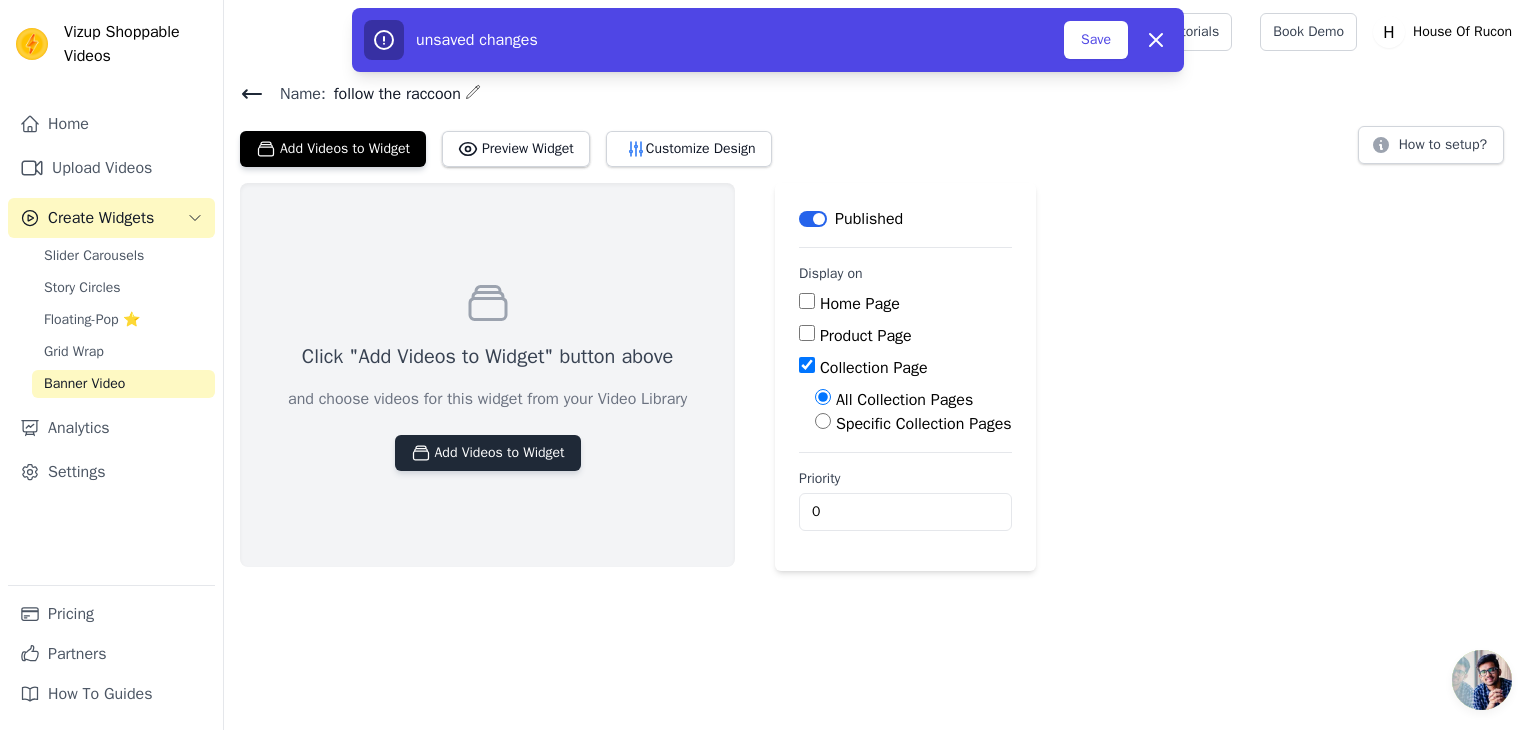 click on "Add Videos to Widget" at bounding box center [488, 453] 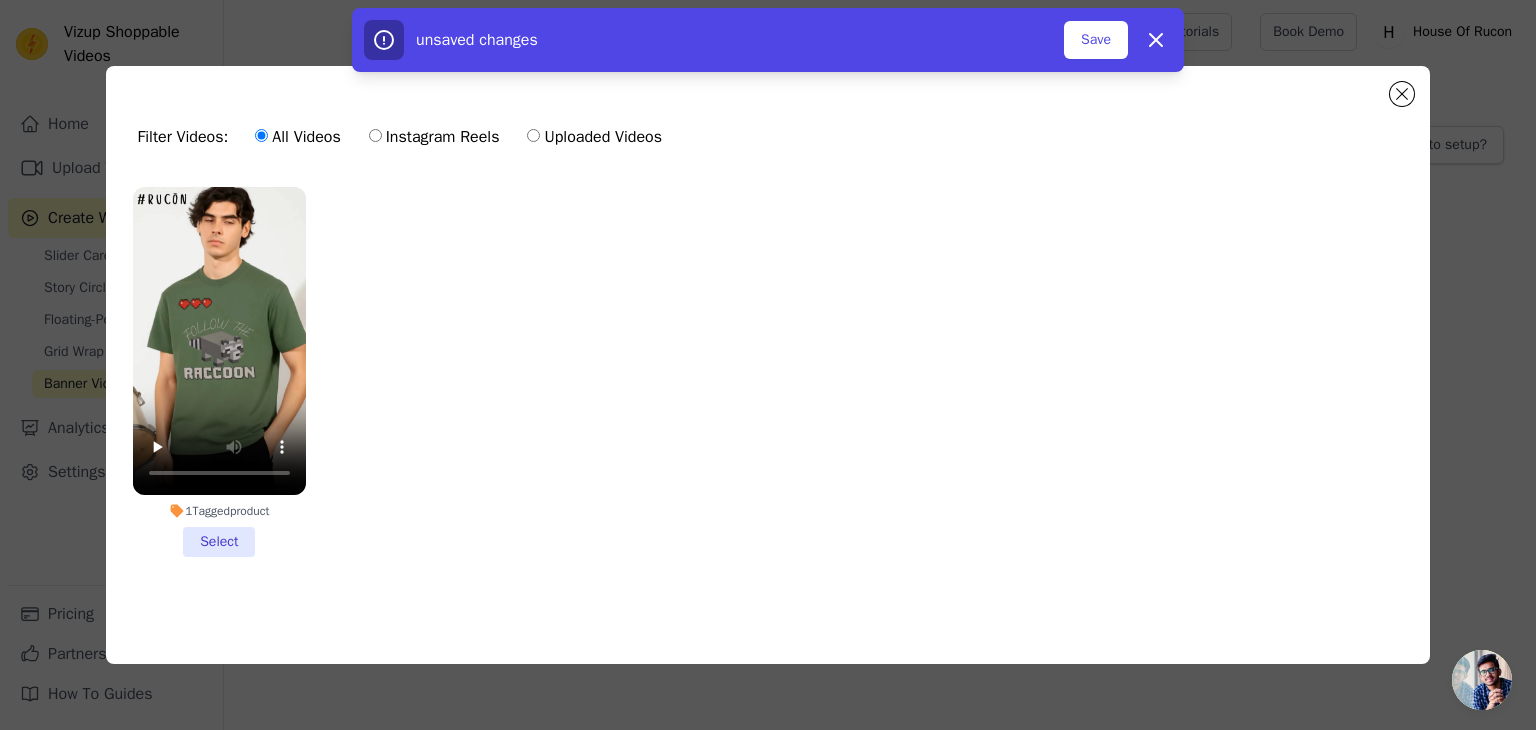 click on "Instagram Reels" at bounding box center [375, 135] 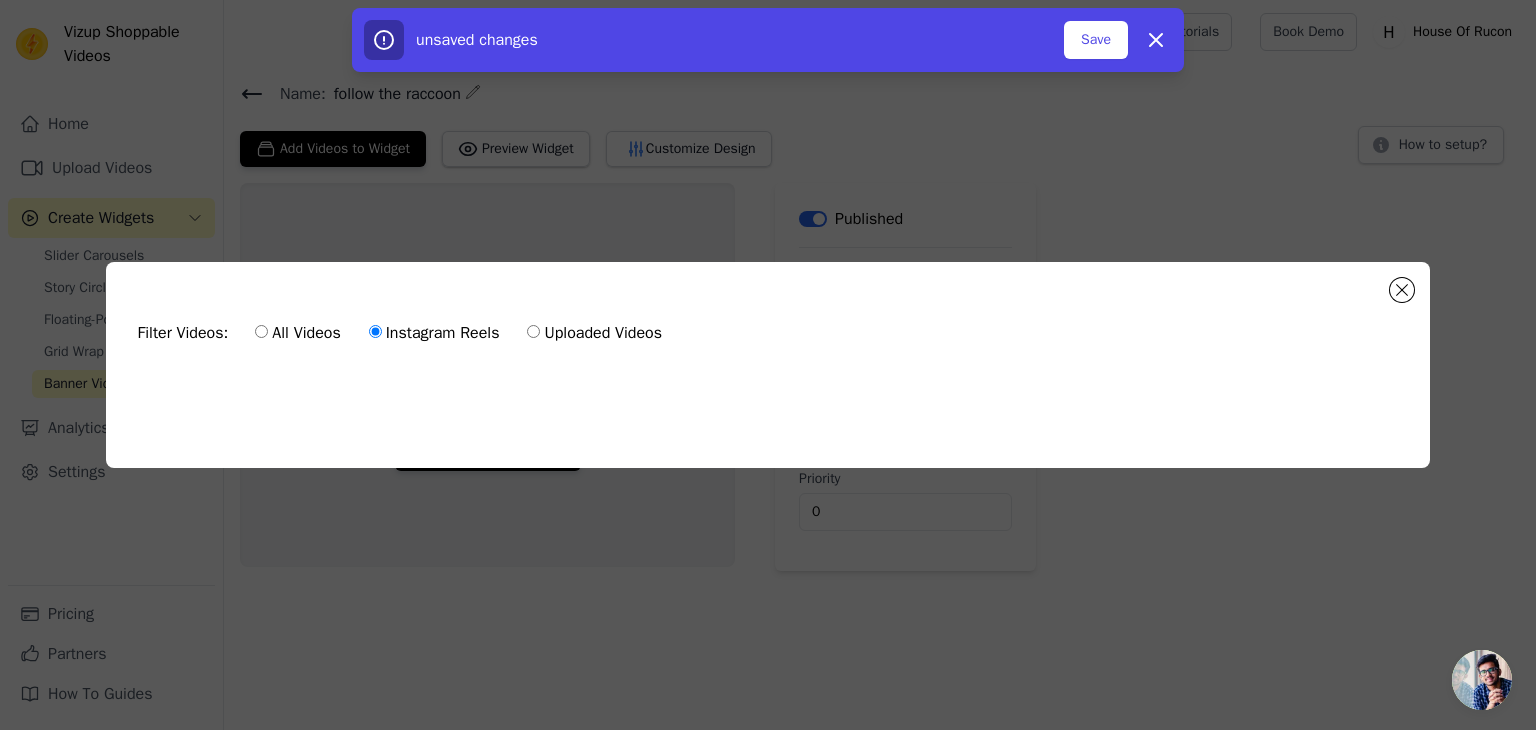 click on "All Videos" at bounding box center (297, 333) 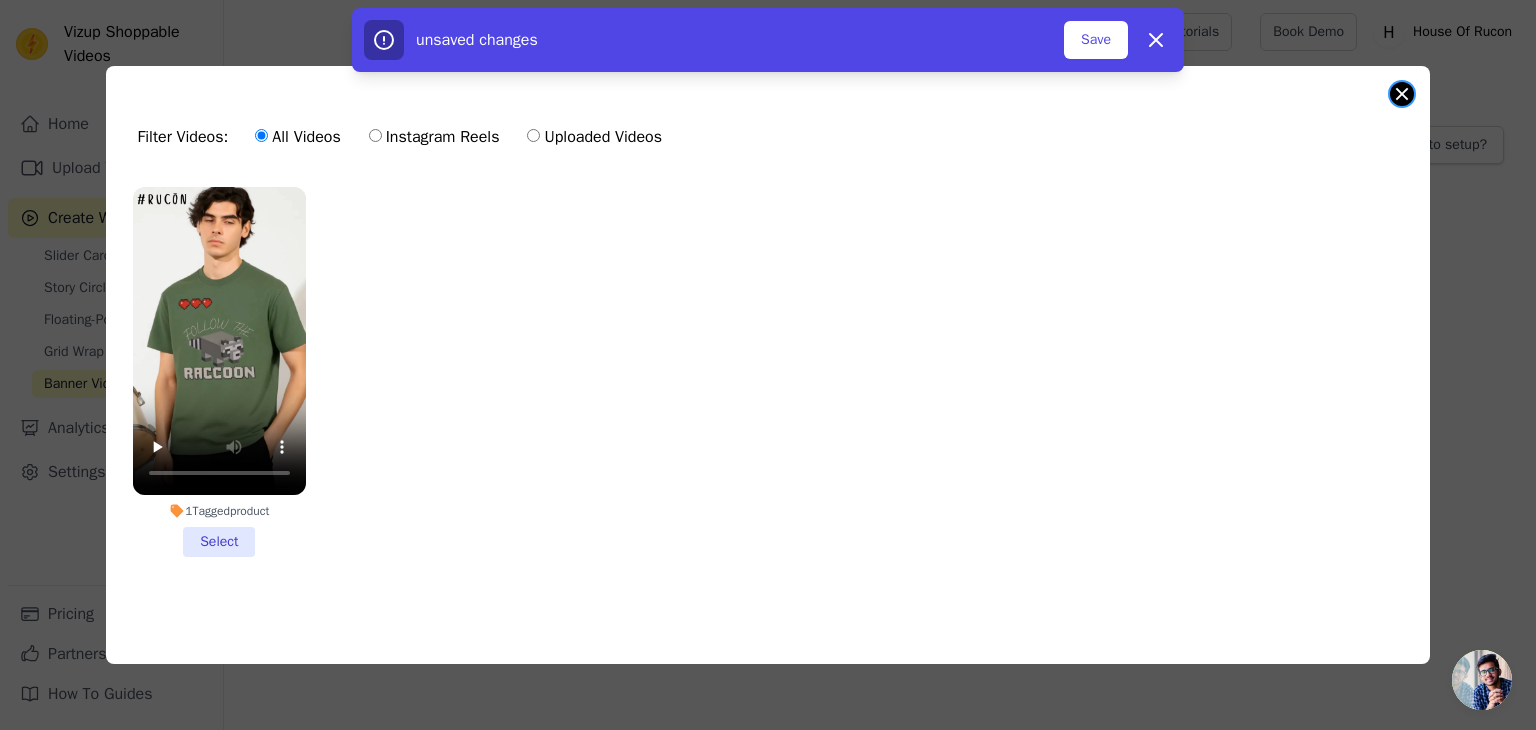 click at bounding box center [1402, 94] 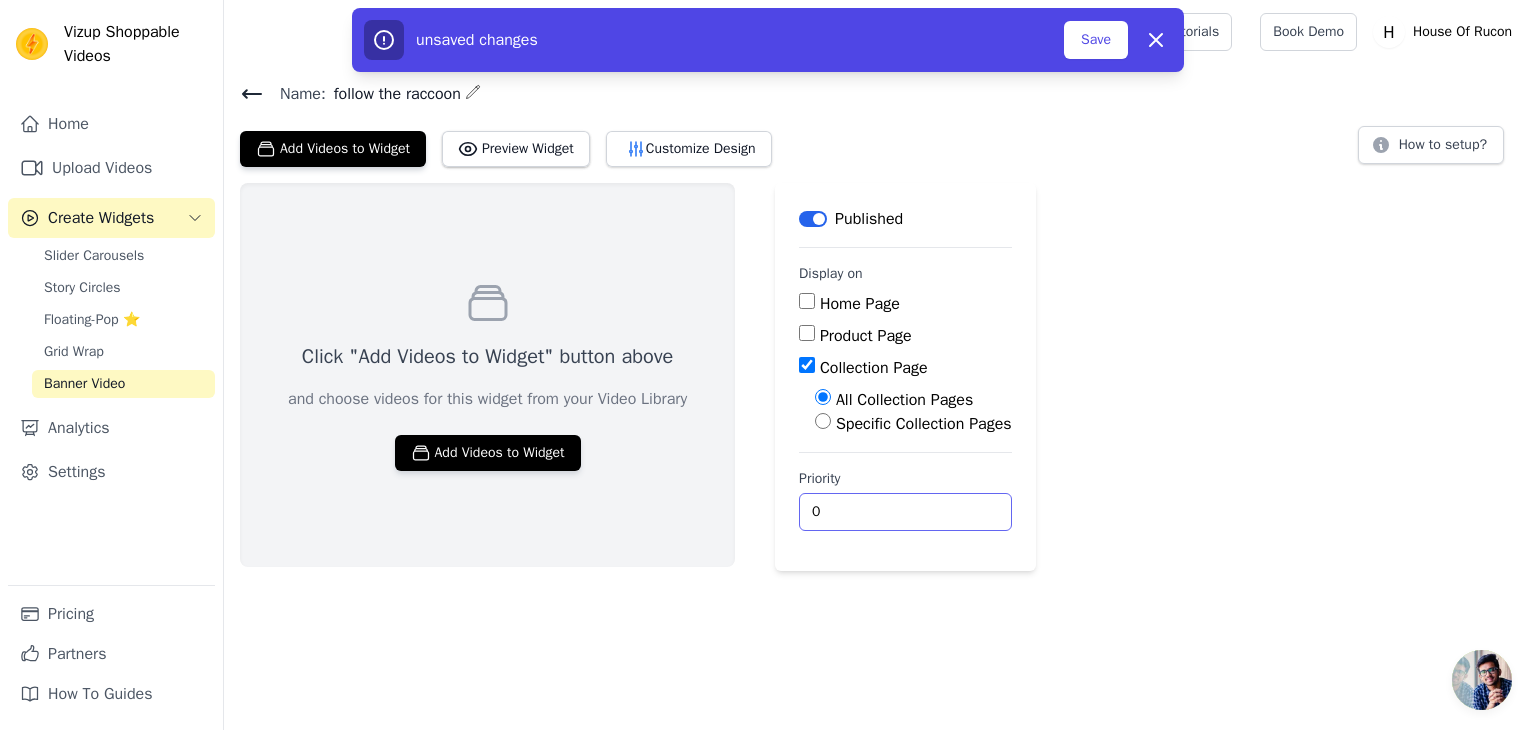 click on "0" at bounding box center (905, 512) 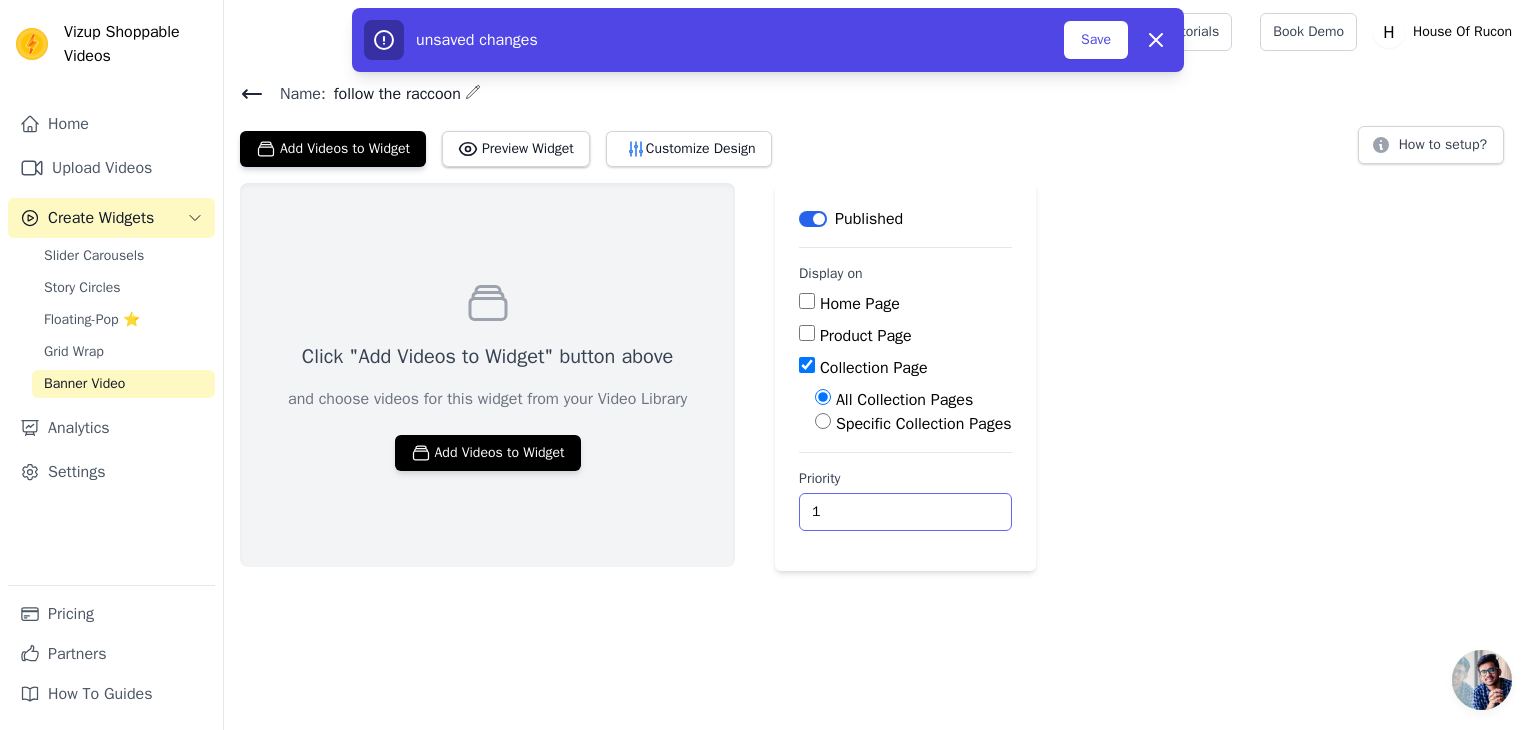 type on "1" 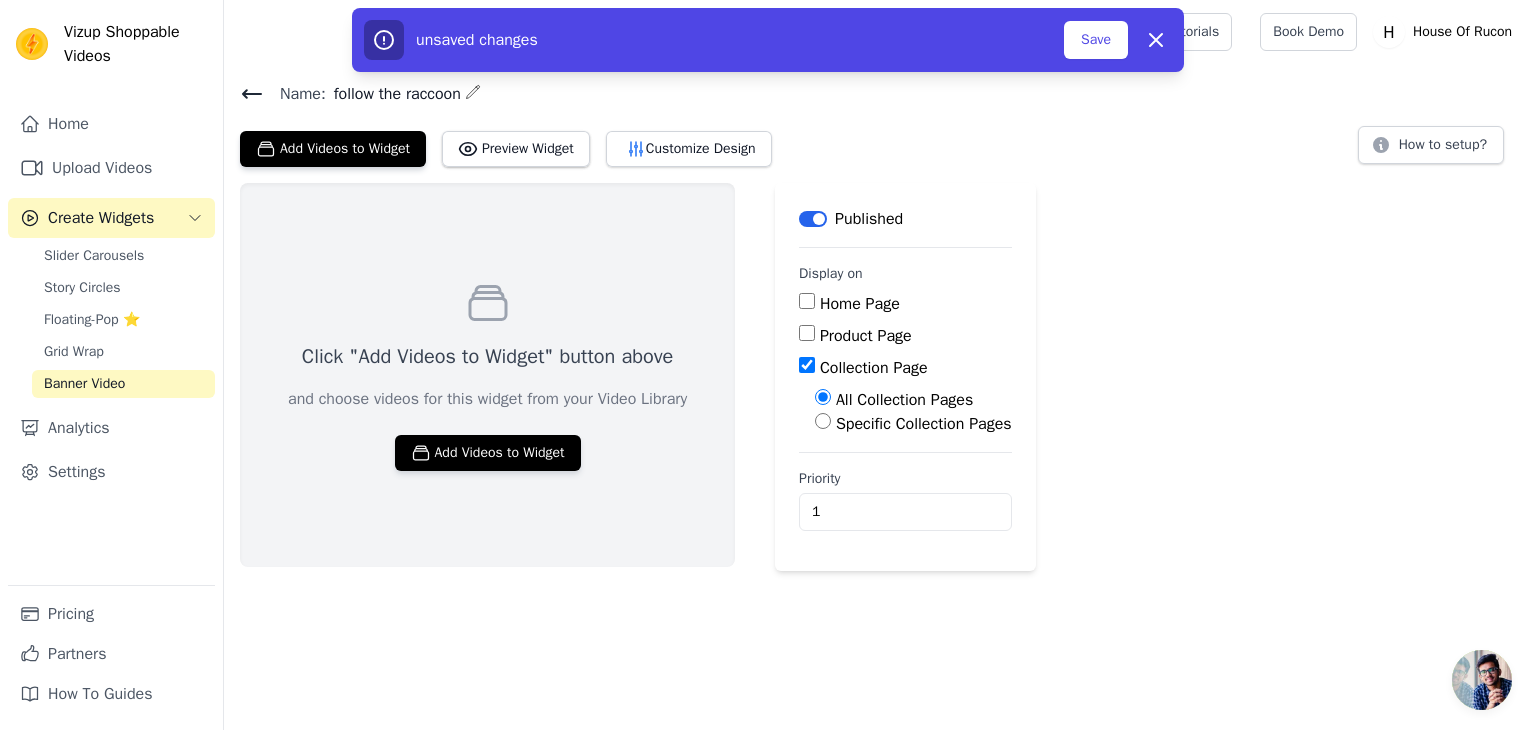 click on "Priority" at bounding box center (905, 479) 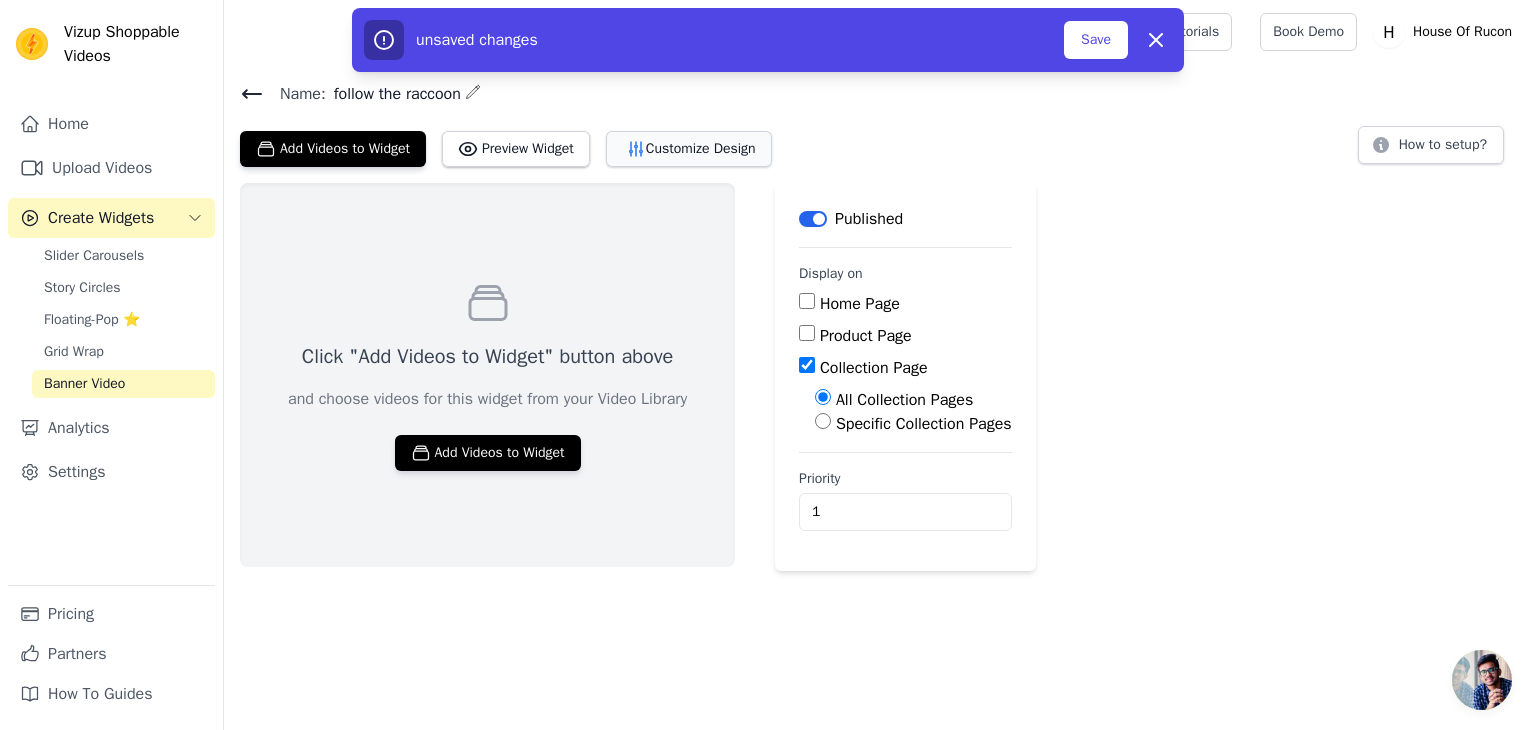 click on "Customize Design" at bounding box center (689, 149) 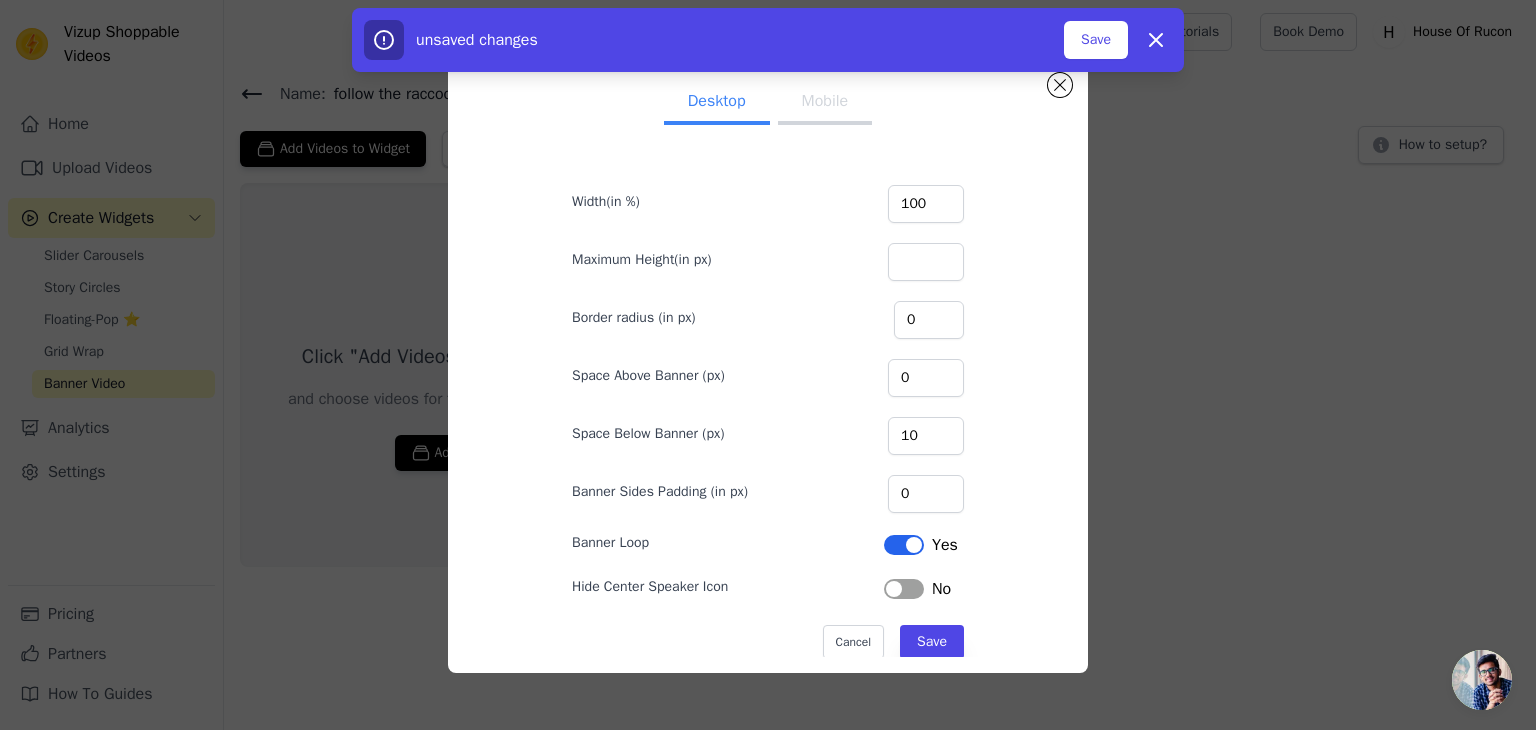 click on "Mobile" at bounding box center [825, 103] 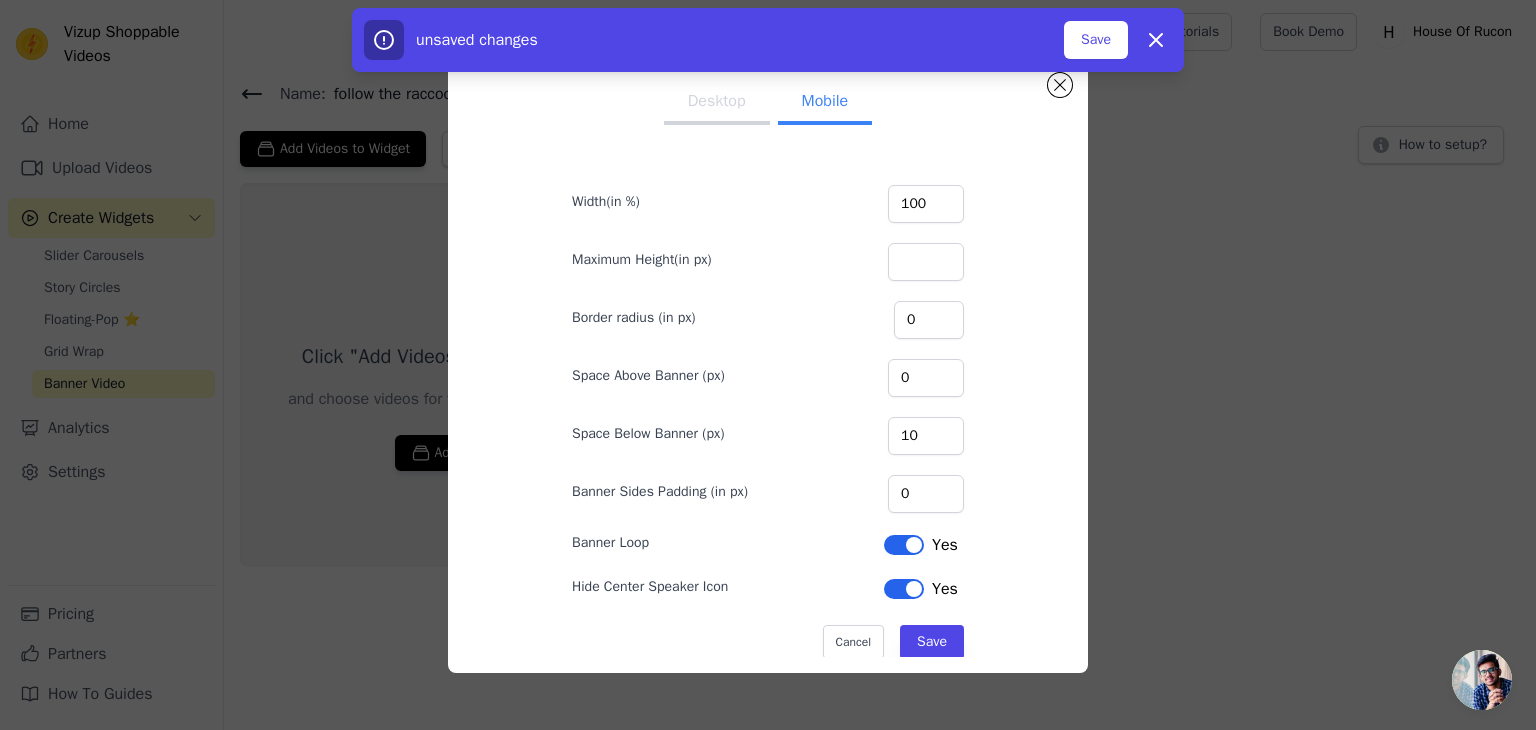 click on "Desktop" at bounding box center [717, 103] 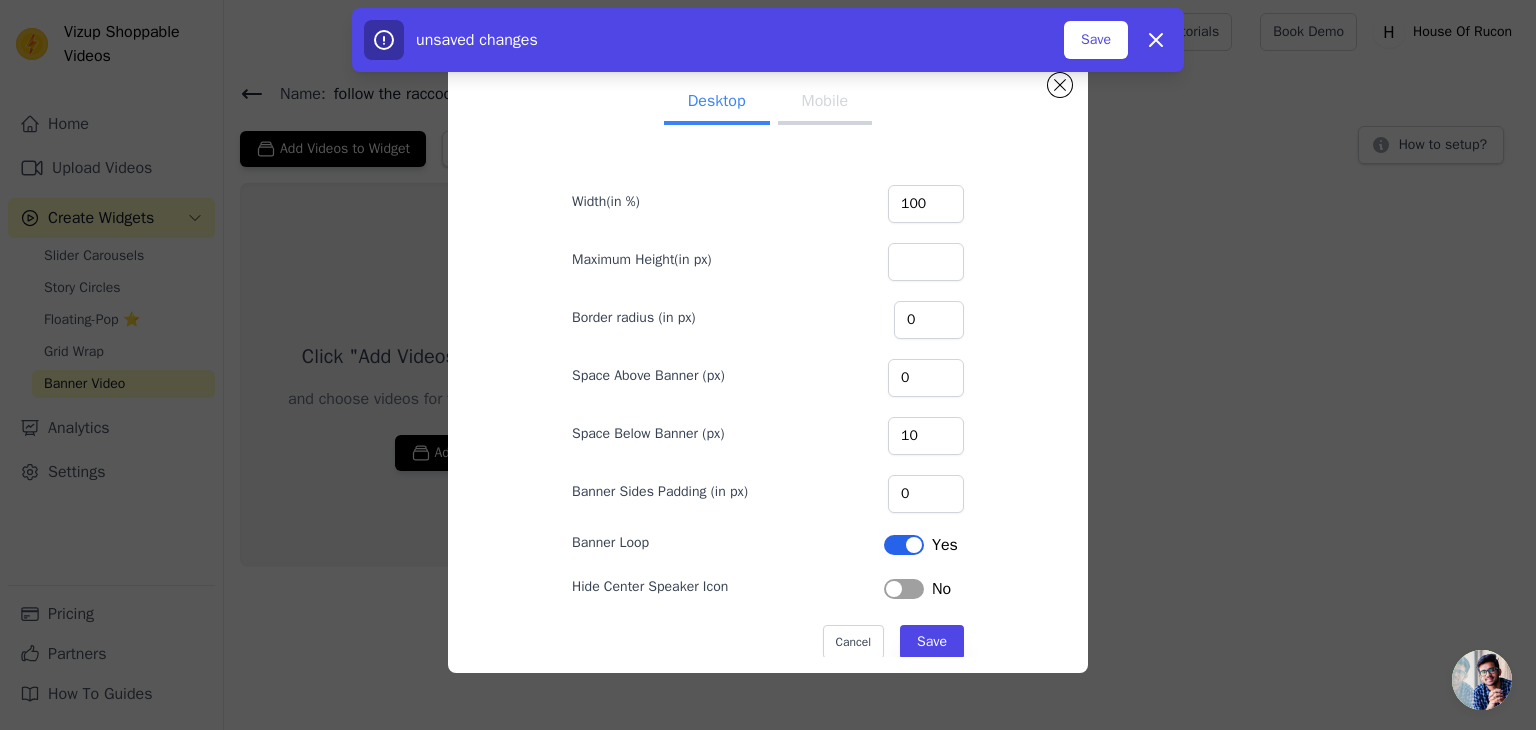 click on "Desktop Mobile   Width(in %)   100   Maximum Height(in px)     Border radius (in px)   0   Space Above Banner (px)   0   Space Below Banner (px)   10   Banner Sides Padding (in px)   0   Banner Loop   Label     Yes   Hide Center Speaker Icon   Label     No   Cancel   Save" at bounding box center (768, 365) 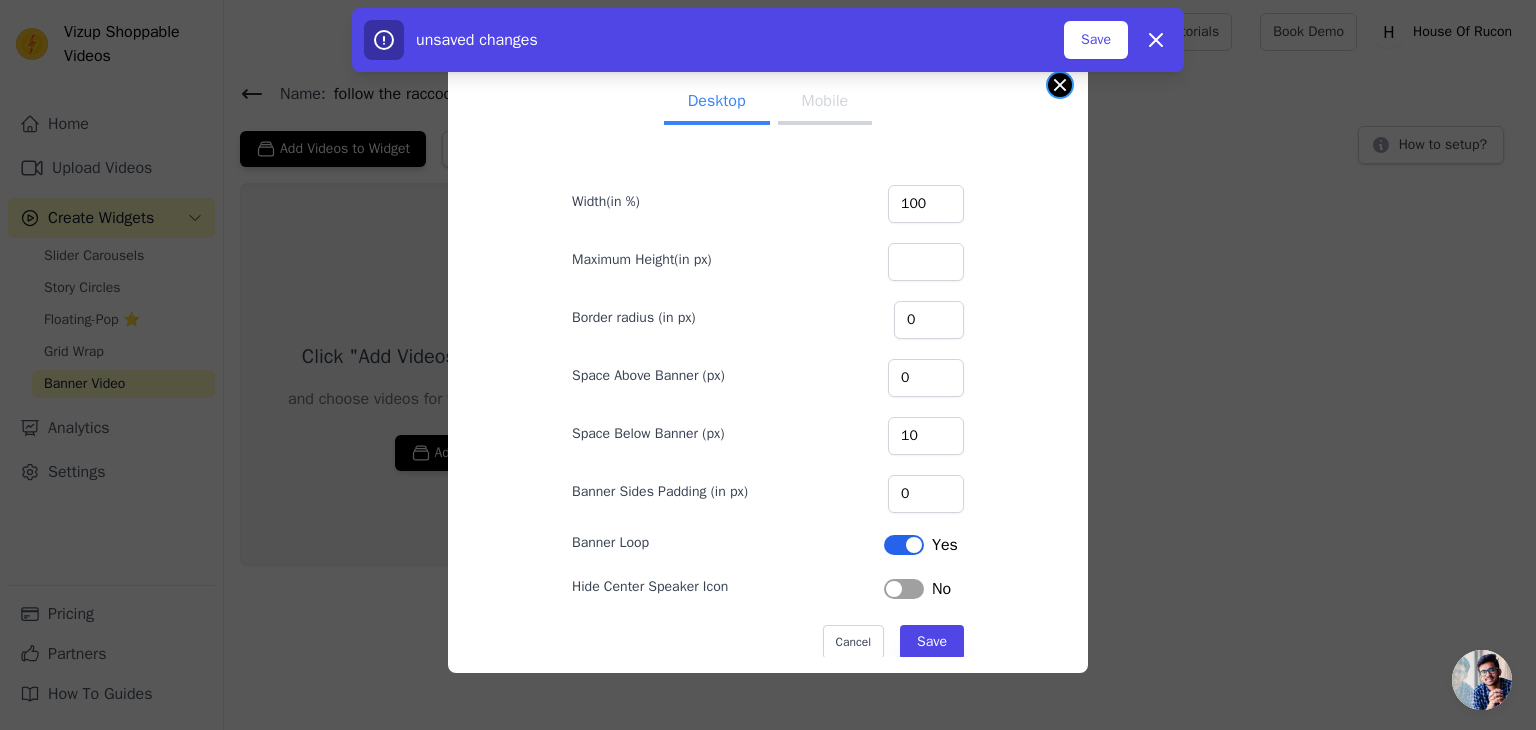 click at bounding box center (1060, 85) 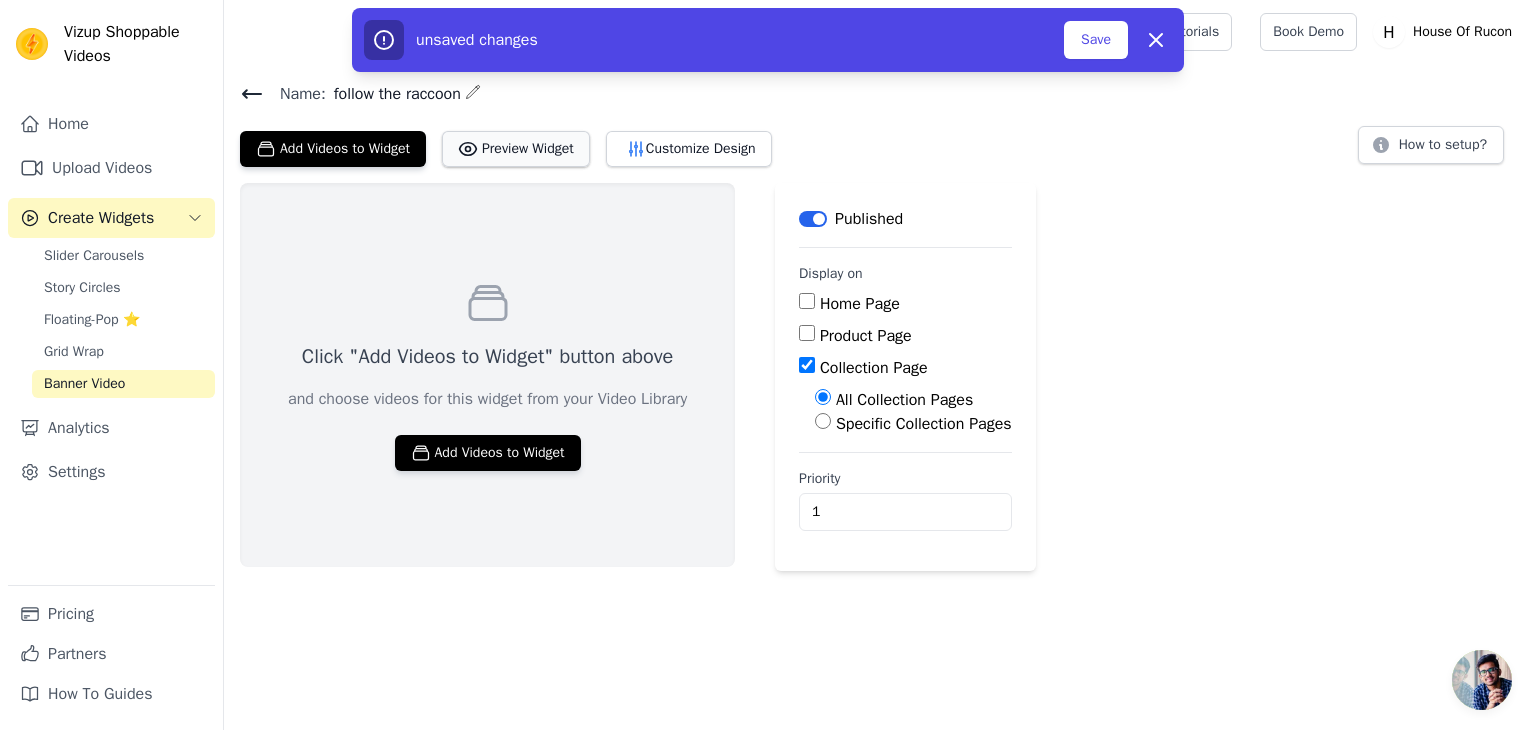 click on "Preview Widget" at bounding box center [516, 149] 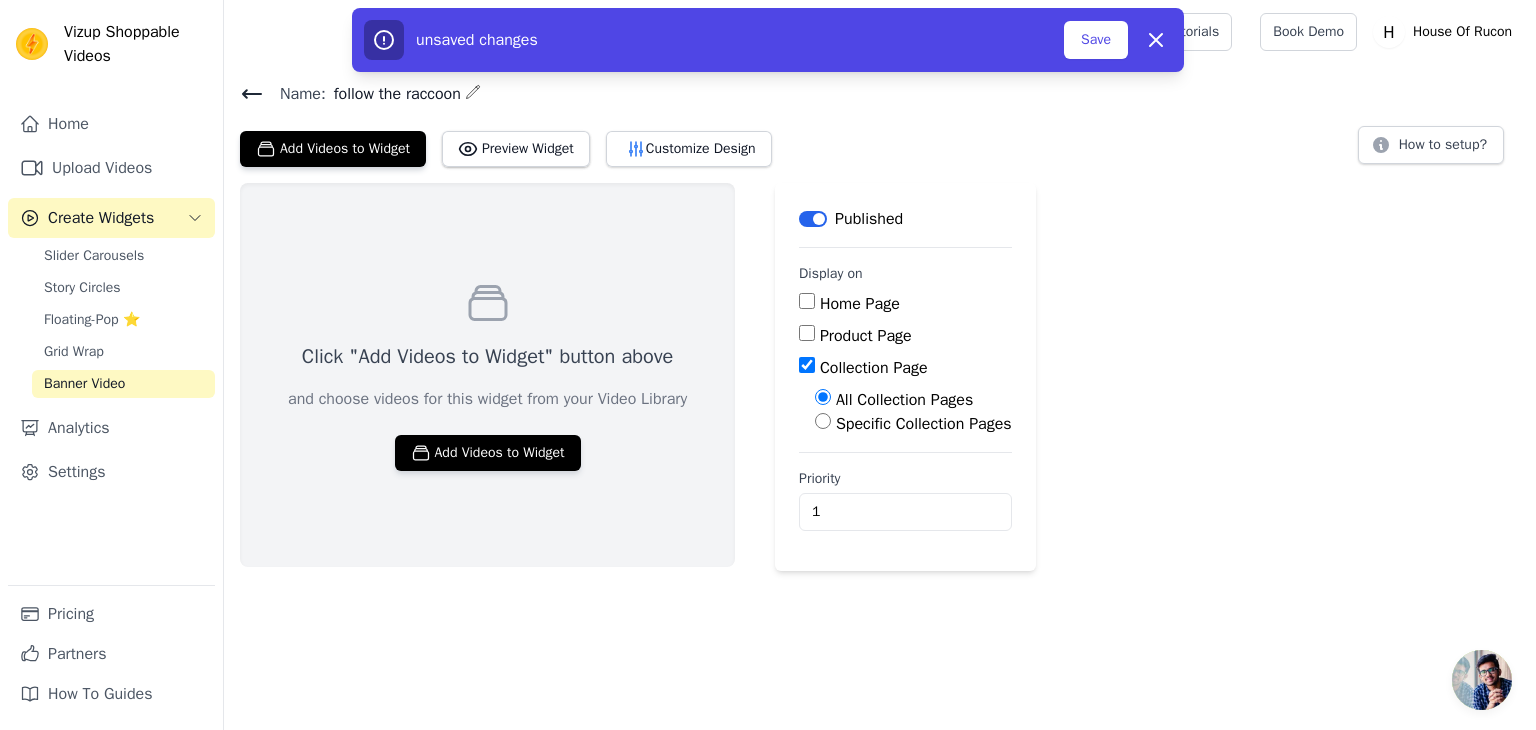 click on "Home Page" at bounding box center (905, 304) 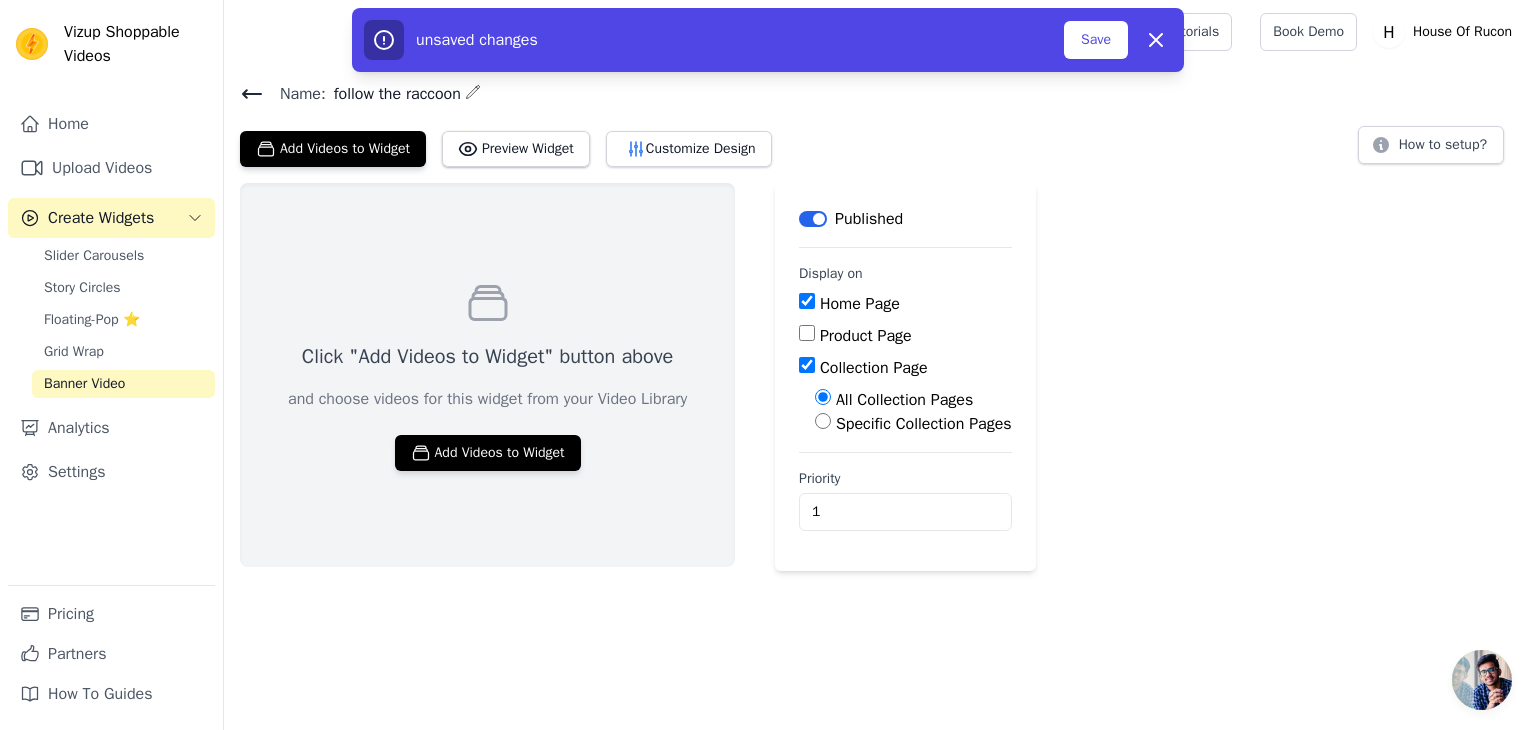 click on "Collection Page" at bounding box center (905, 368) 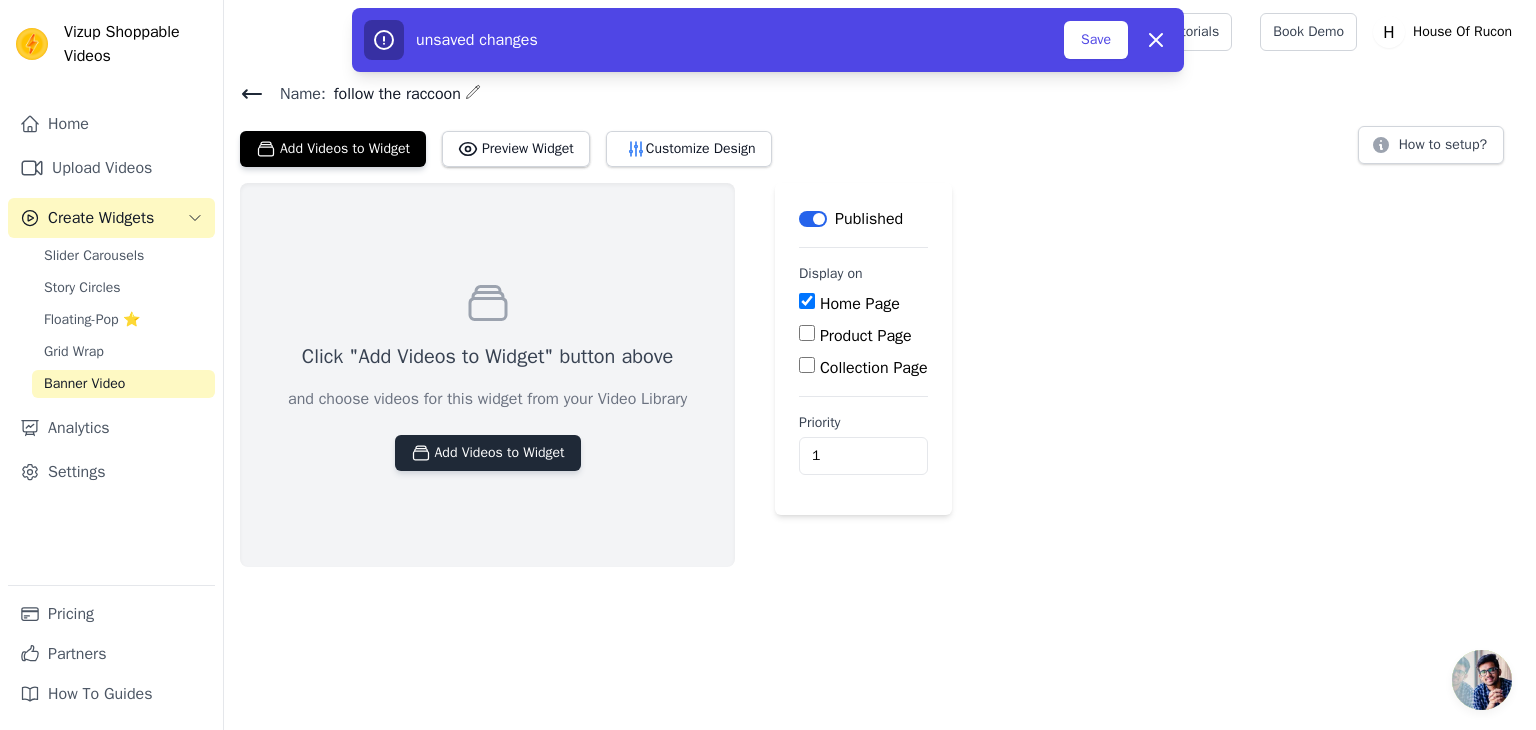 click on "Add Videos to Widget" at bounding box center (488, 453) 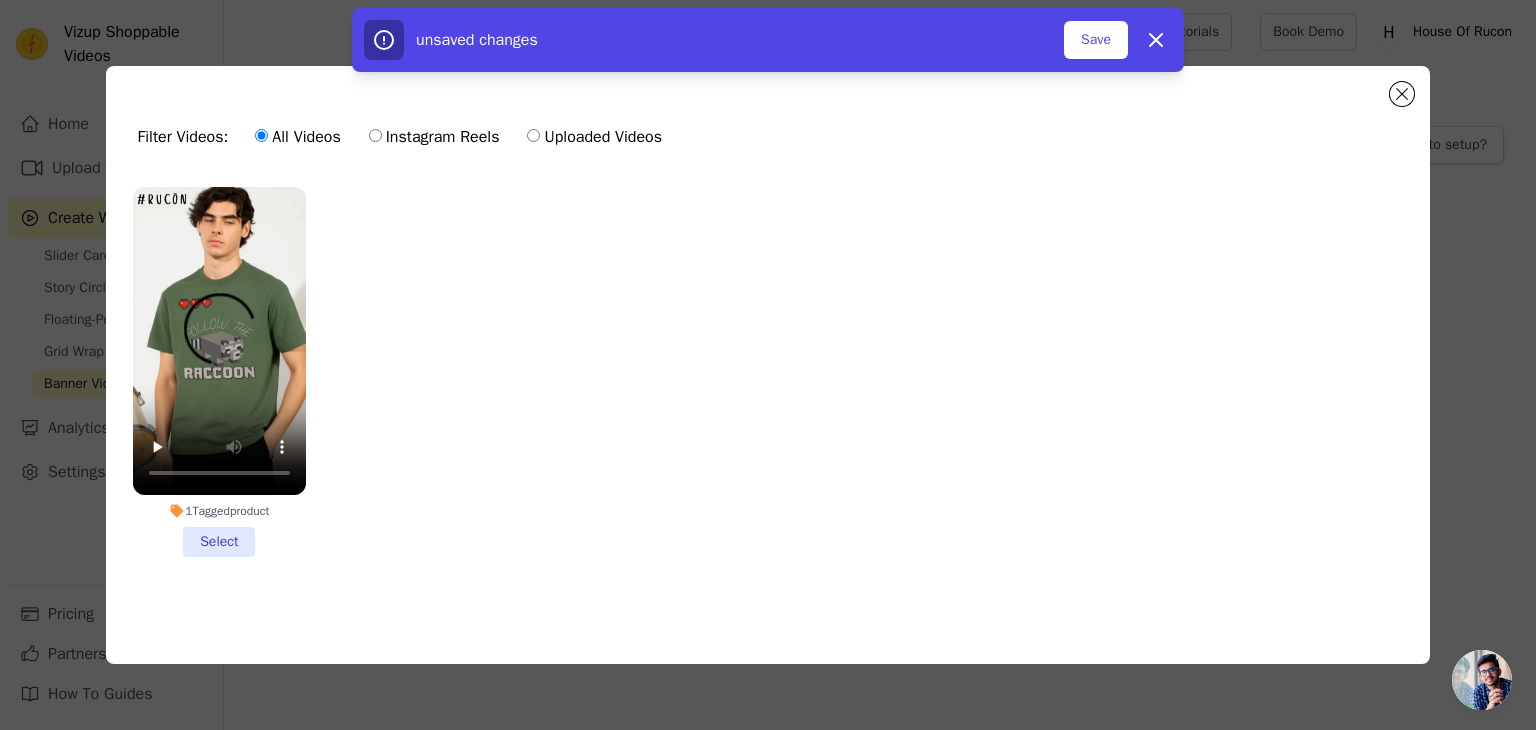 click on "1  Tagged  product     Select" at bounding box center [219, 372] 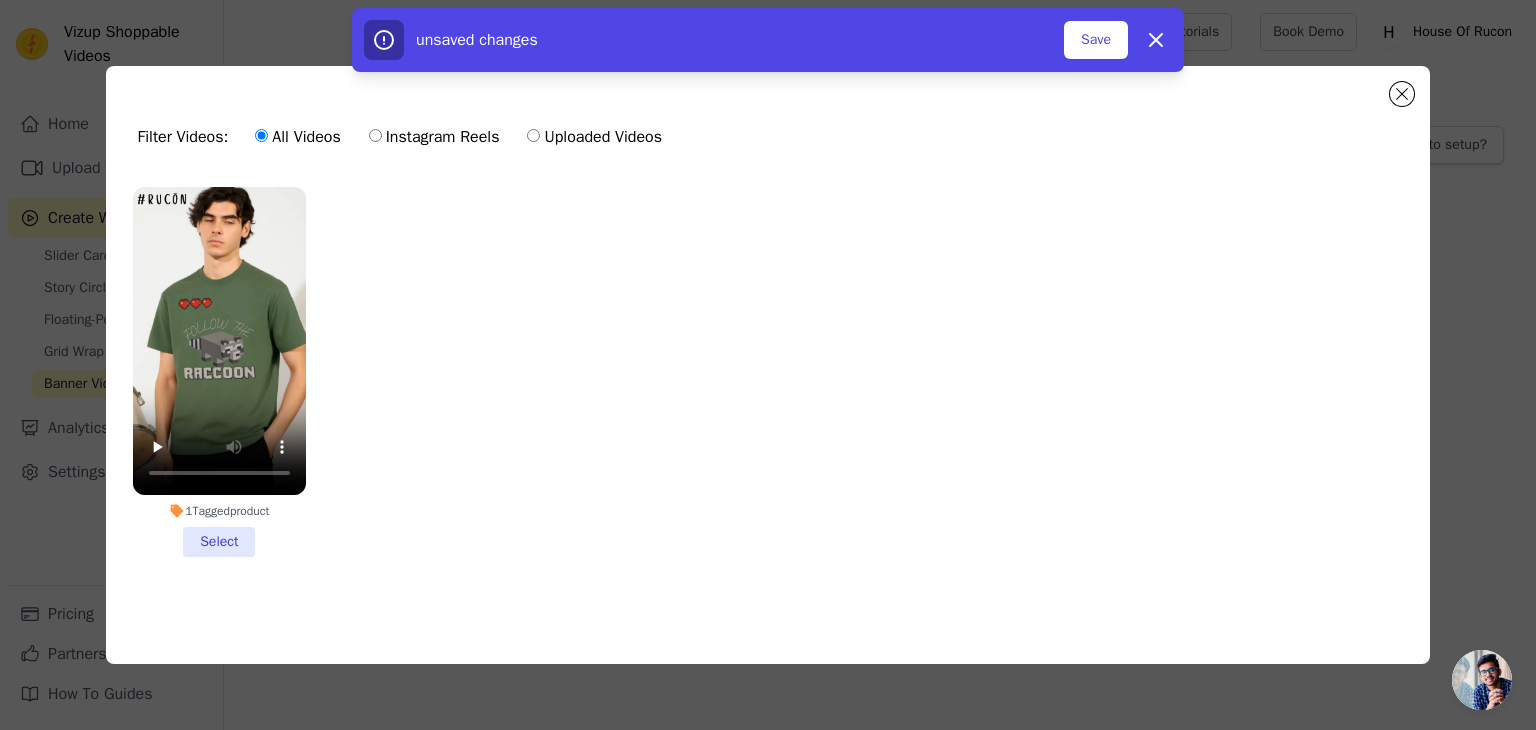 click on "1  Tagged  product     Select" at bounding box center [0, 0] 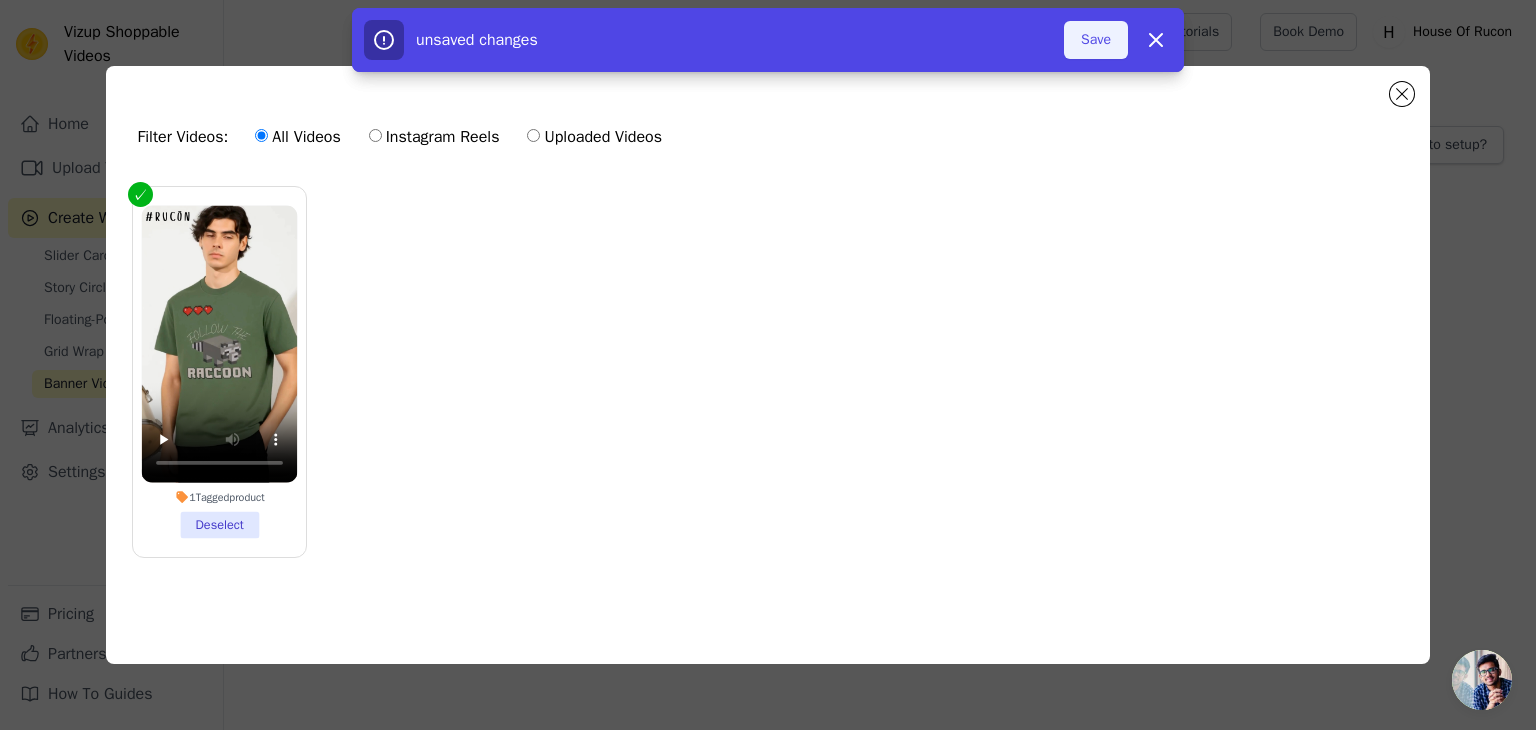 click on "Save" at bounding box center (1096, 40) 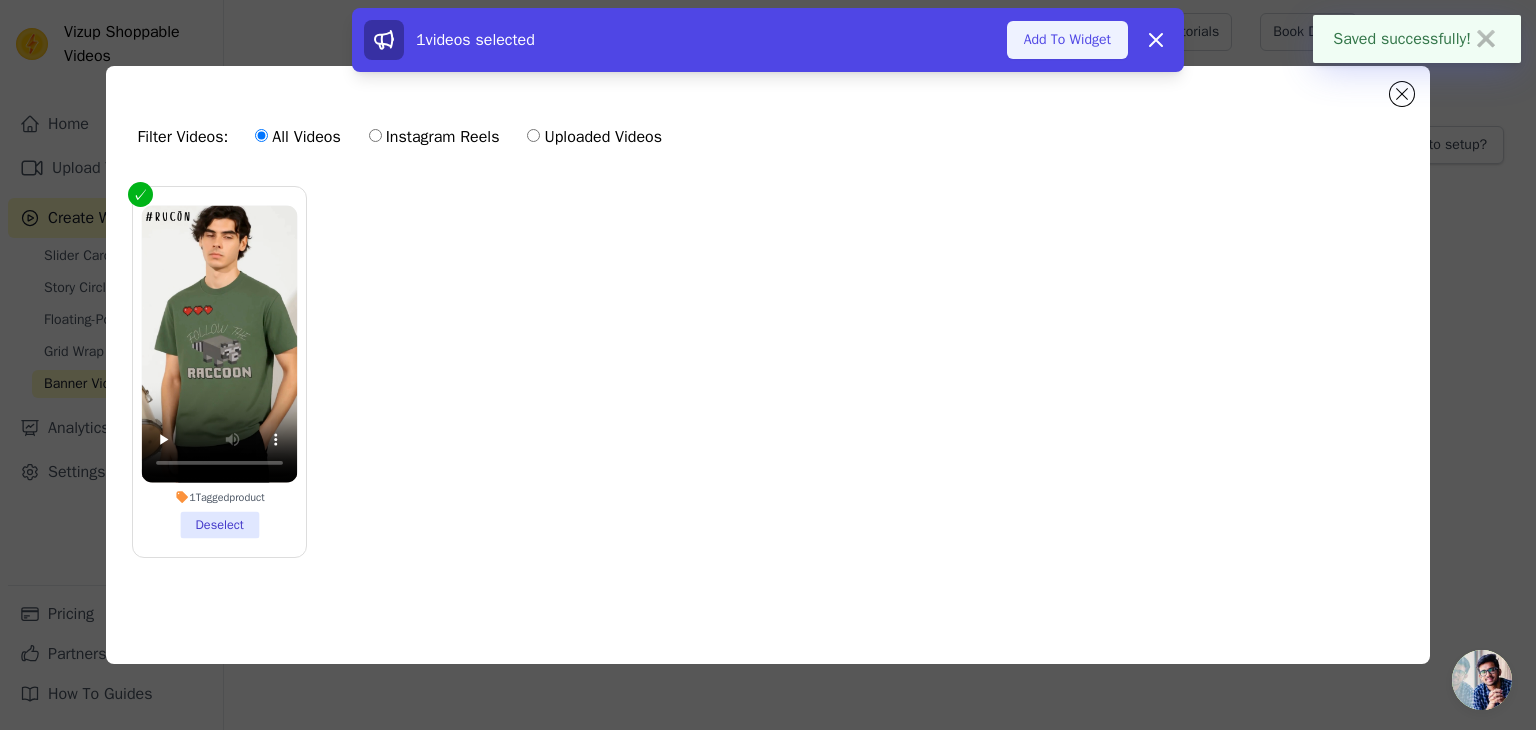 click on "Add To Widget" at bounding box center (1067, 40) 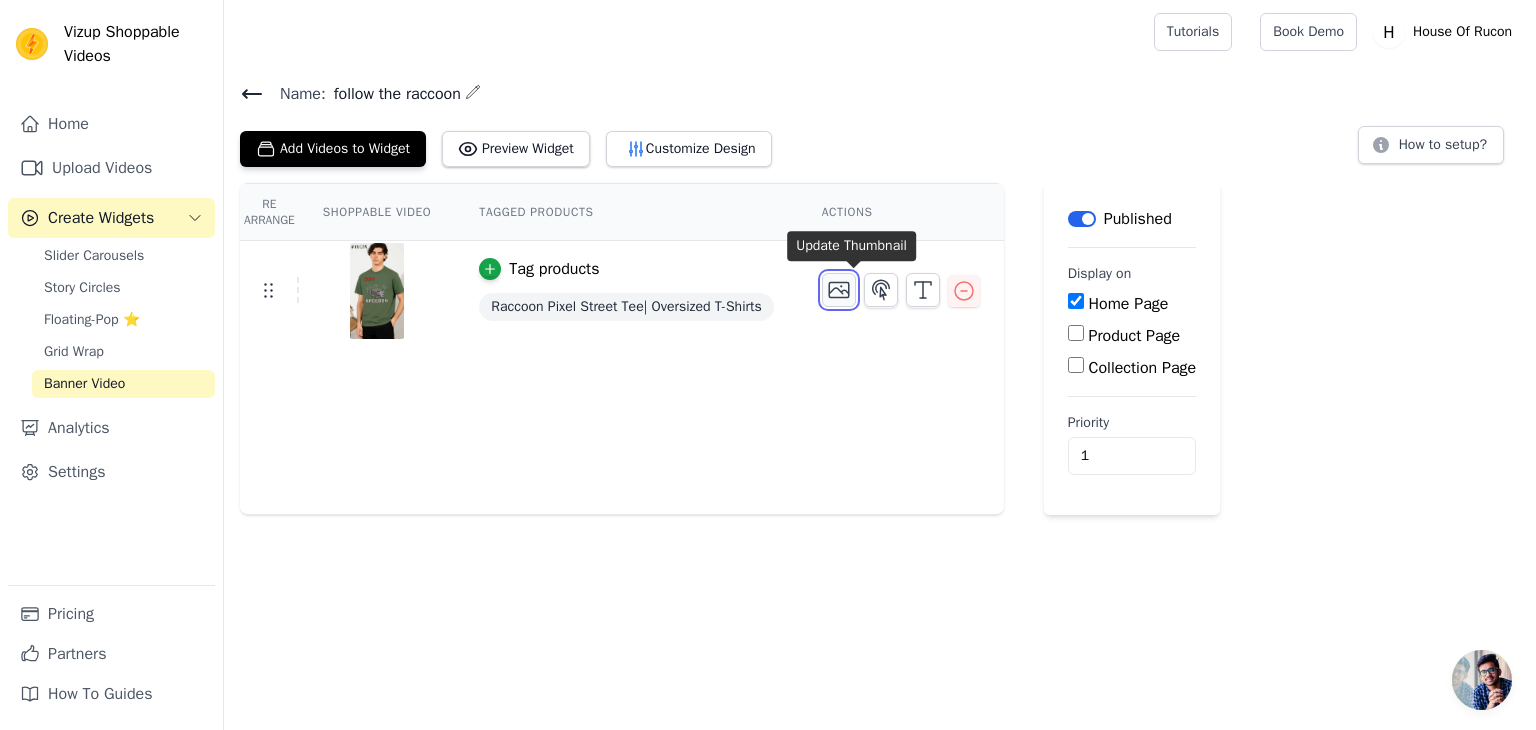 click at bounding box center [839, 290] 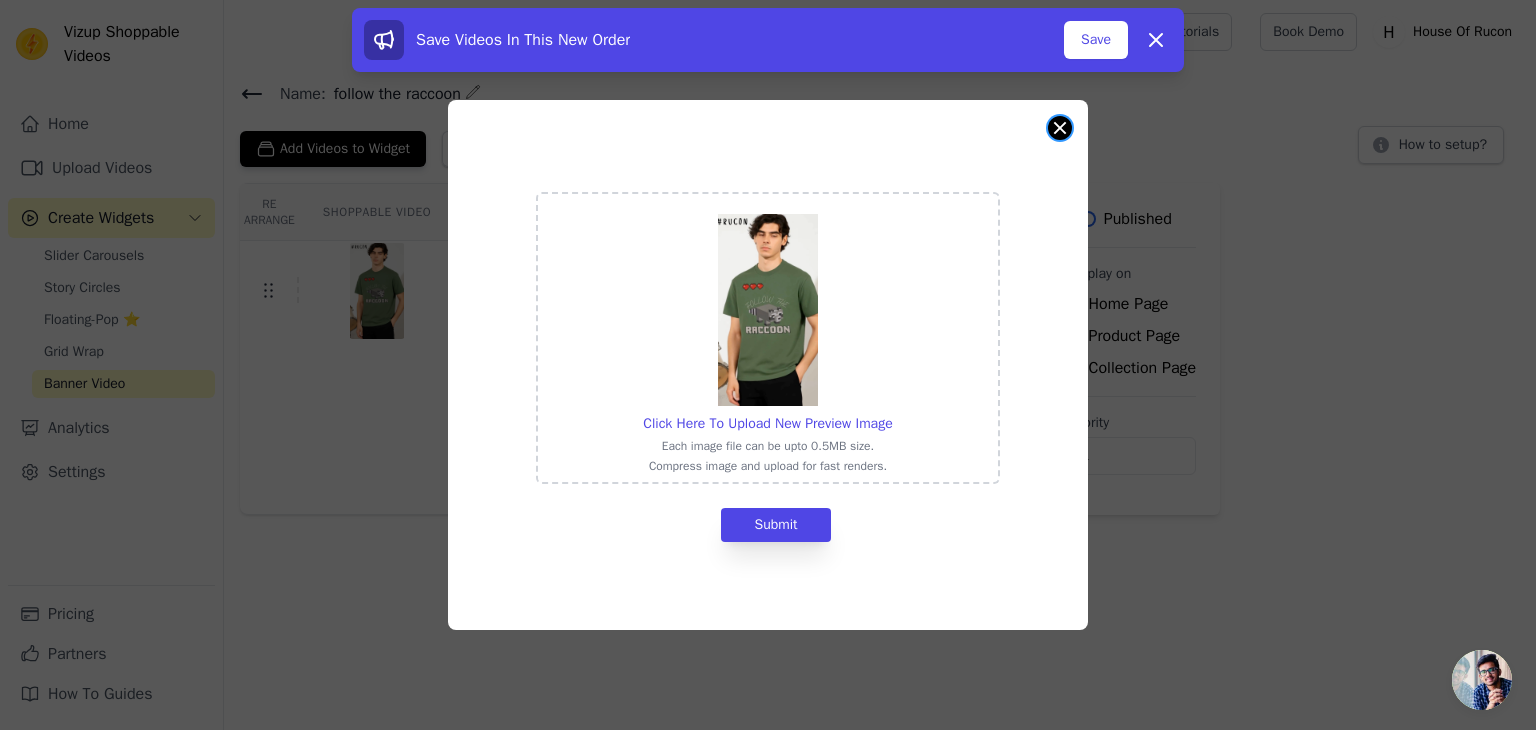 click at bounding box center (1060, 128) 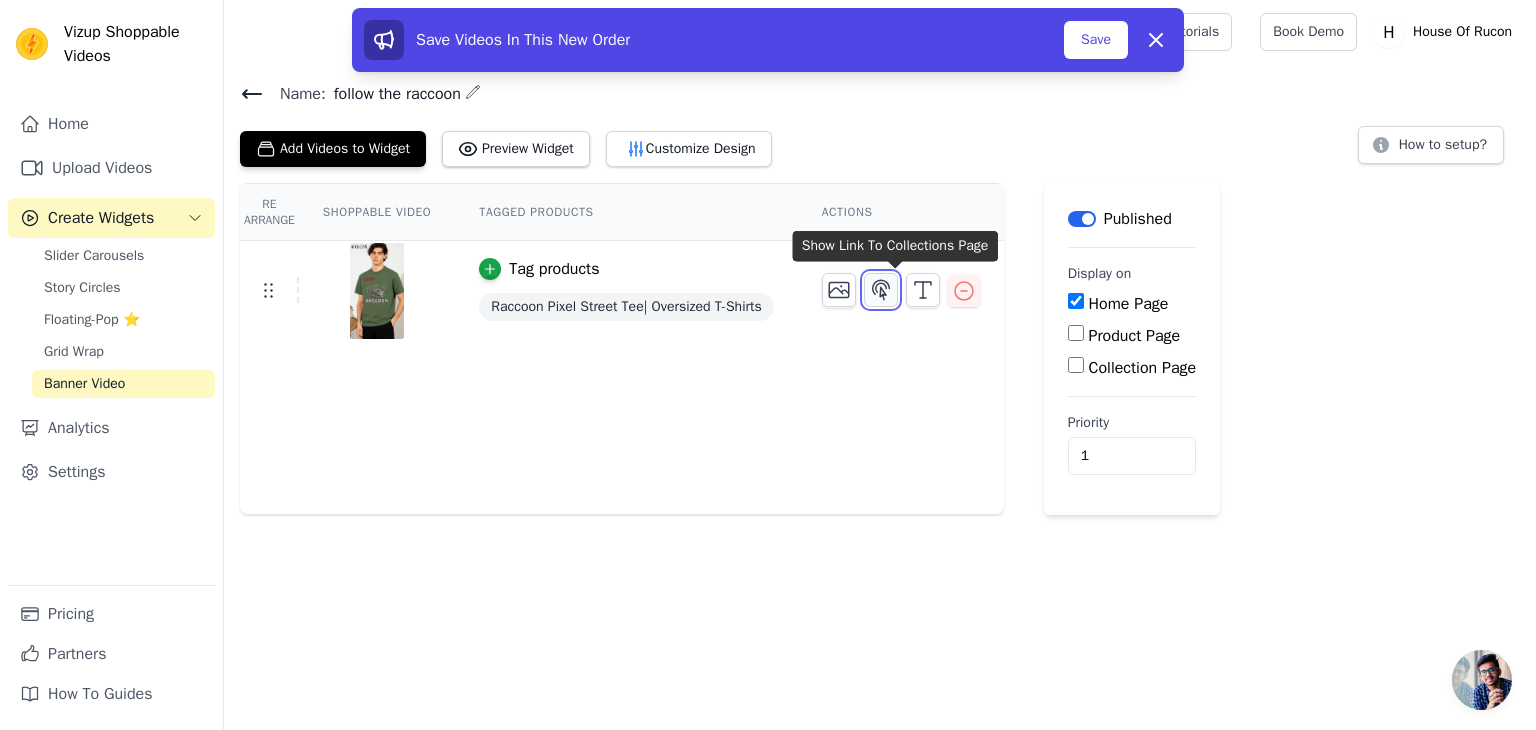 click 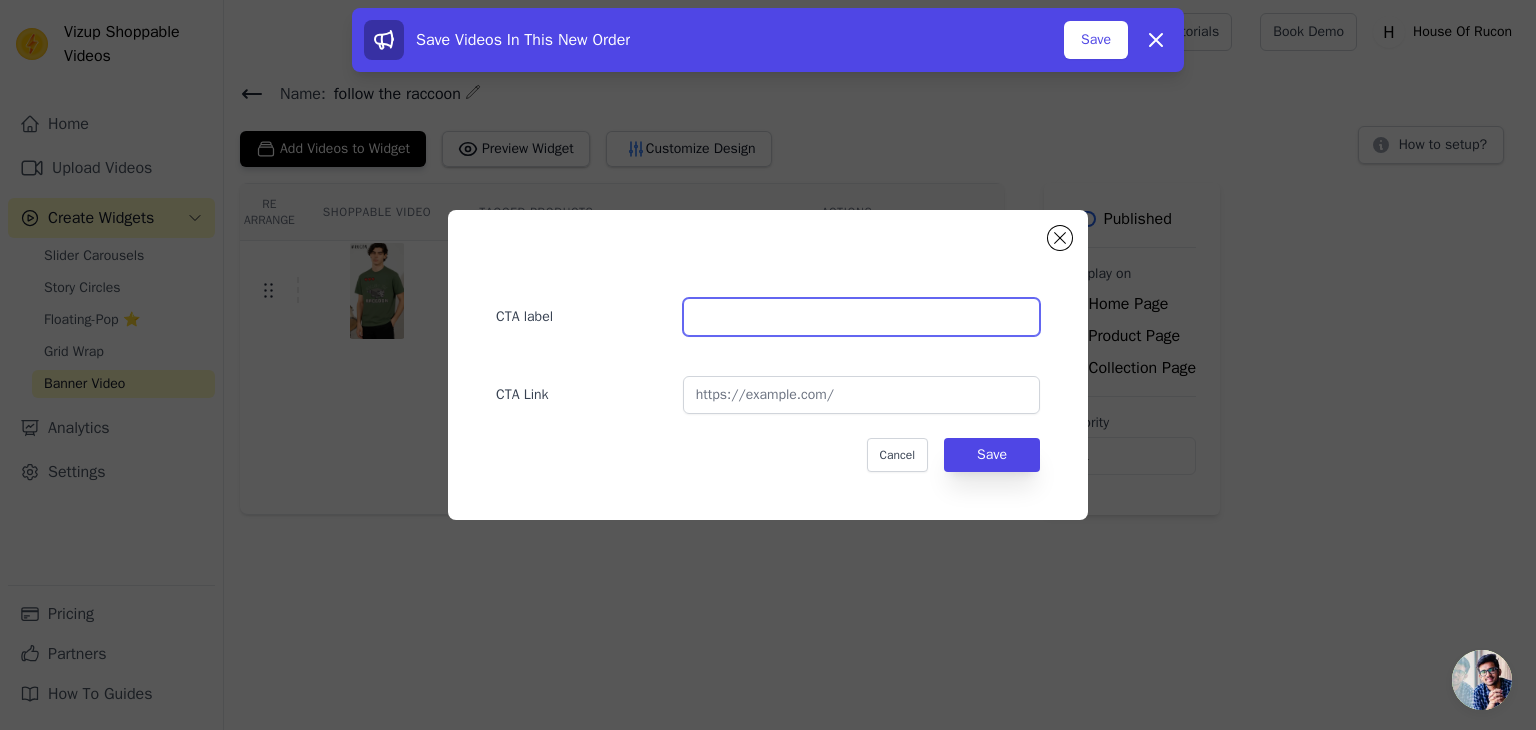 click at bounding box center (861, 317) 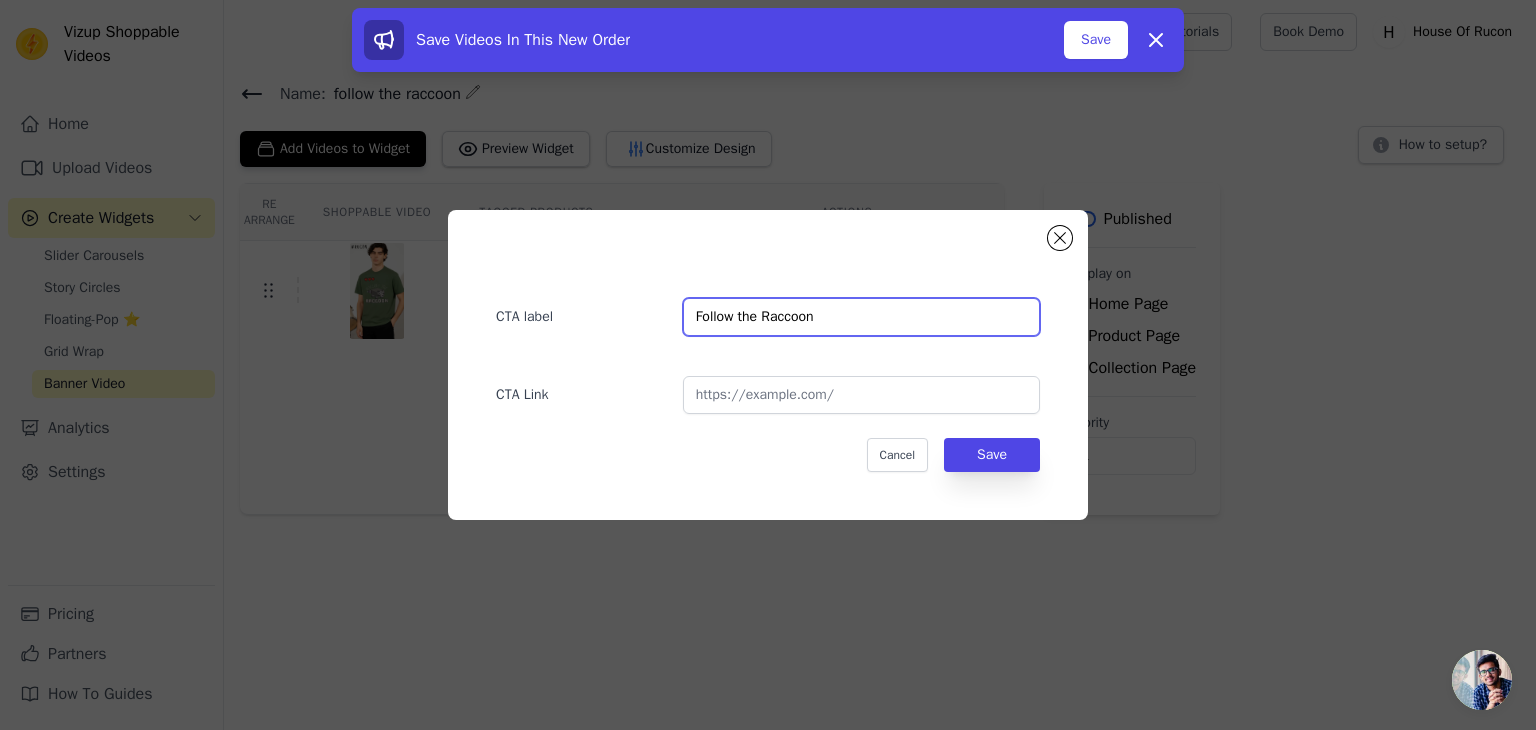 type on "Follow the Raccoon" 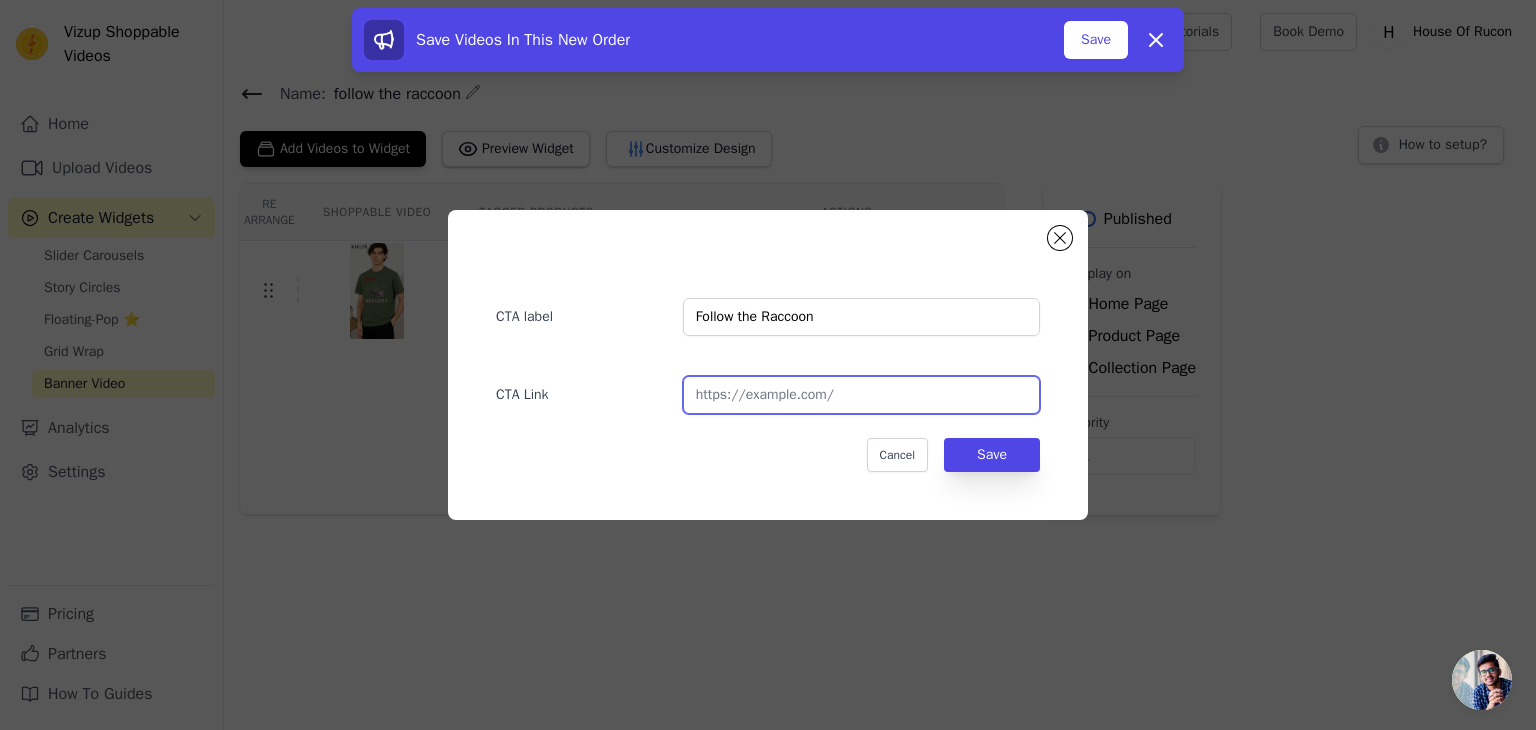 click at bounding box center (861, 395) 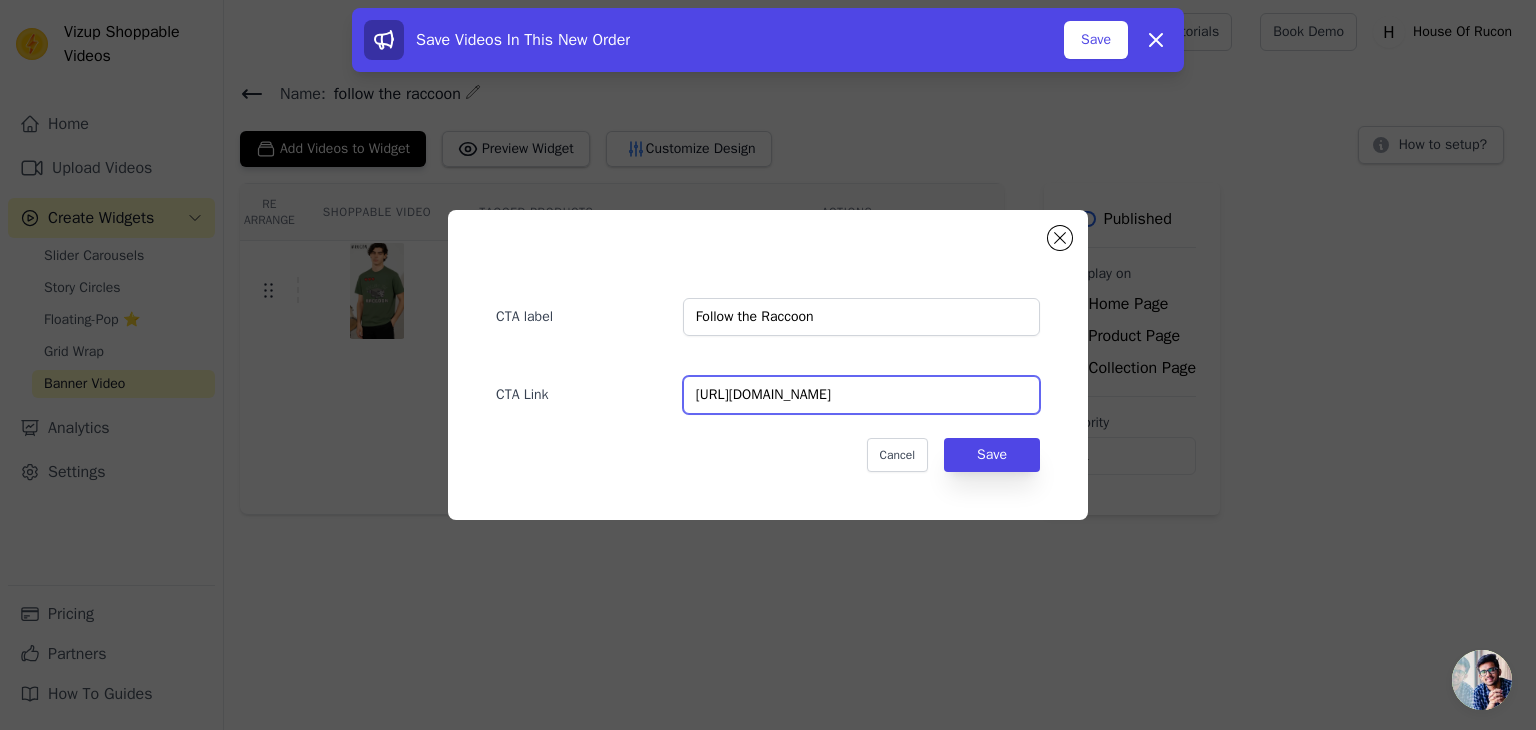 scroll, scrollTop: 0, scrollLeft: 222, axis: horizontal 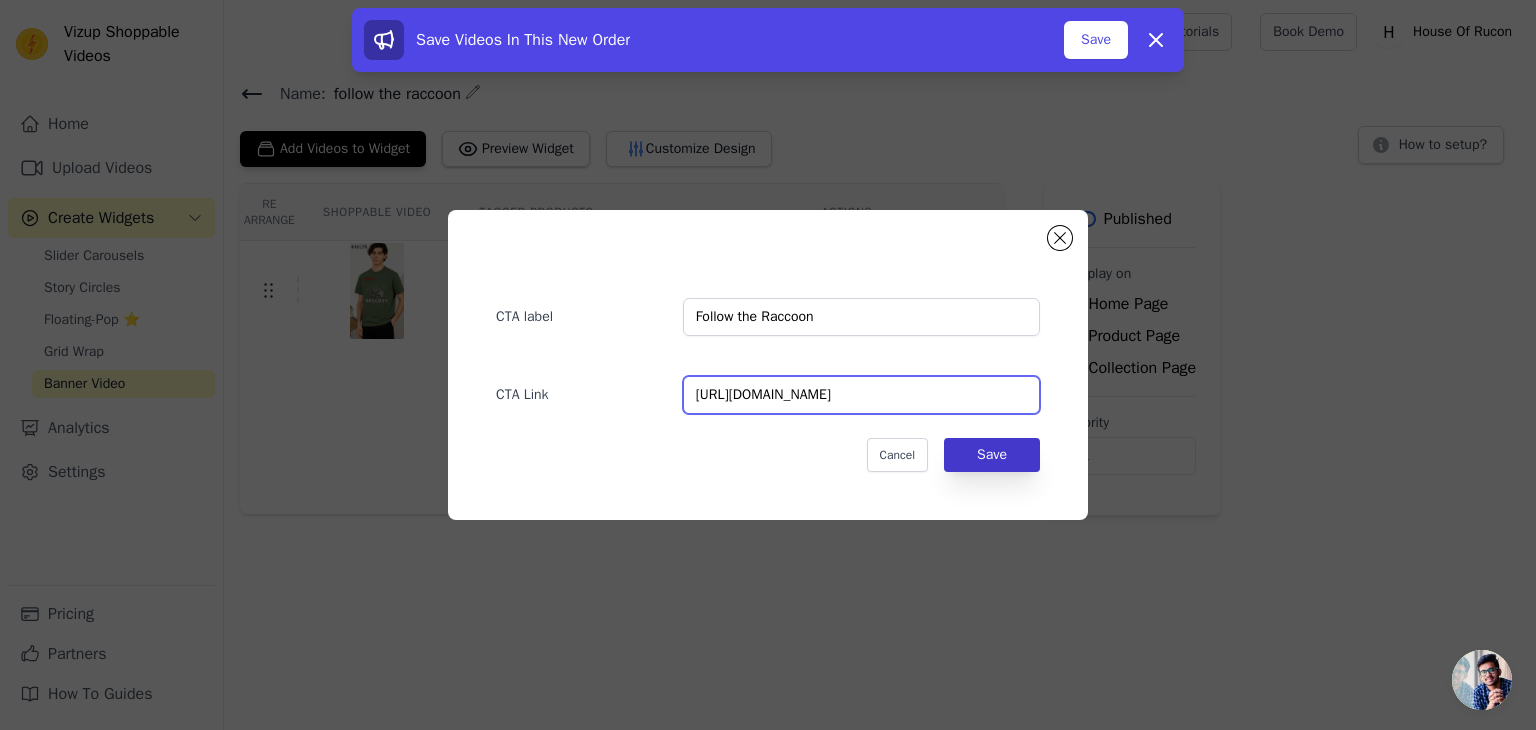 type on "https://houseofrucon.myshopify.com/products/raccoon-pixel-street-tee-oversized-t-shirts" 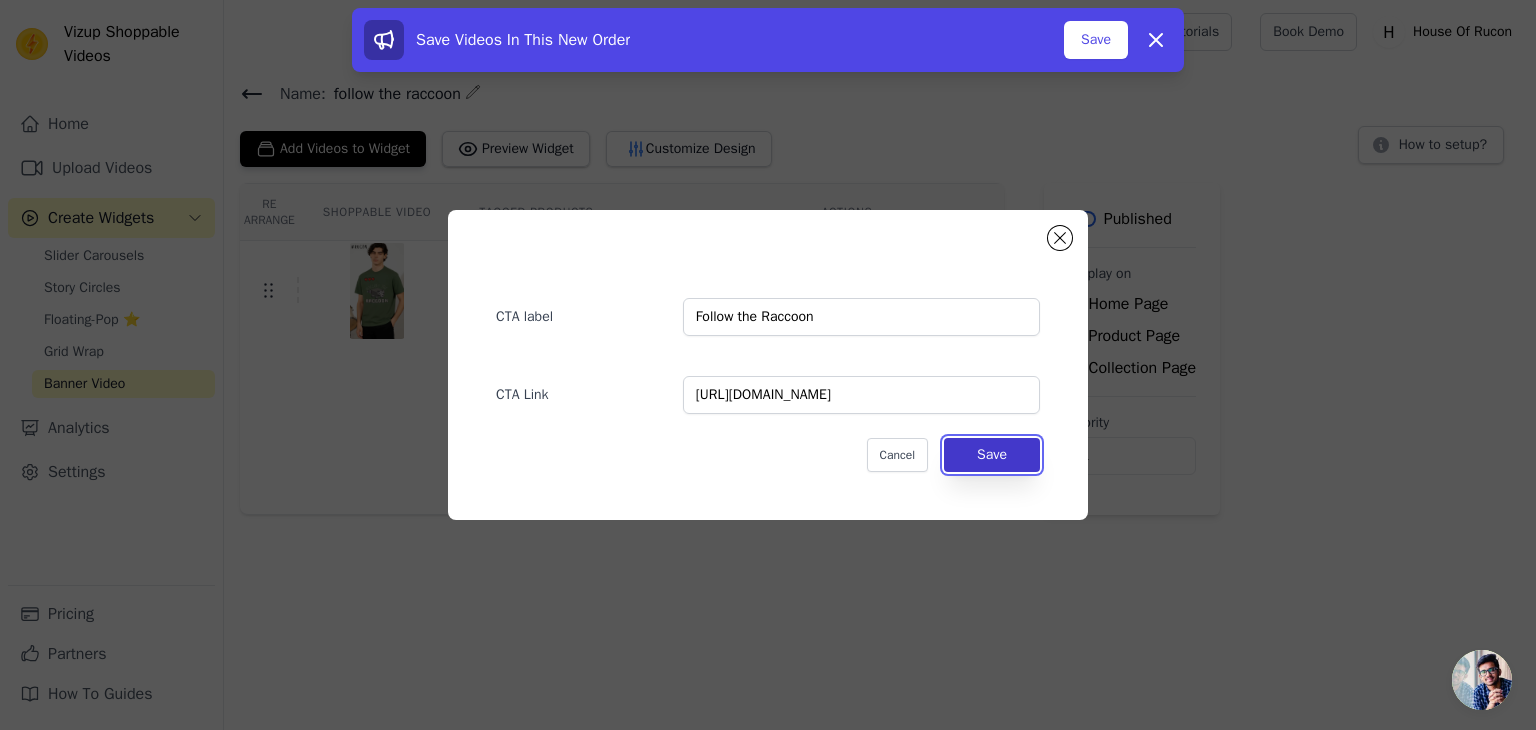 click on "Save" at bounding box center (992, 455) 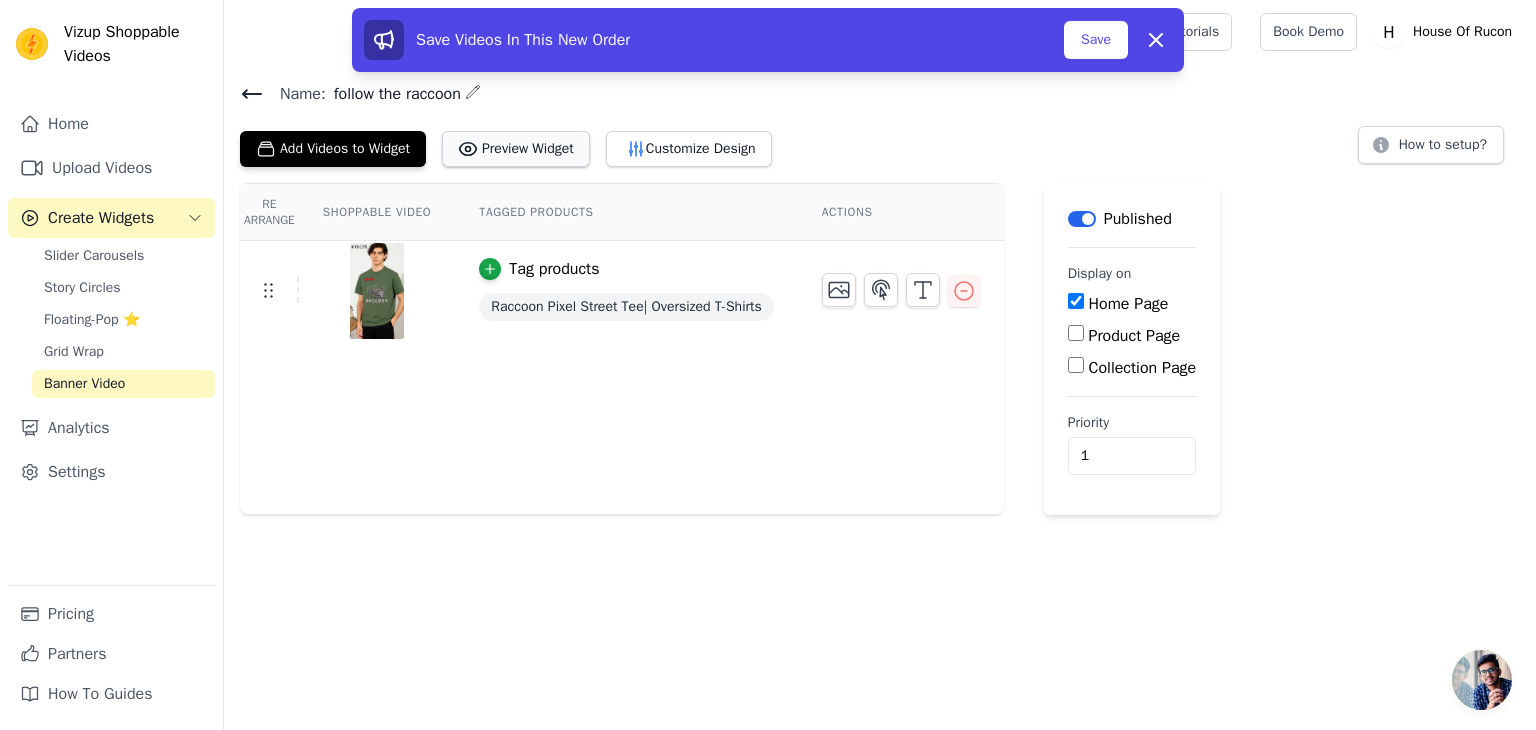 click on "Preview Widget" at bounding box center (516, 149) 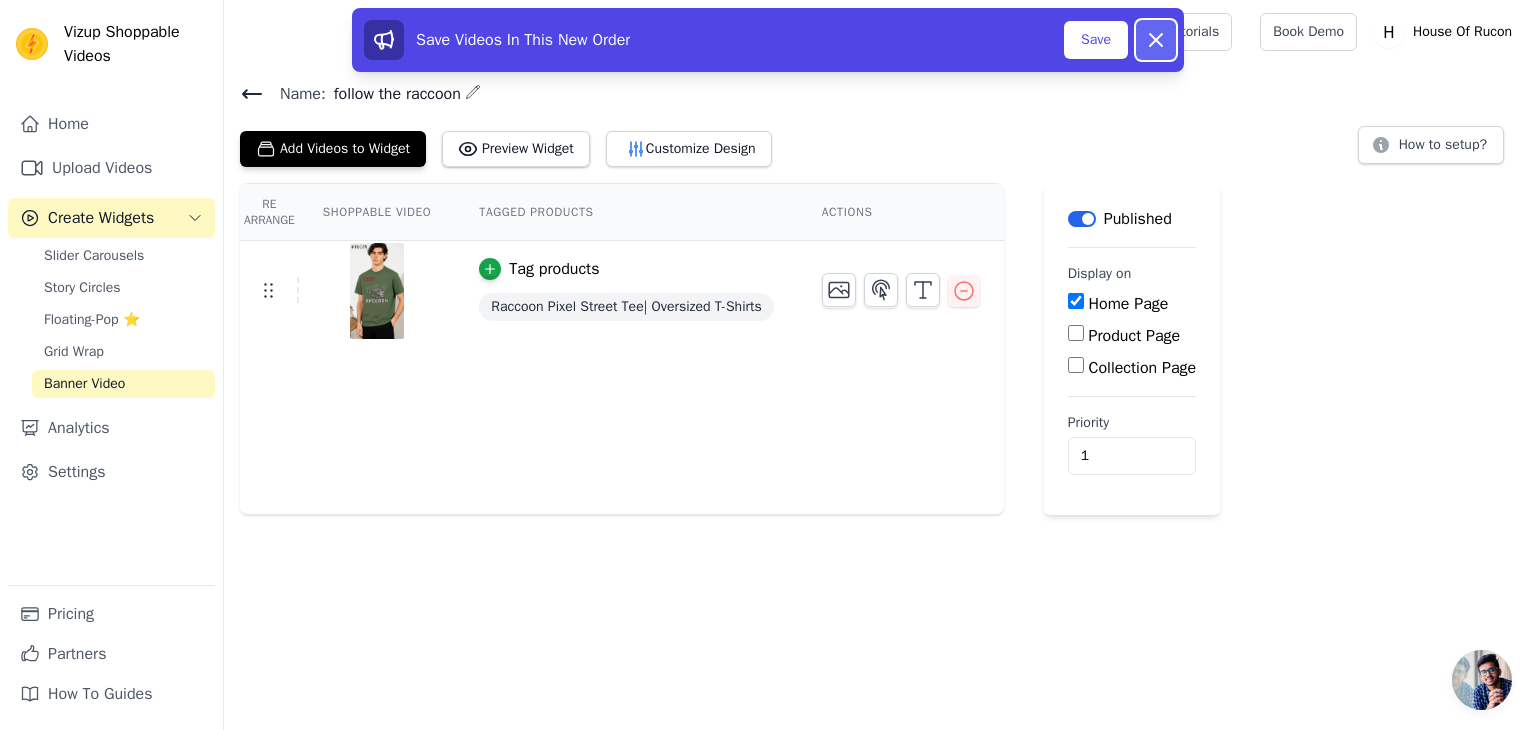 click 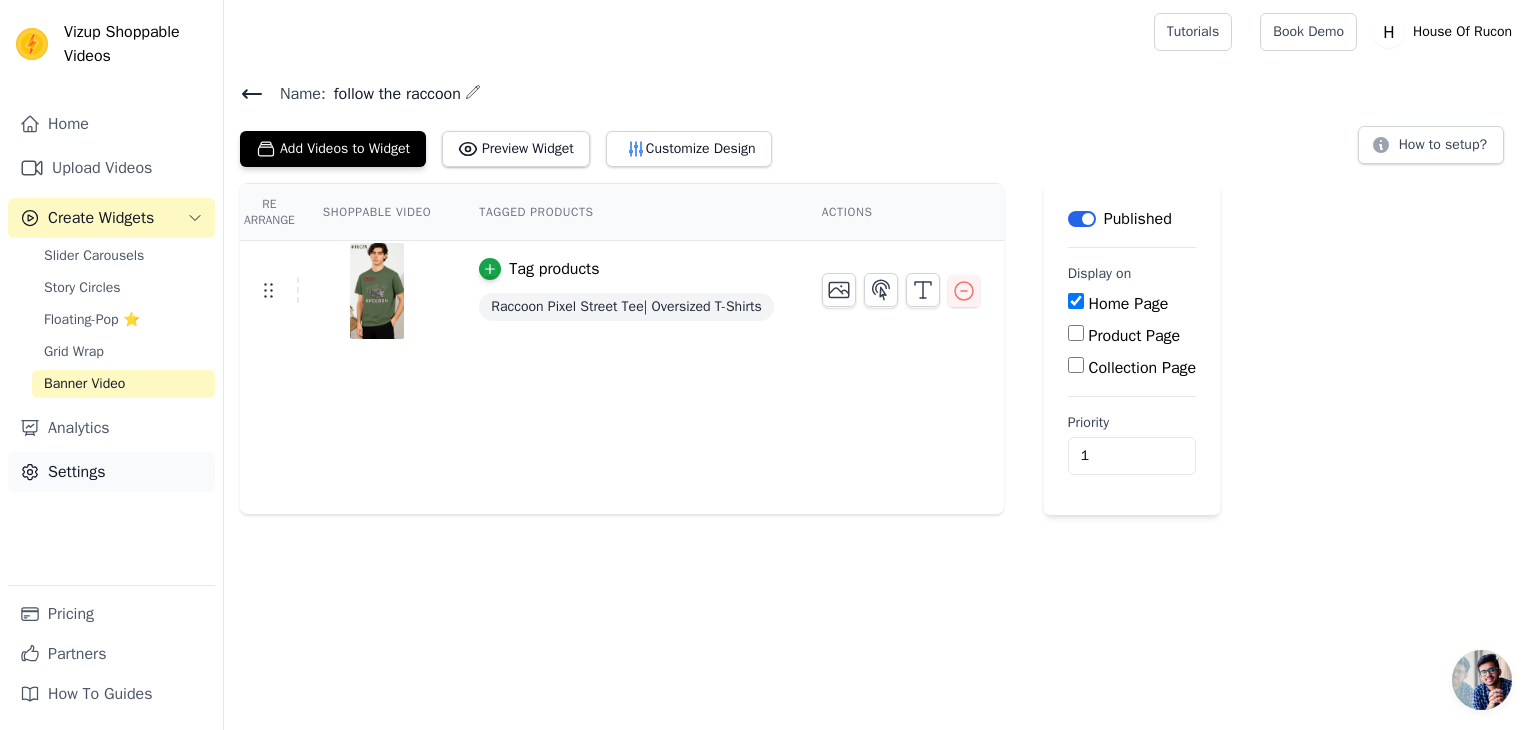 click on "Settings" at bounding box center (111, 472) 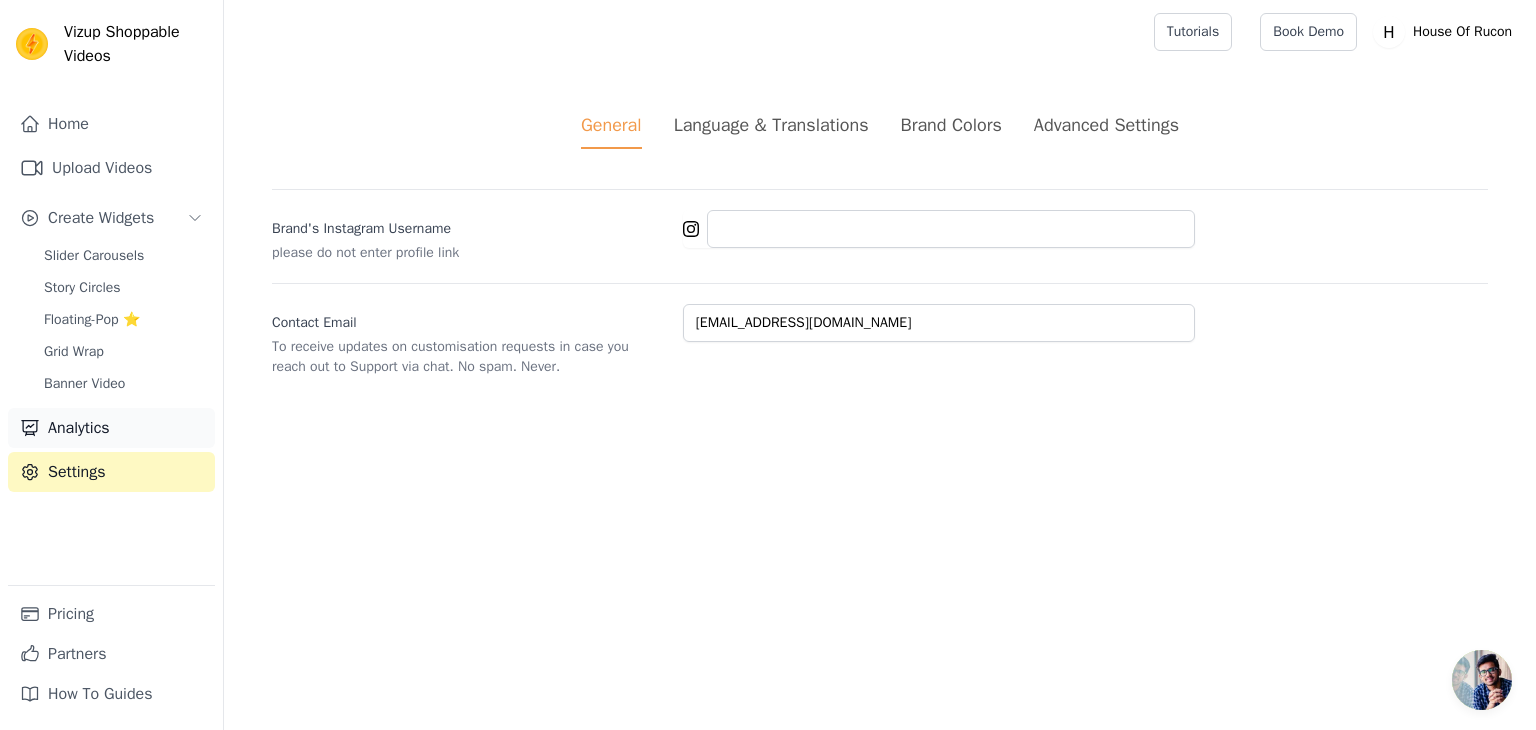 click on "Analytics" at bounding box center [111, 428] 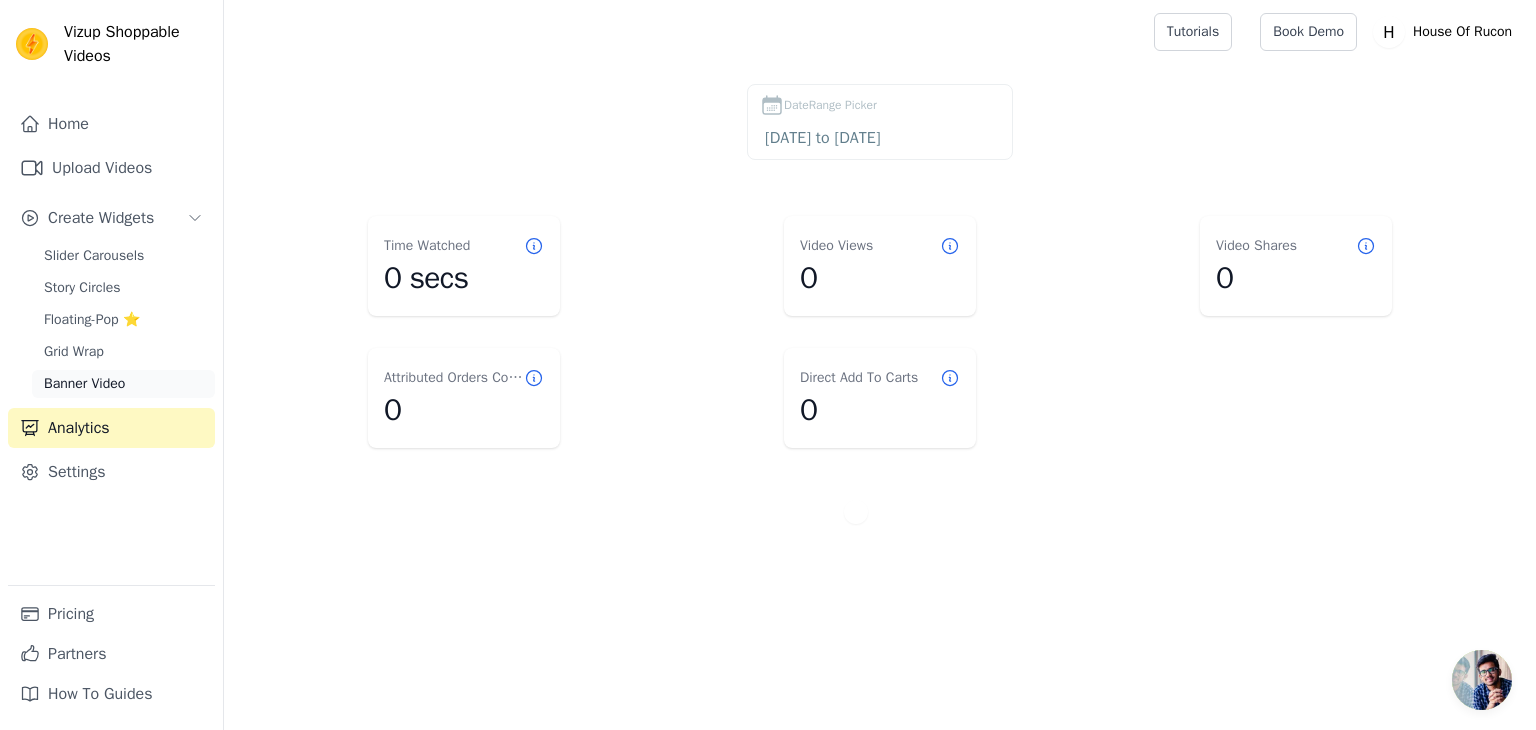 click on "Banner Video" at bounding box center (84, 384) 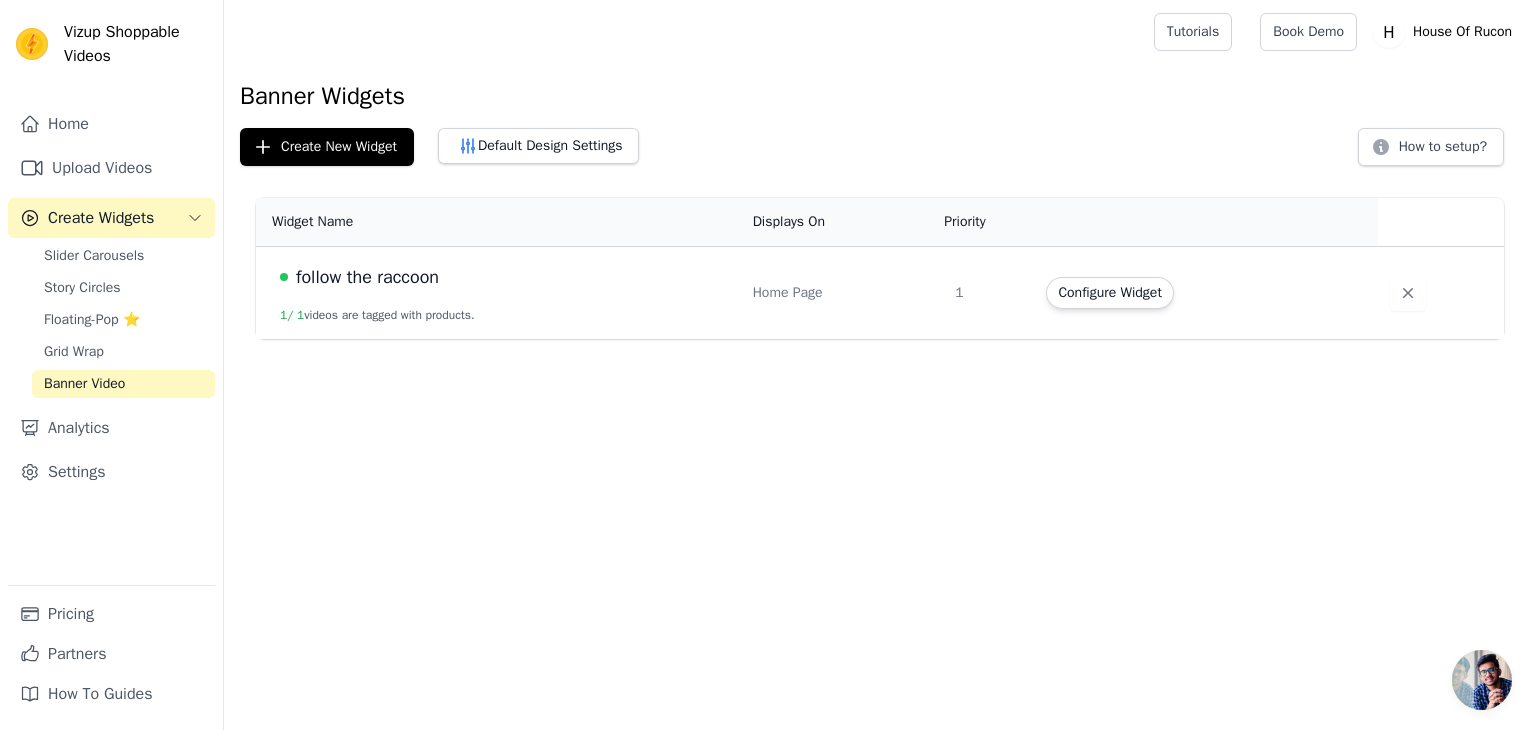 click on "1  /   1  videos are tagged with products." at bounding box center [377, 315] 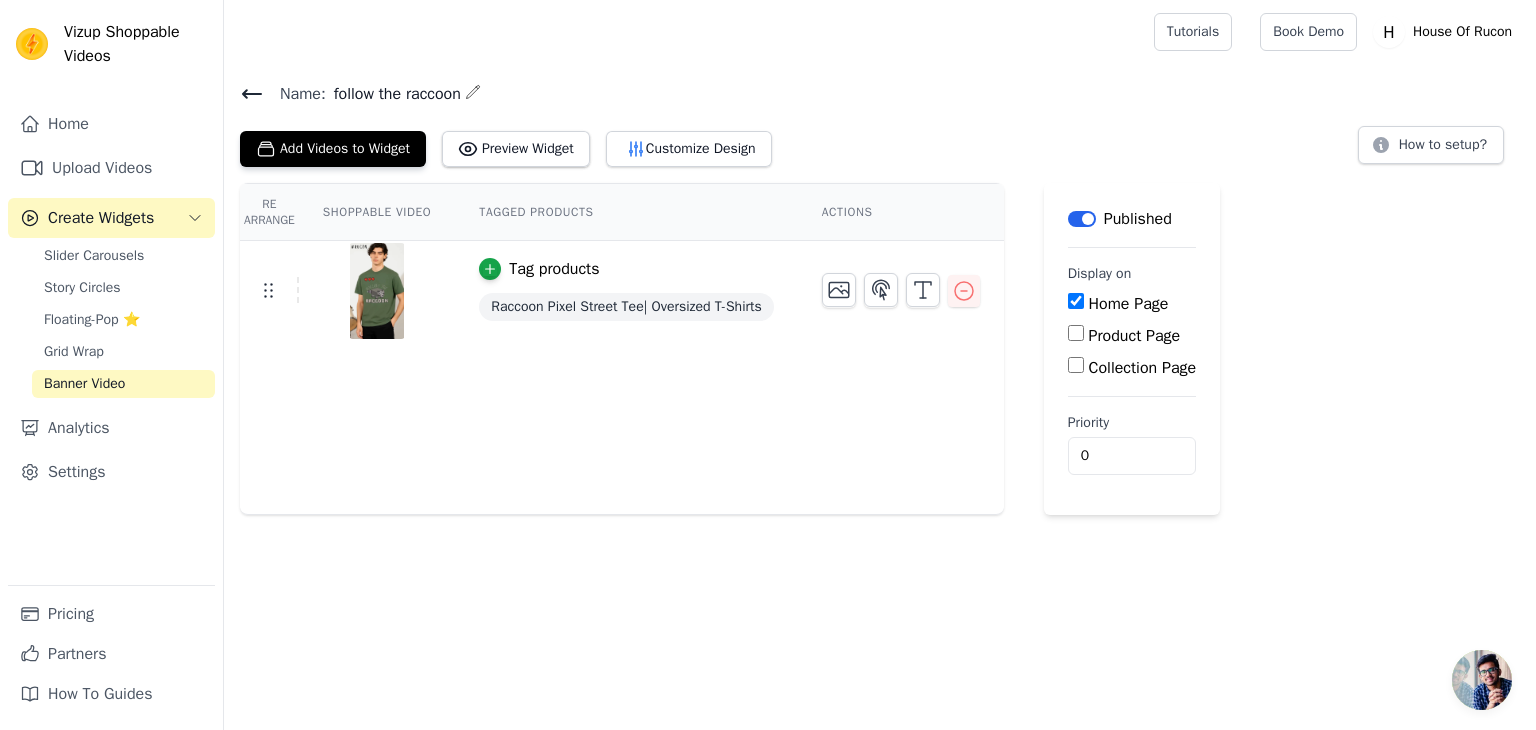 click 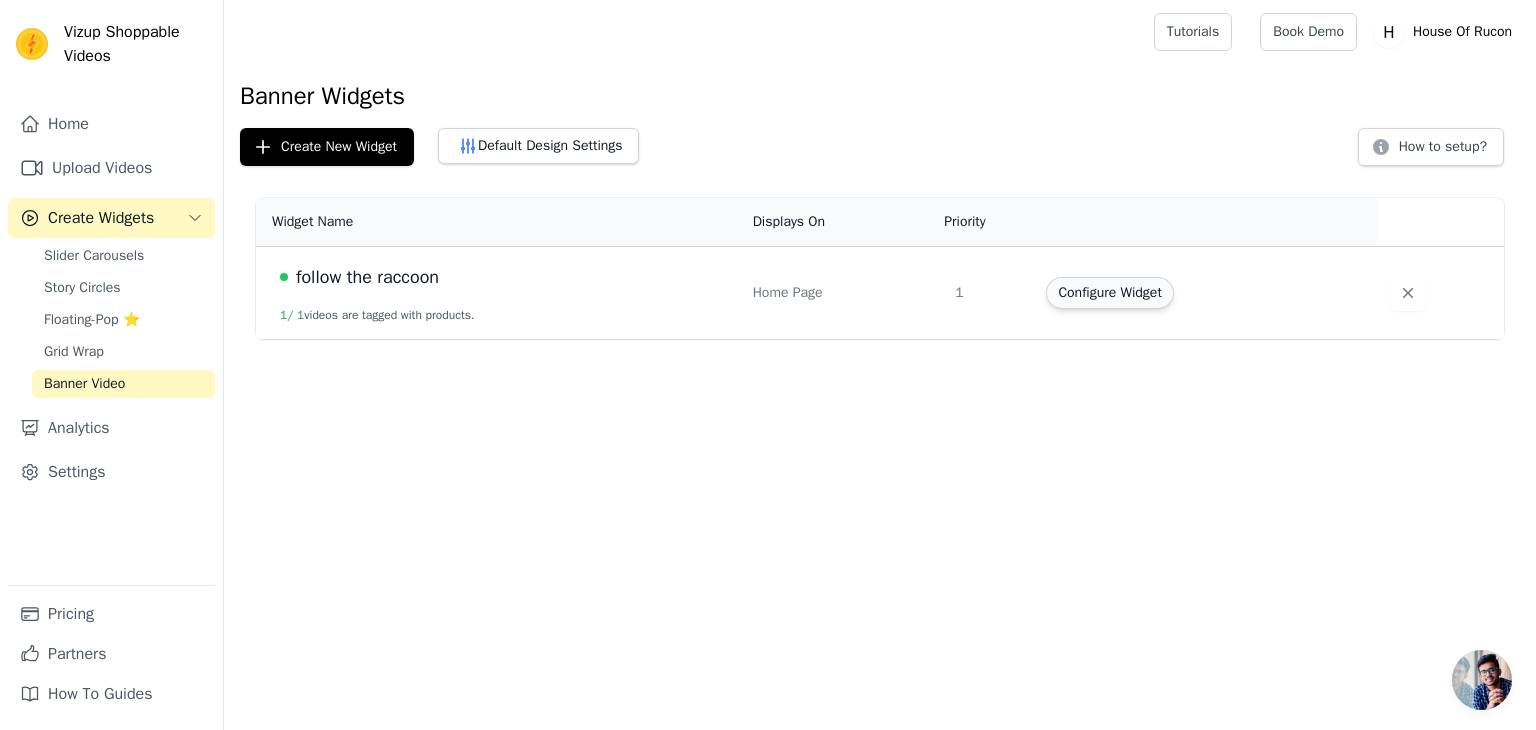 click on "Configure Widget" at bounding box center (1109, 293) 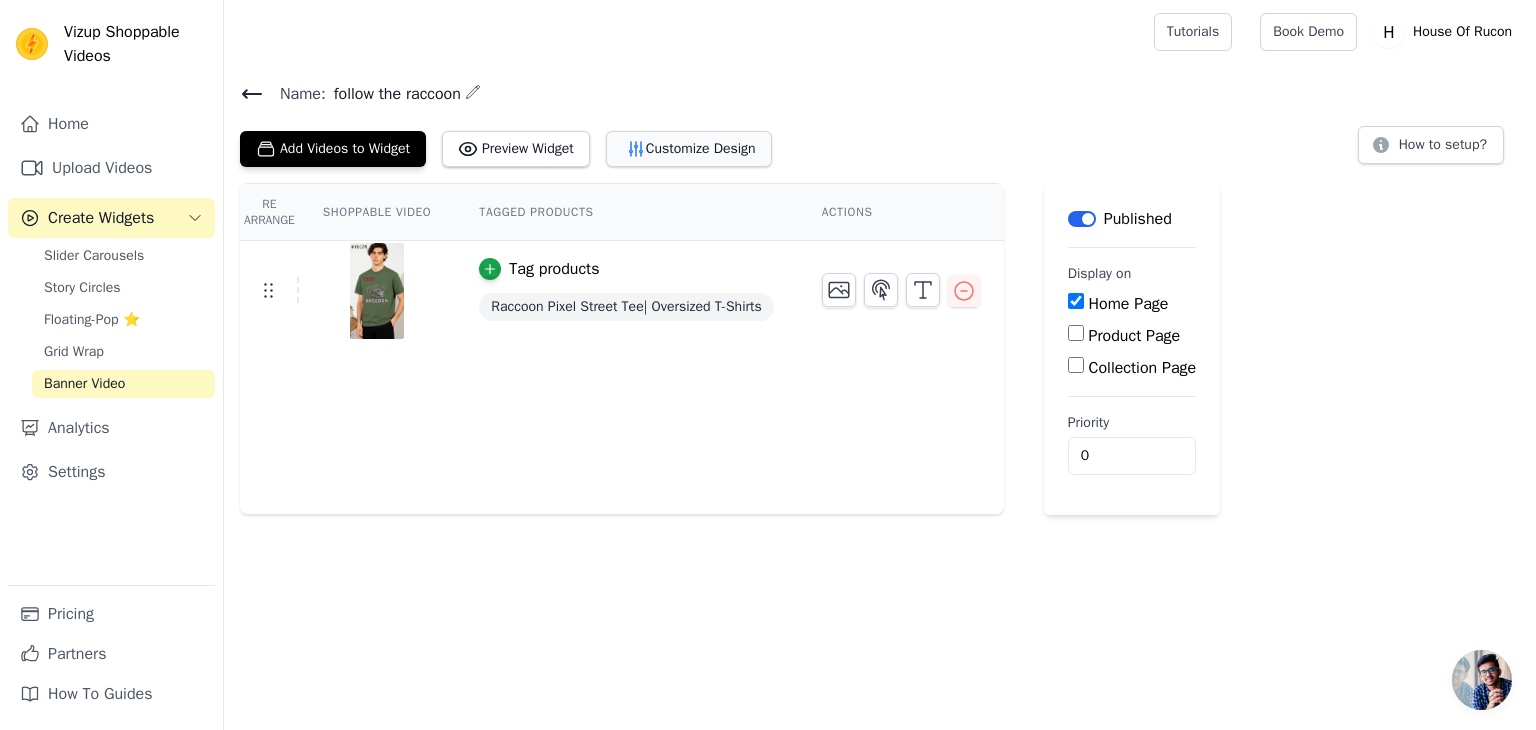 click on "Customize Design" at bounding box center [689, 149] 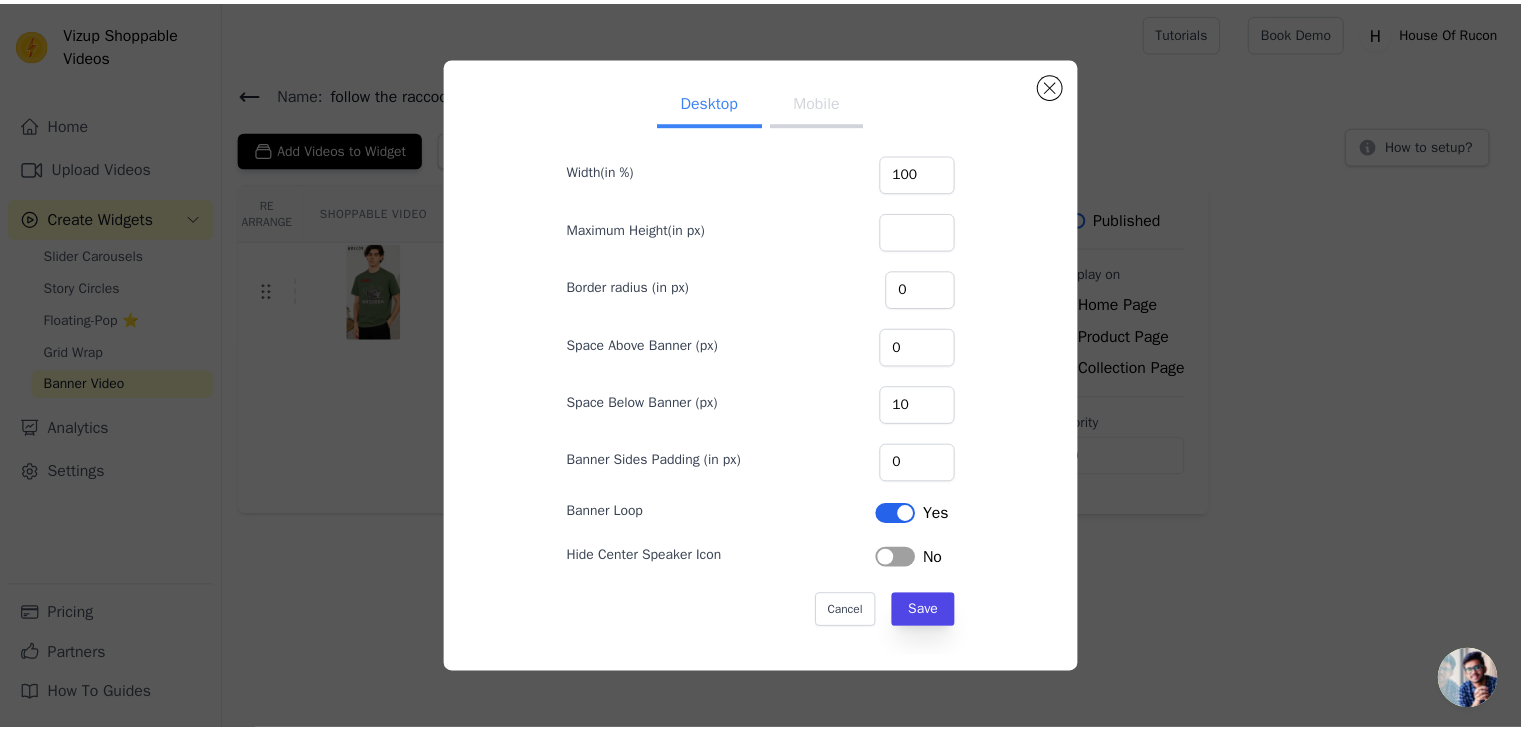 scroll, scrollTop: 0, scrollLeft: 0, axis: both 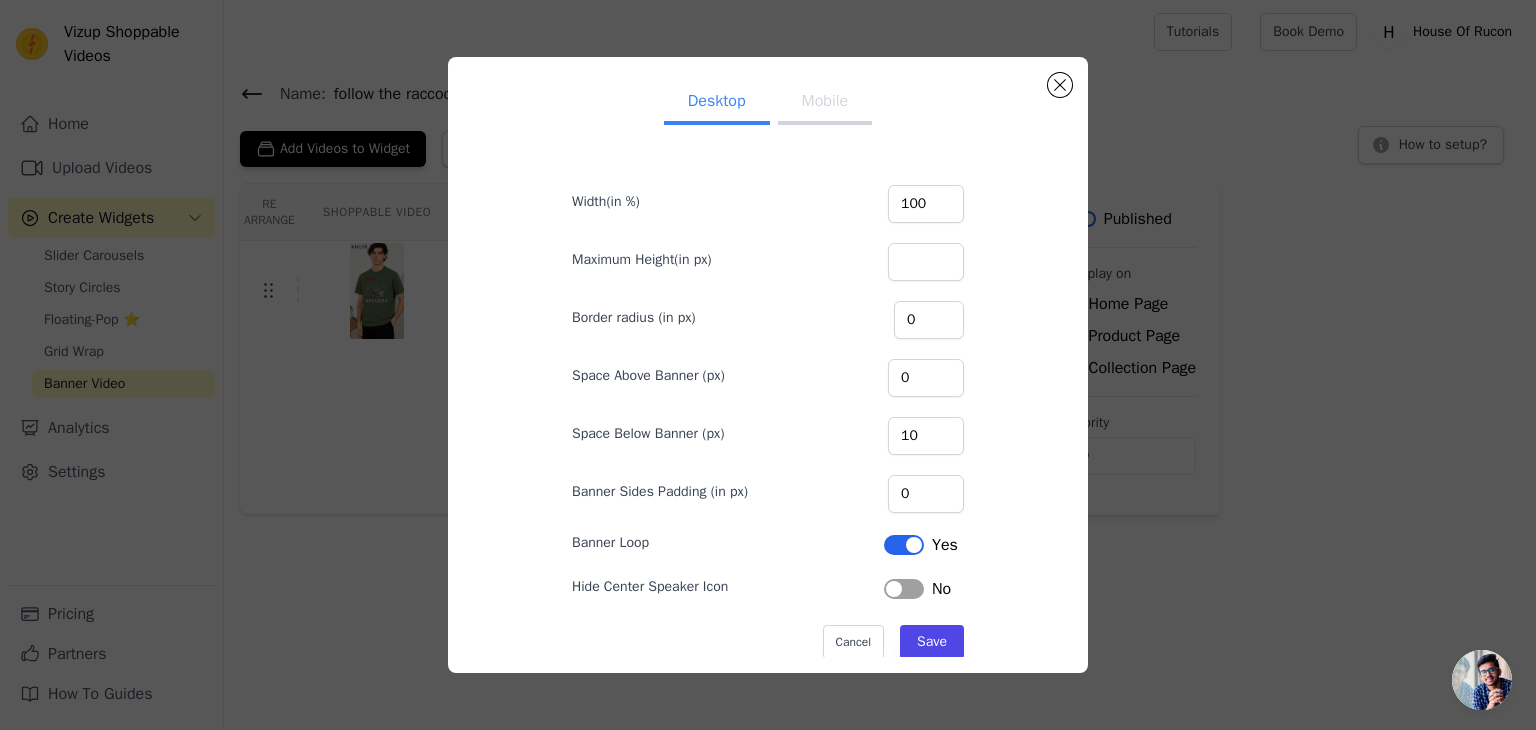 click on "Mobile" at bounding box center [825, 103] 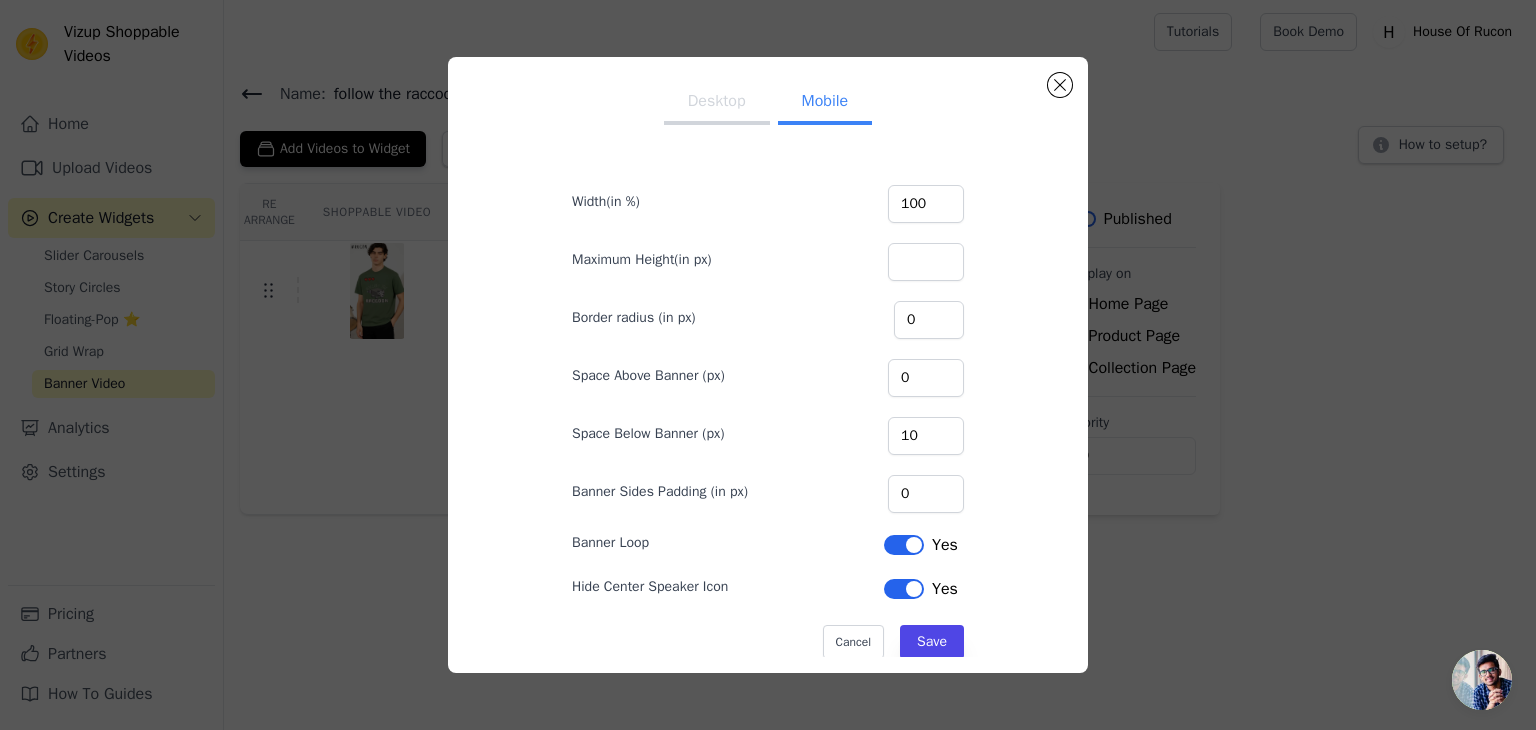 click on "Desktop" at bounding box center [717, 103] 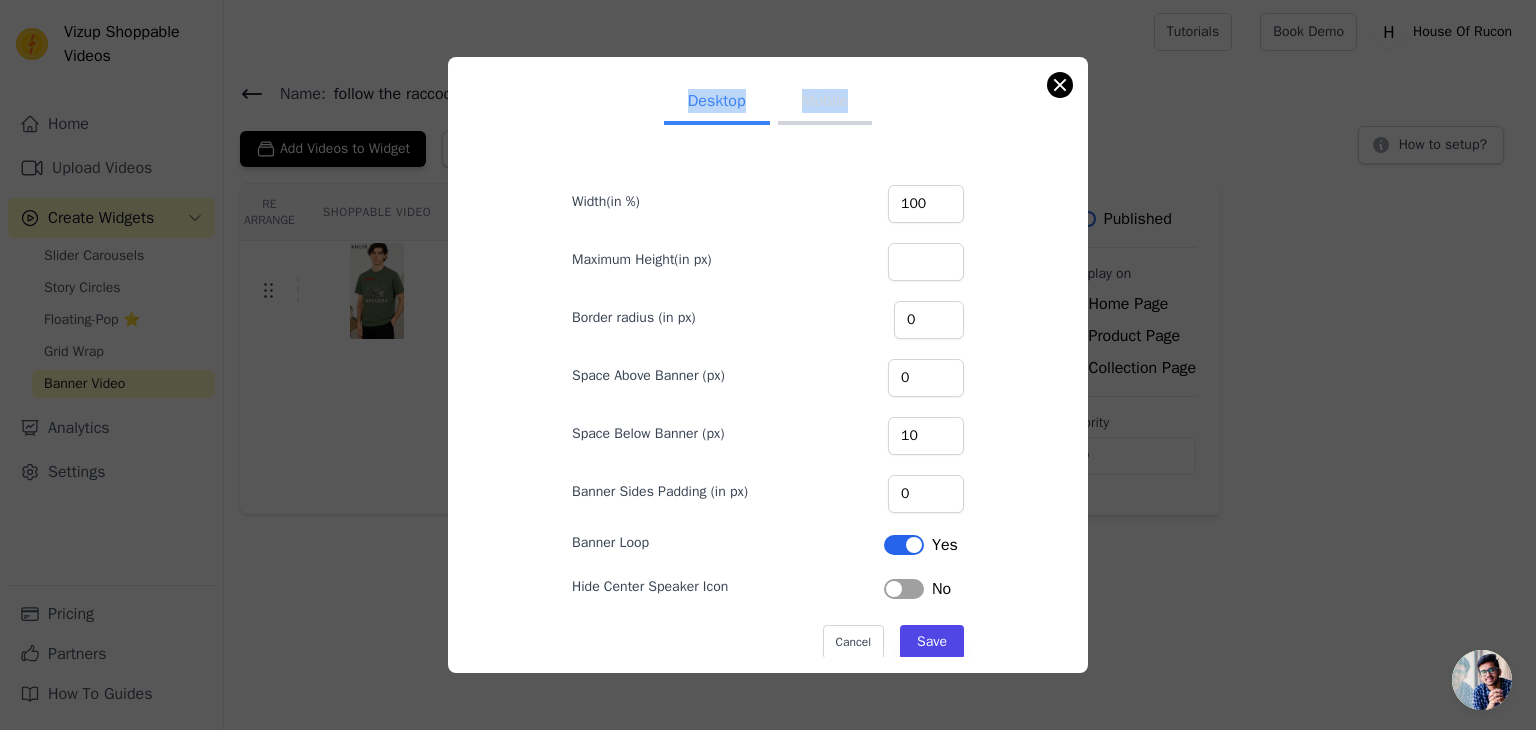 click on "Desktop Mobile   Width(in %)   100   Maximum Height(in px)     Border radius (in px)   0   Space Above Banner (px)   0   Space Below Banner (px)   10   Banner Sides Padding (in px)   0   Banner Loop   Label     Yes   Hide Center Speaker Icon   Label     No   Cancel   Save" at bounding box center (768, 365) 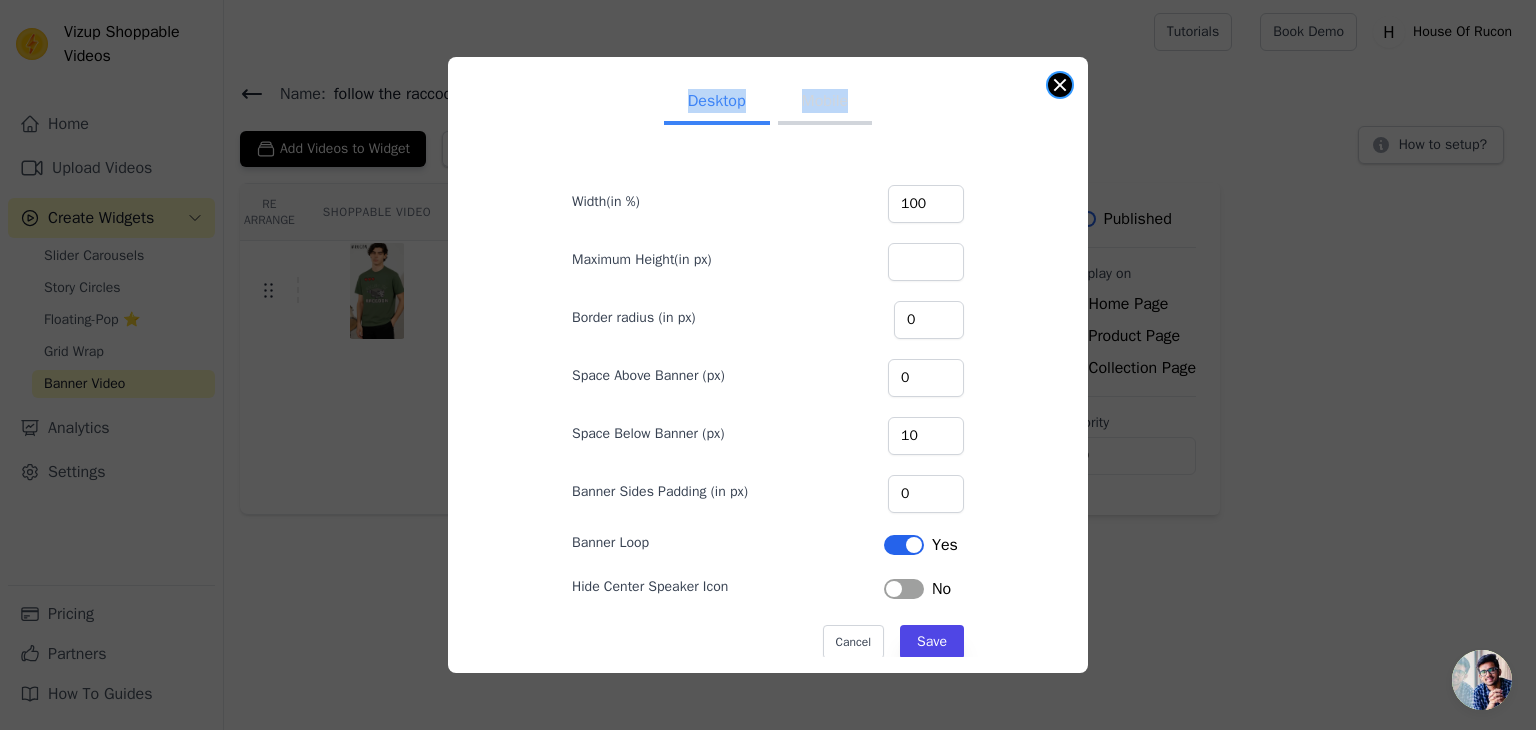 click at bounding box center (1060, 85) 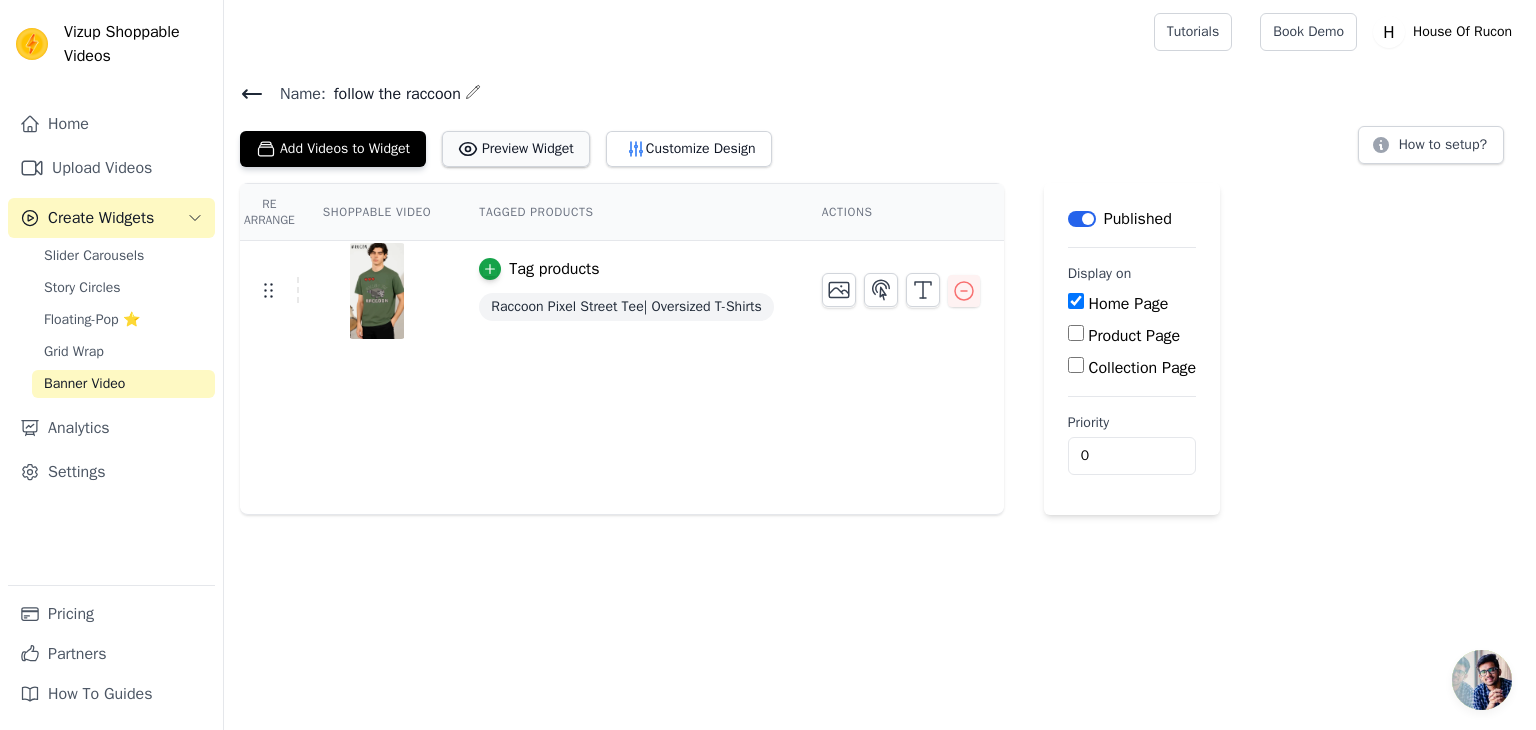 click on "Preview Widget" at bounding box center [516, 149] 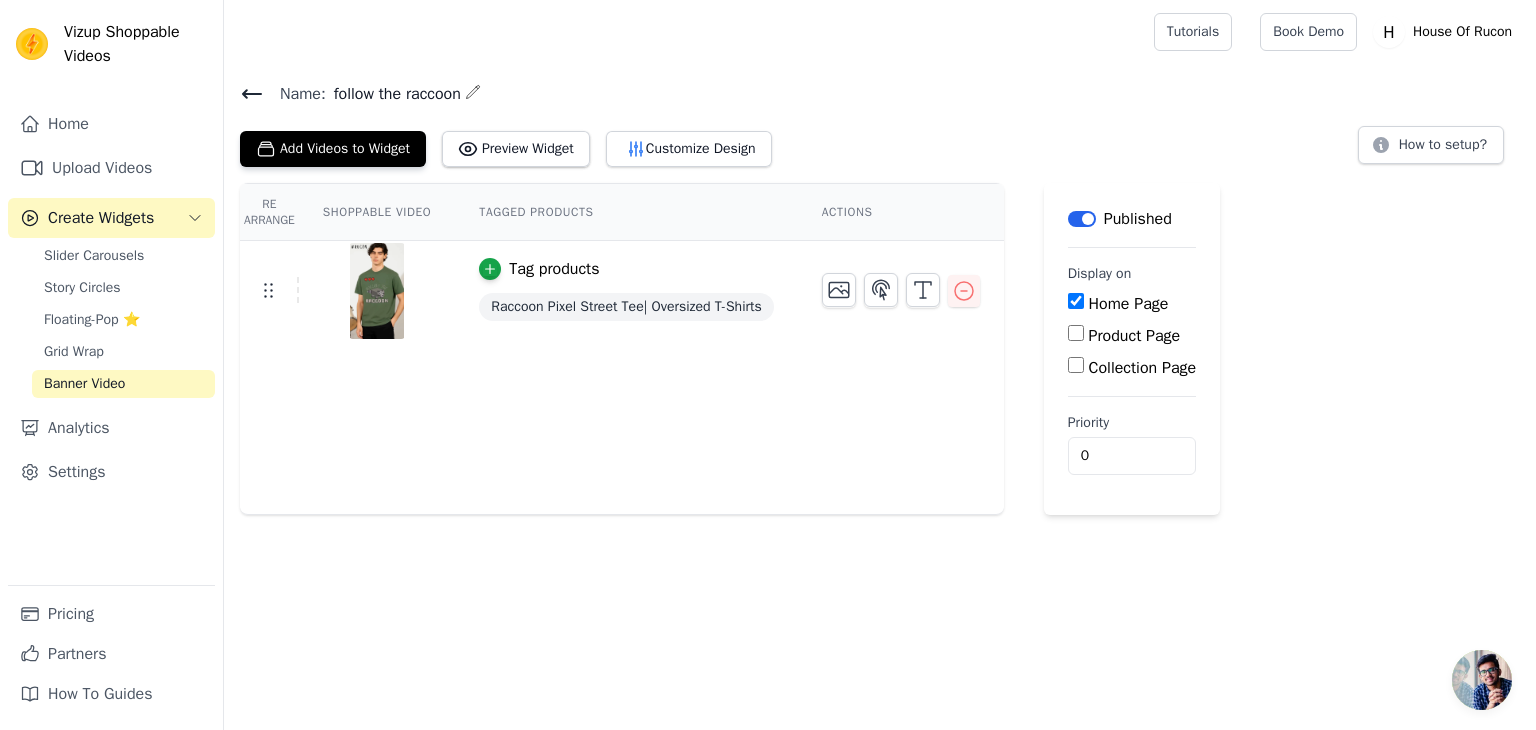 click on "Shoppable Video" at bounding box center [377, 212] 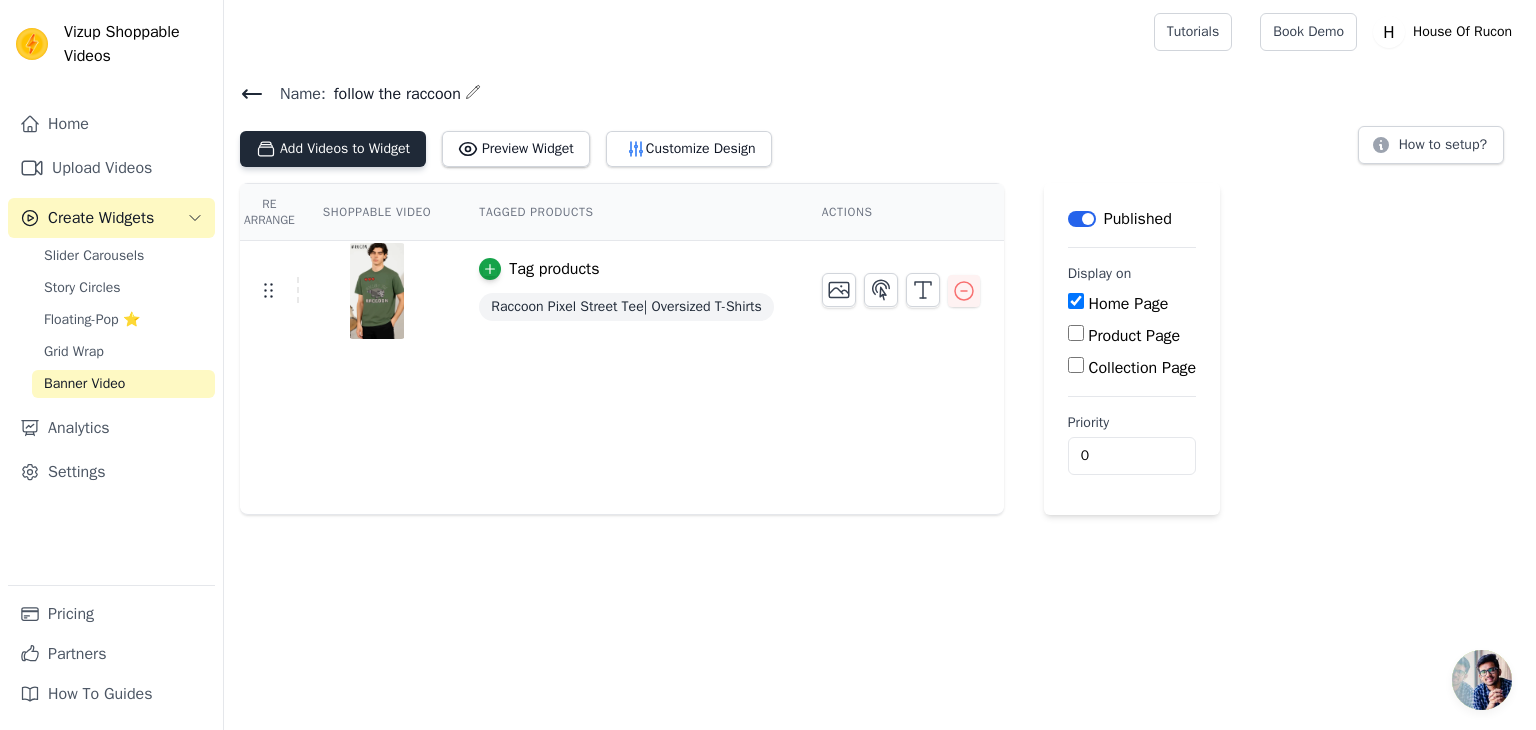 click on "Add Videos to Widget" at bounding box center [333, 149] 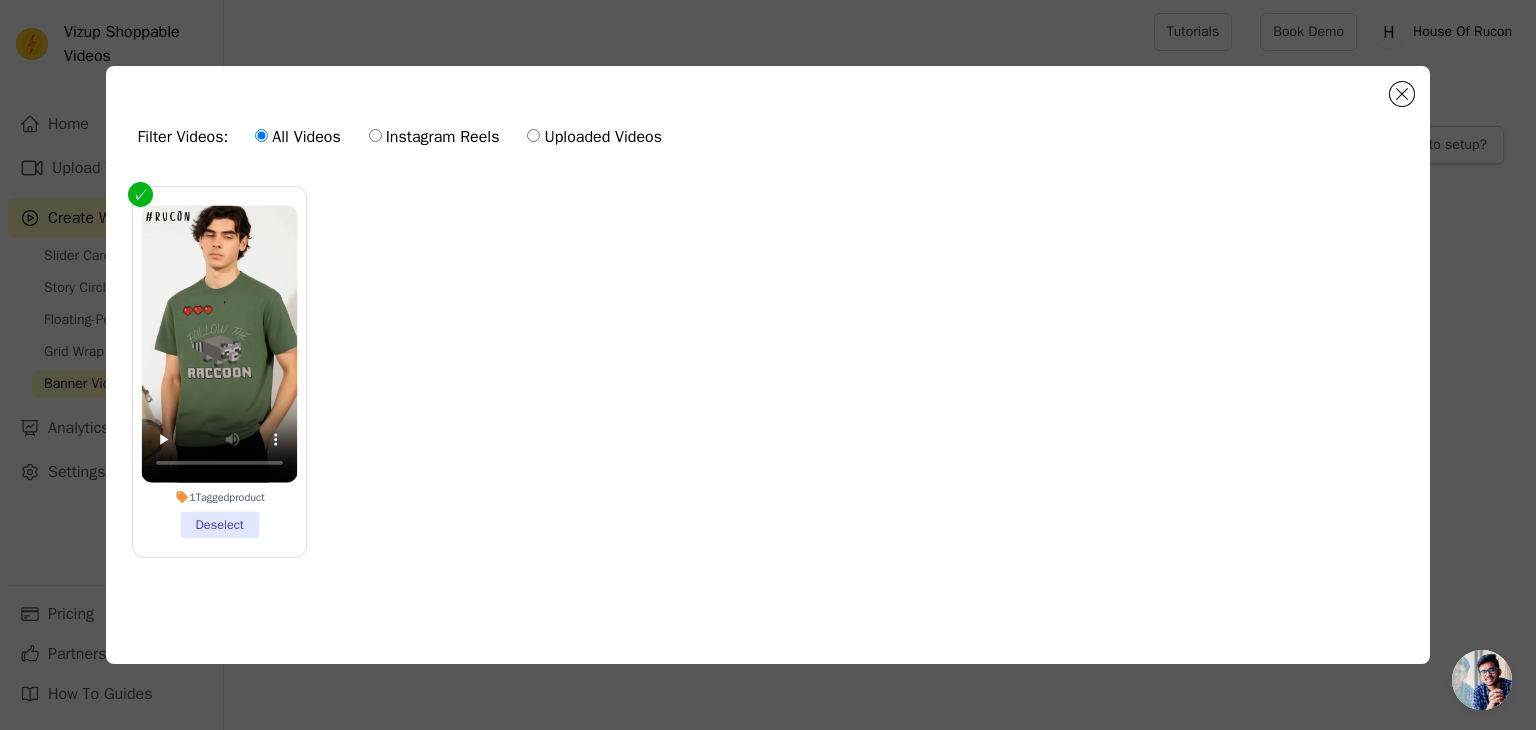 click on "Filter Videos:
All Videos
Instagram Reels
Uploaded Videos" at bounding box center (768, 137) 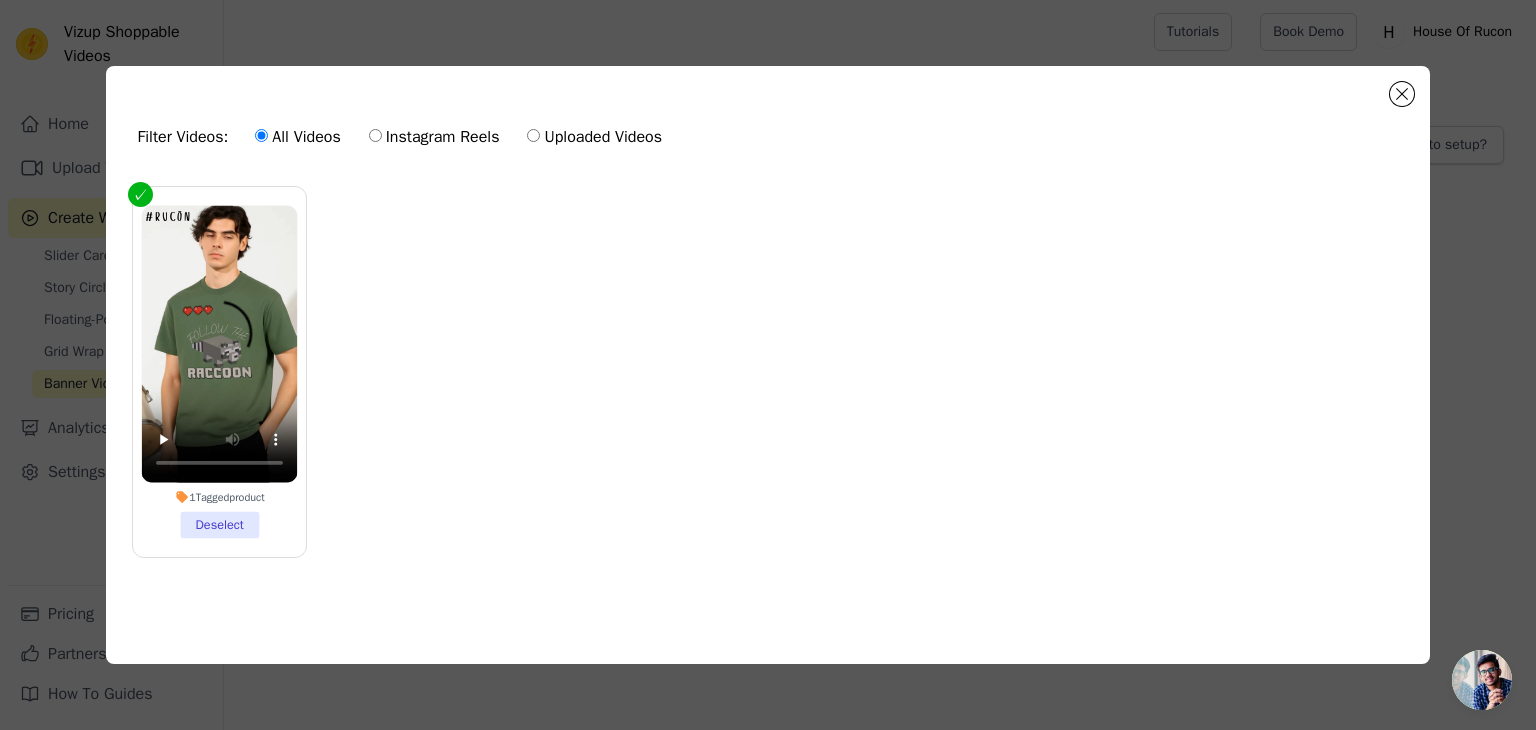 click on "Filter Videos:
All Videos
Instagram Reels
Uploaded Videos               1  Tagged  product     Deselect       0  videos selected     Add To Widget   Dismiss" 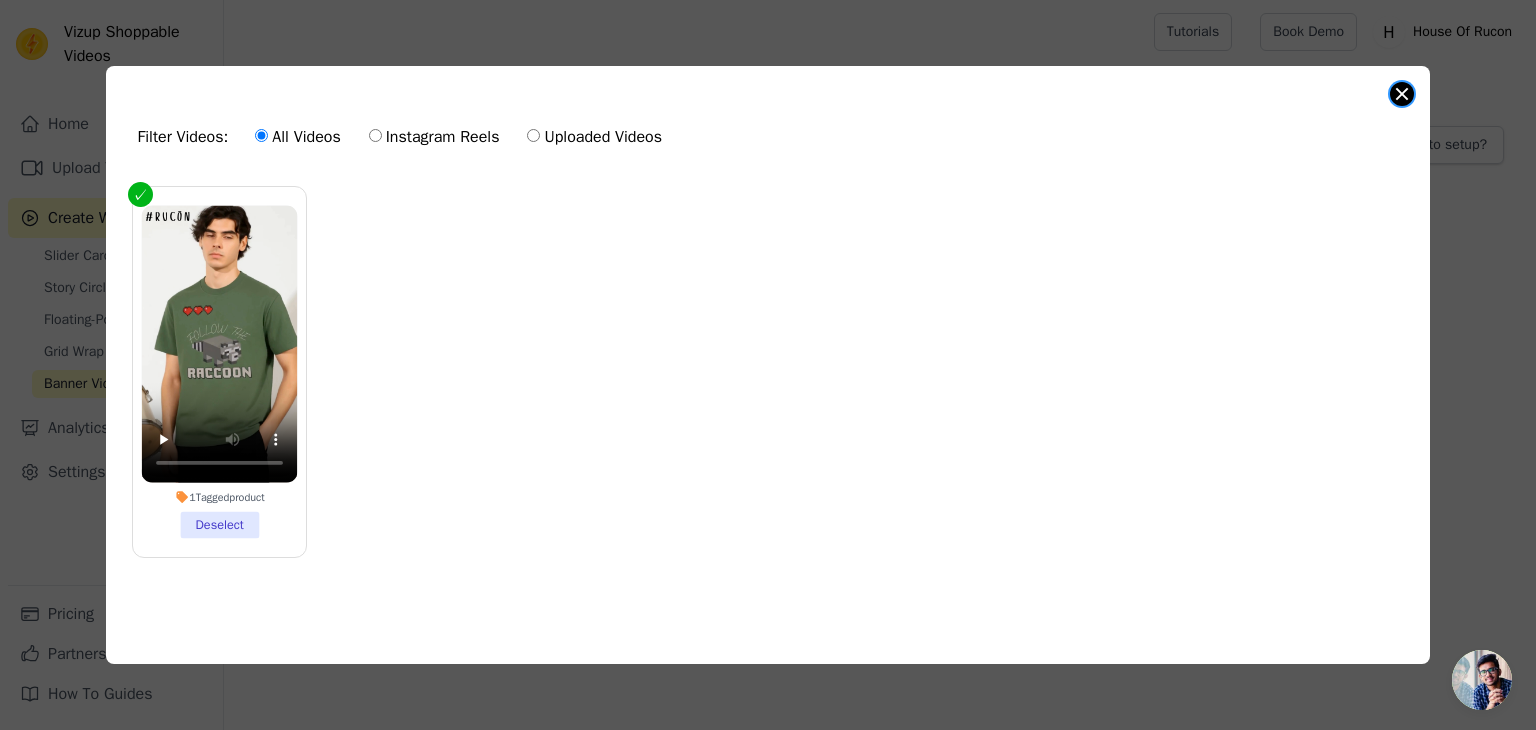 click at bounding box center (1402, 94) 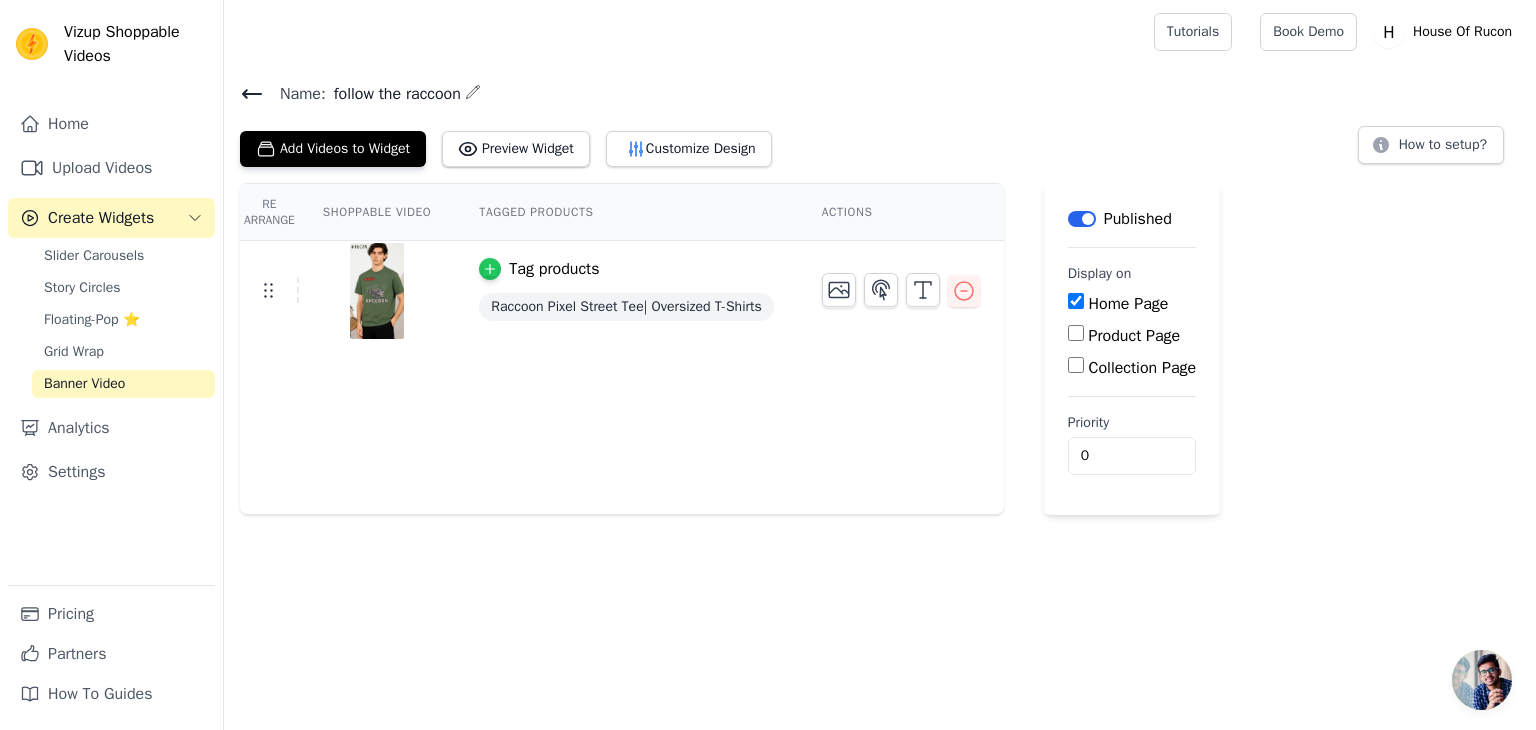 click 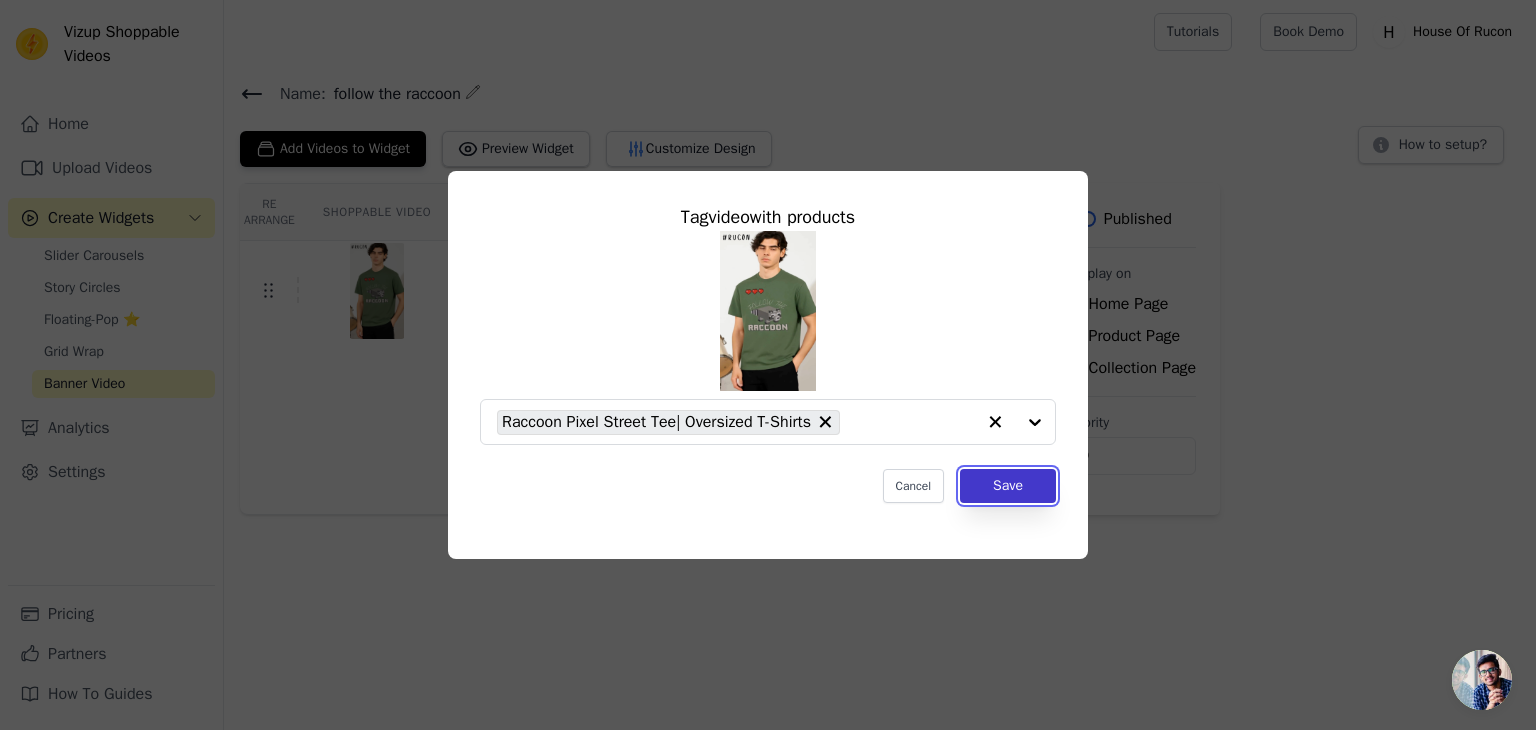 click on "Save" at bounding box center [1008, 486] 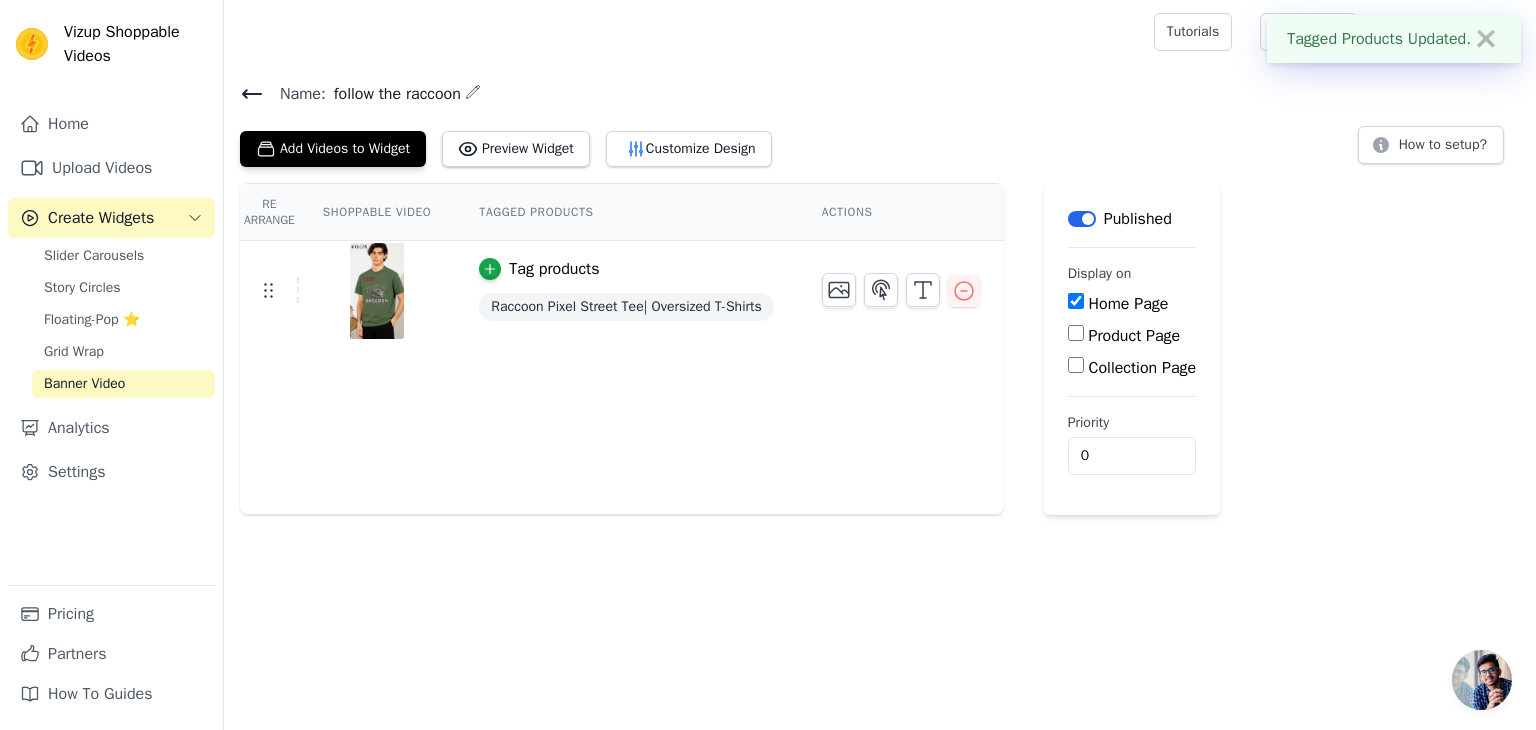 click on "Name:   follow the raccoon
Add Videos to Widget
Preview Widget       Customize Design
How to setup?         Re Arrange   Shoppable Video   Tagged Products   Actions             Tag products   Raccoon Pixel Street Tee| Oversized T-Shirts                       Save Videos In This New Order   Save   Dismiss     Label     Published     Display on     Home Page     Product Page       Collection Page       Priority   0" at bounding box center (880, 297) 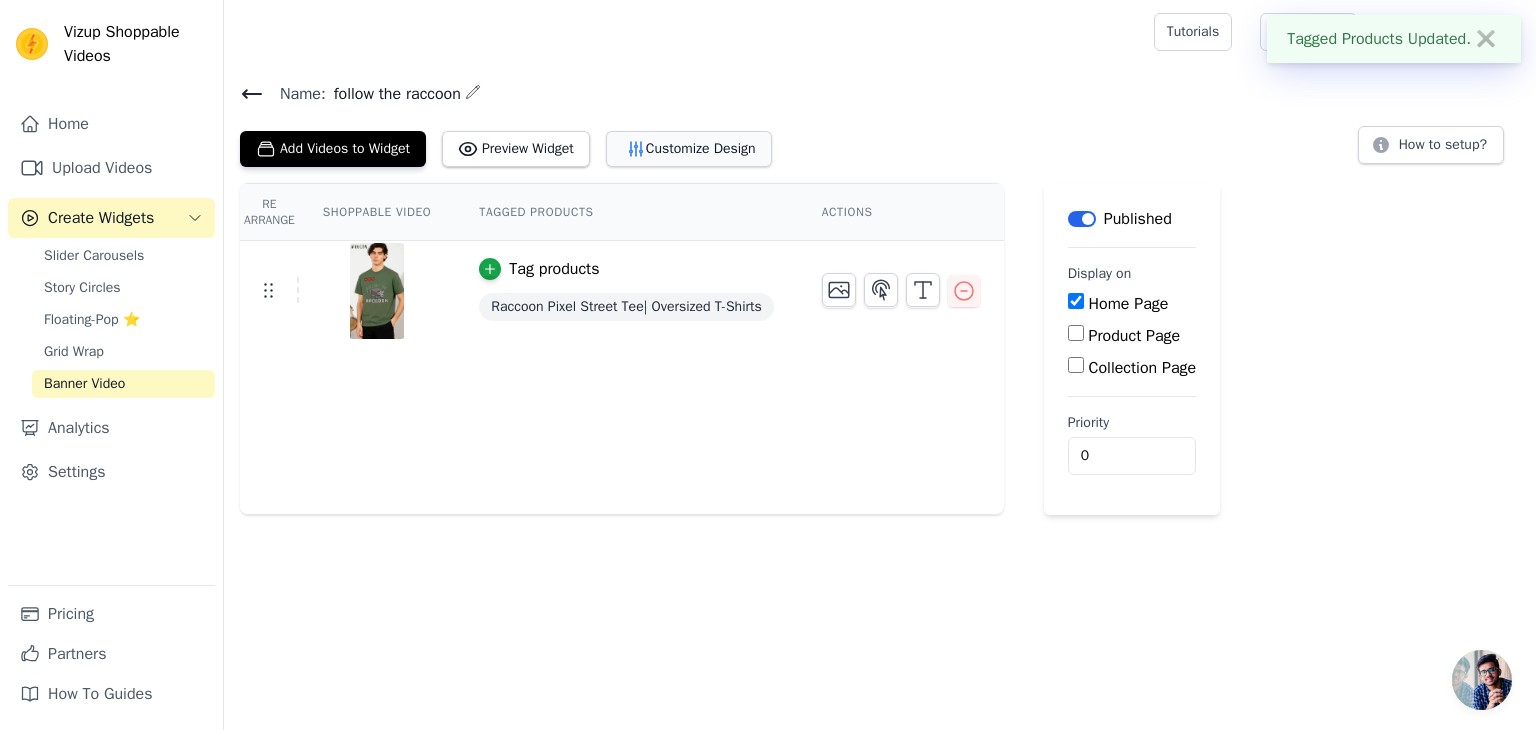 click on "Customize Design" at bounding box center [689, 149] 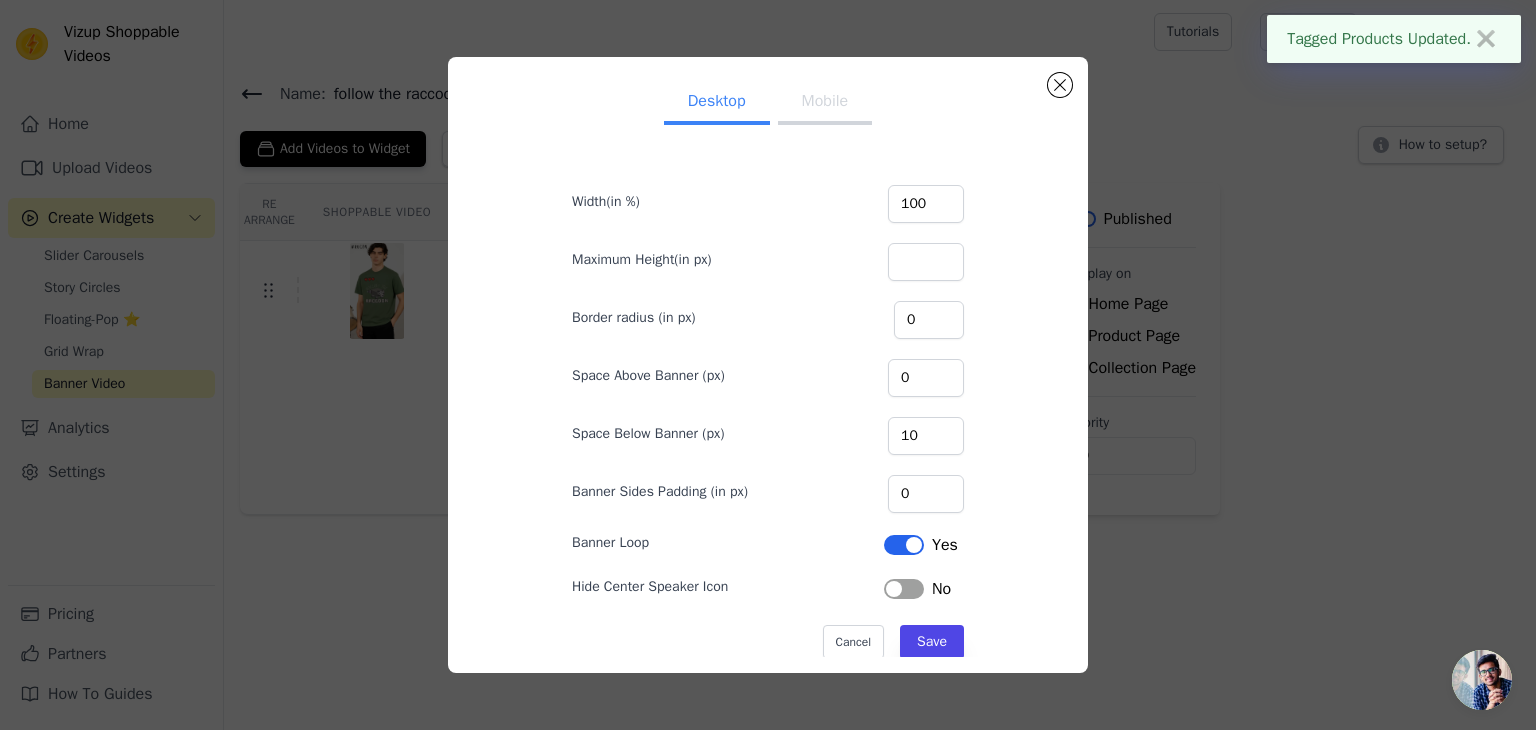 click on "Desktop Mobile   Width(in %)   100   Maximum Height(in px)     Border radius (in px)   0   Space Above Banner (px)   0   Space Below Banner (px)   10   Banner Sides Padding (in px)   0   Banner Loop   Label     Yes   Hide Center Speaker Icon   Label     No   Cancel   Save" at bounding box center [768, 365] 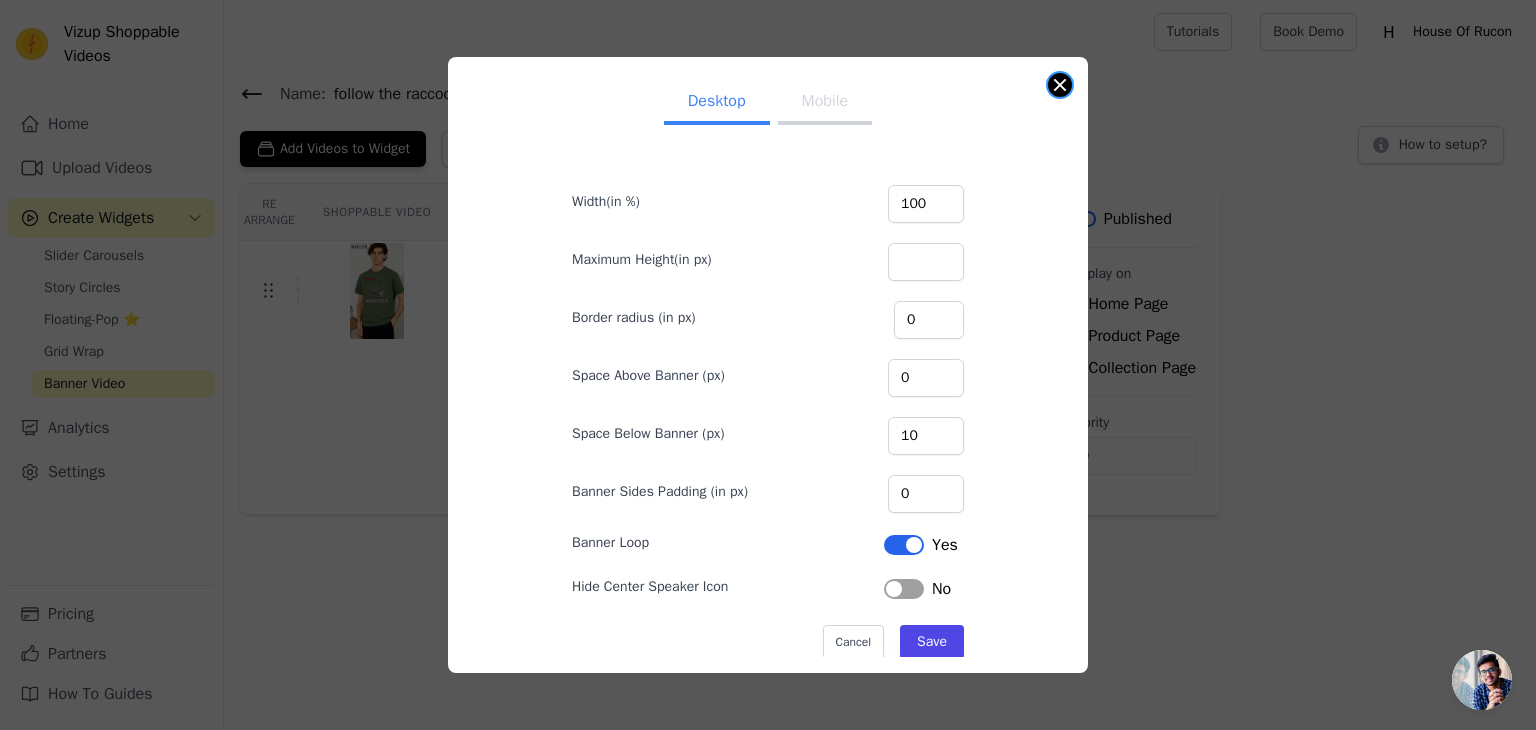 click at bounding box center [1060, 85] 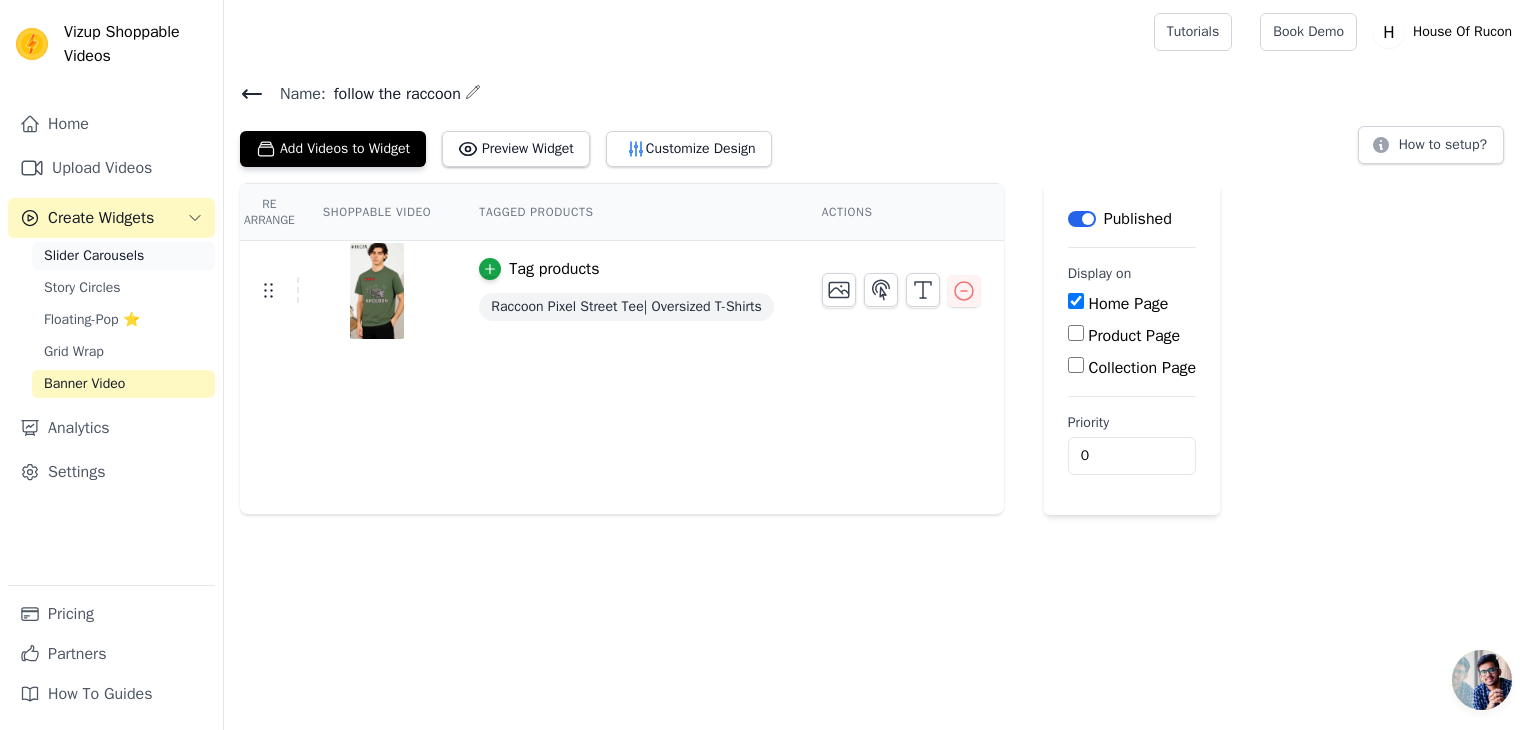 click on "Slider Carousels" at bounding box center [94, 256] 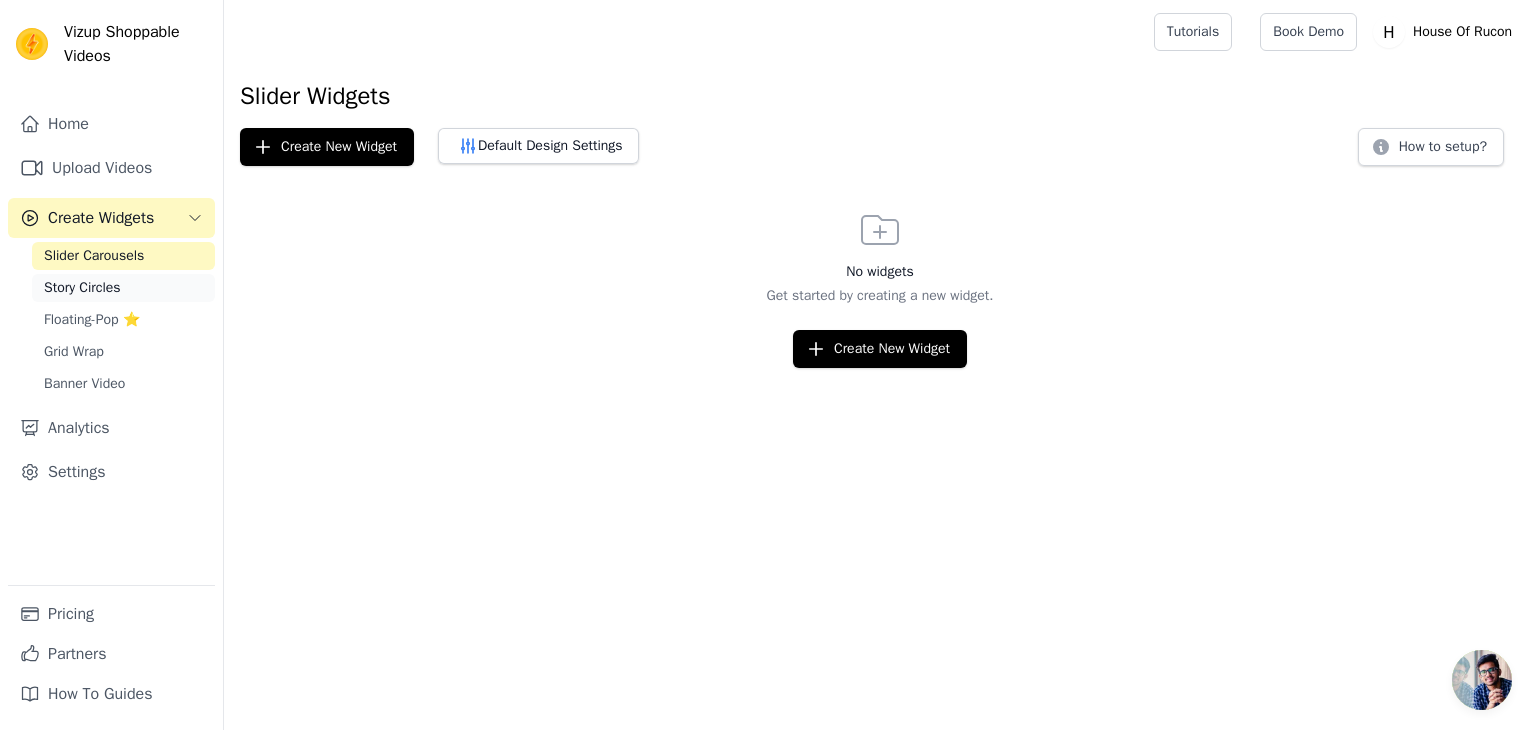 click on "Story Circles" at bounding box center (123, 288) 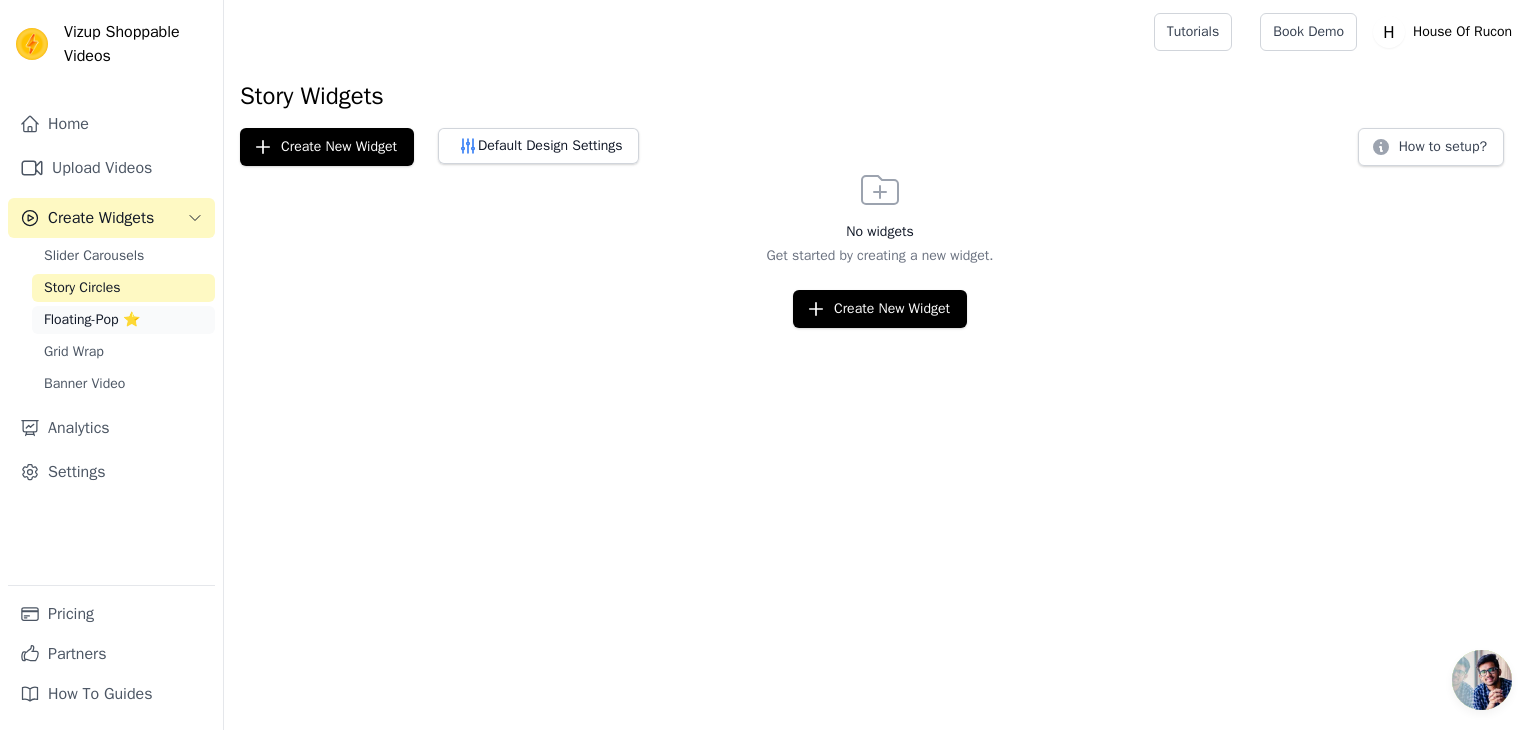 click on "Floating-Pop ⭐" at bounding box center (123, 320) 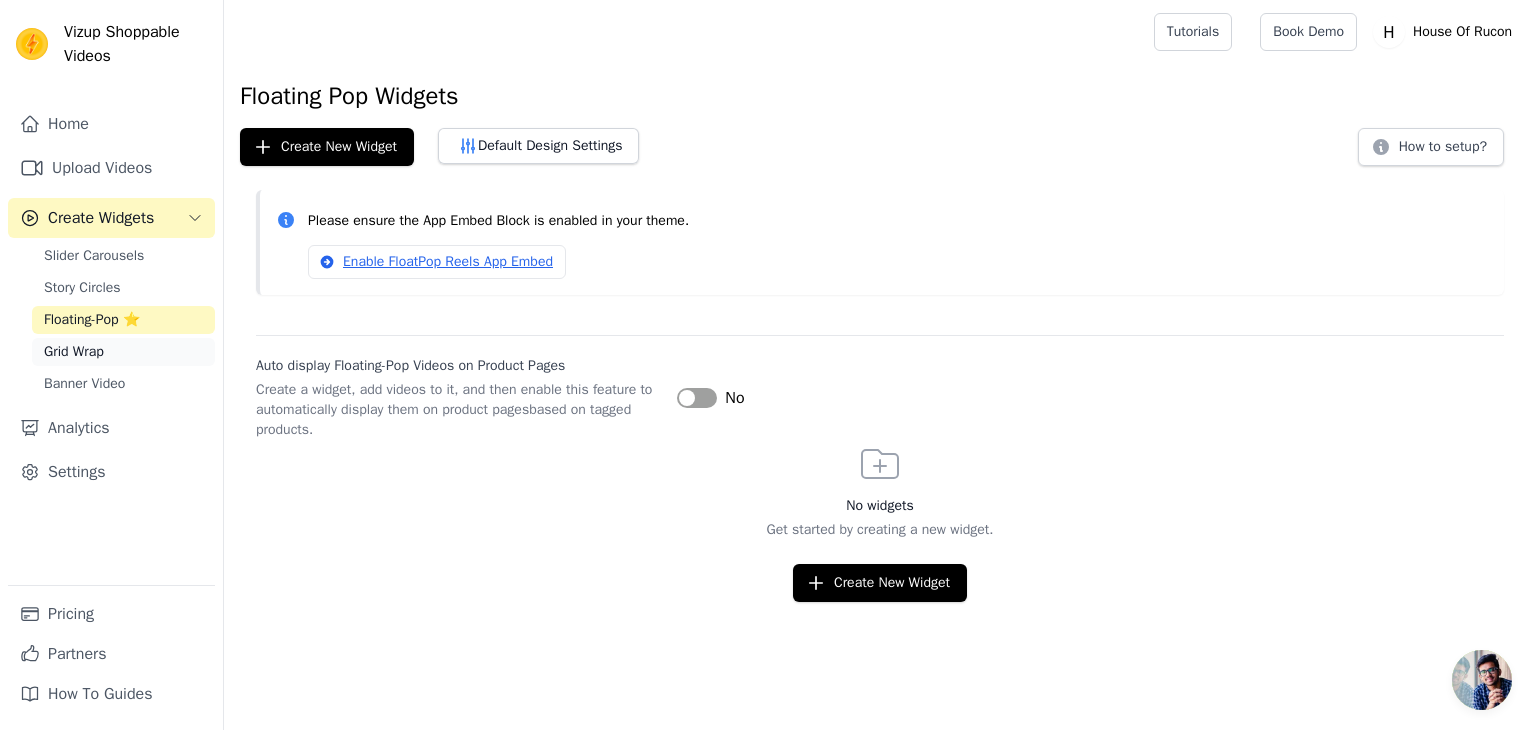 click on "Grid Wrap" at bounding box center (123, 352) 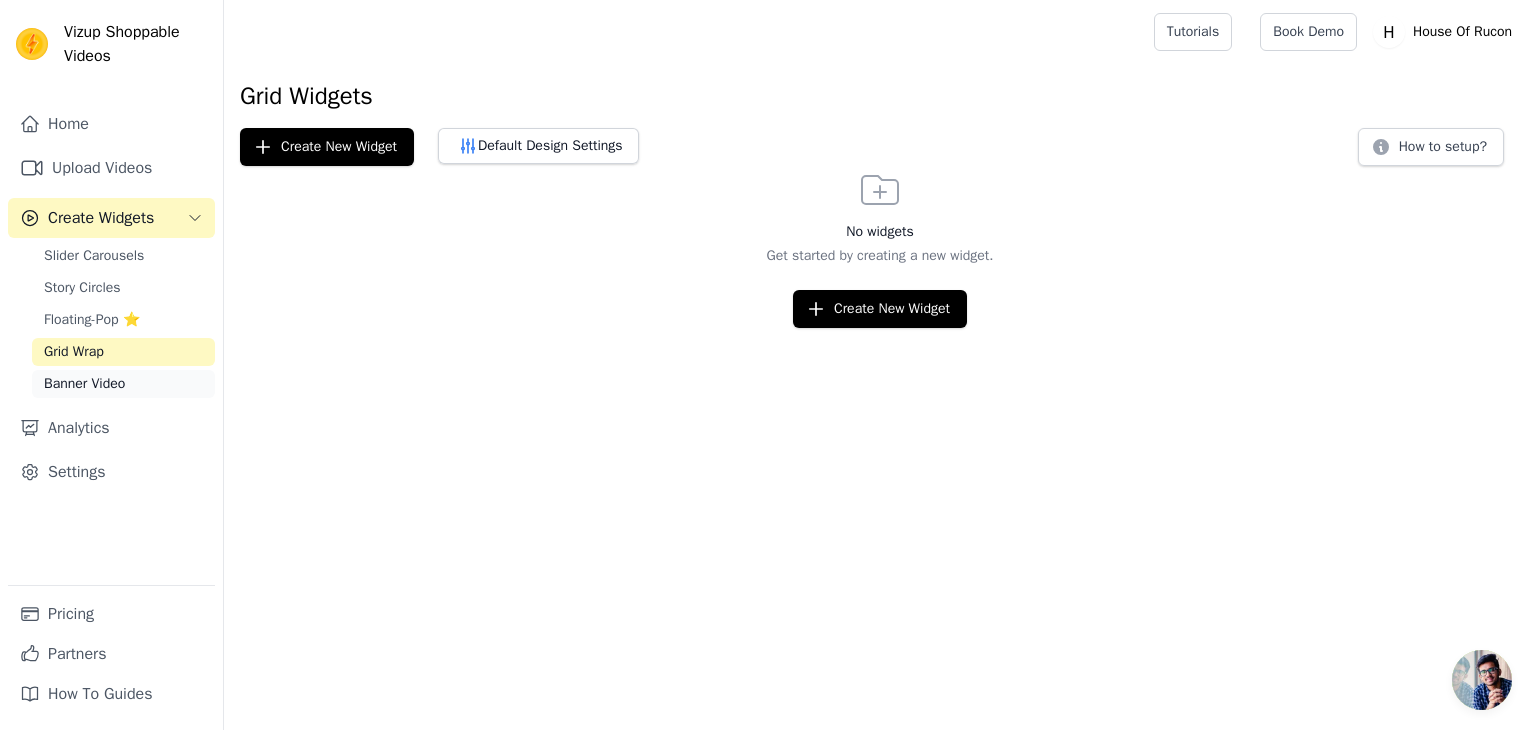 click on "Banner Video" at bounding box center [123, 384] 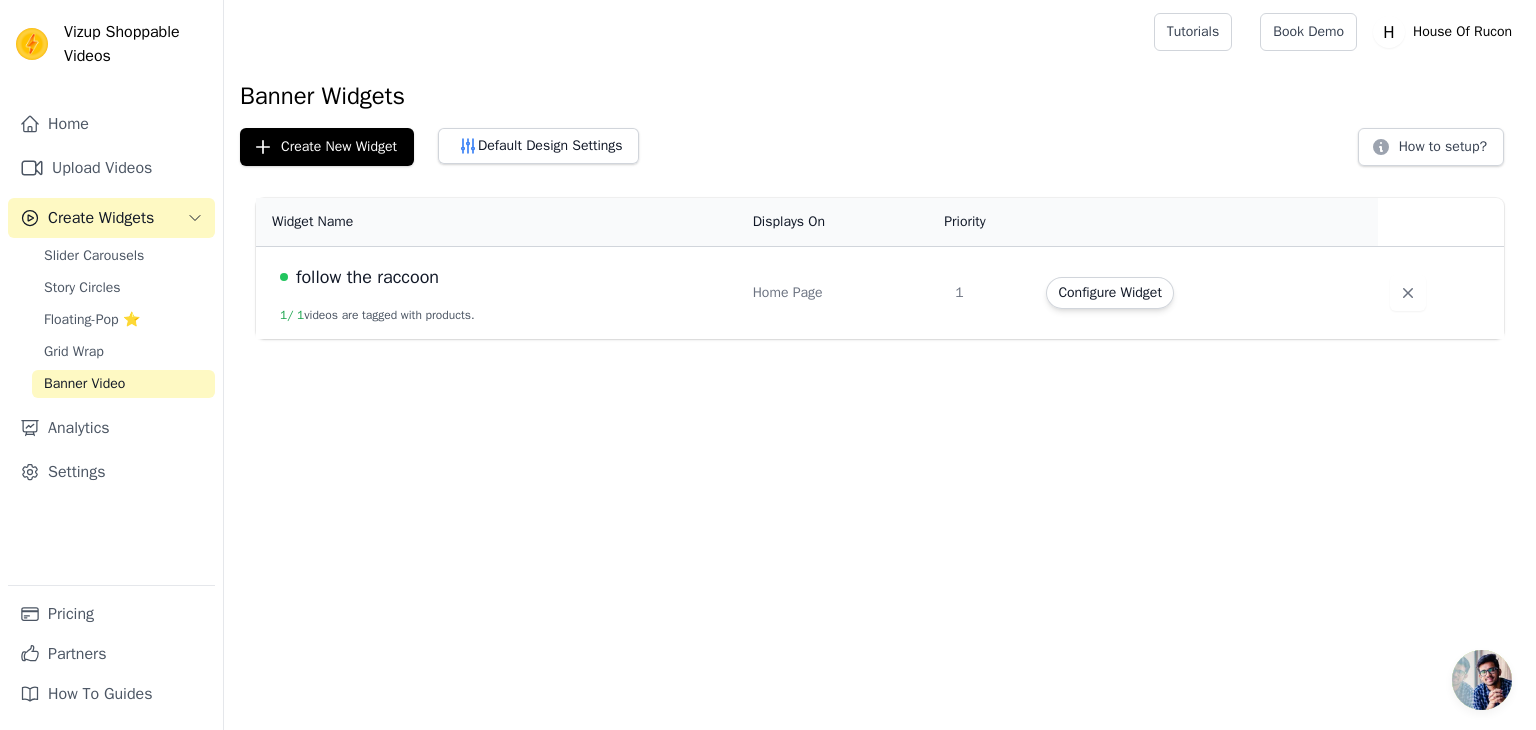 click on "Home Page" at bounding box center (842, 293) 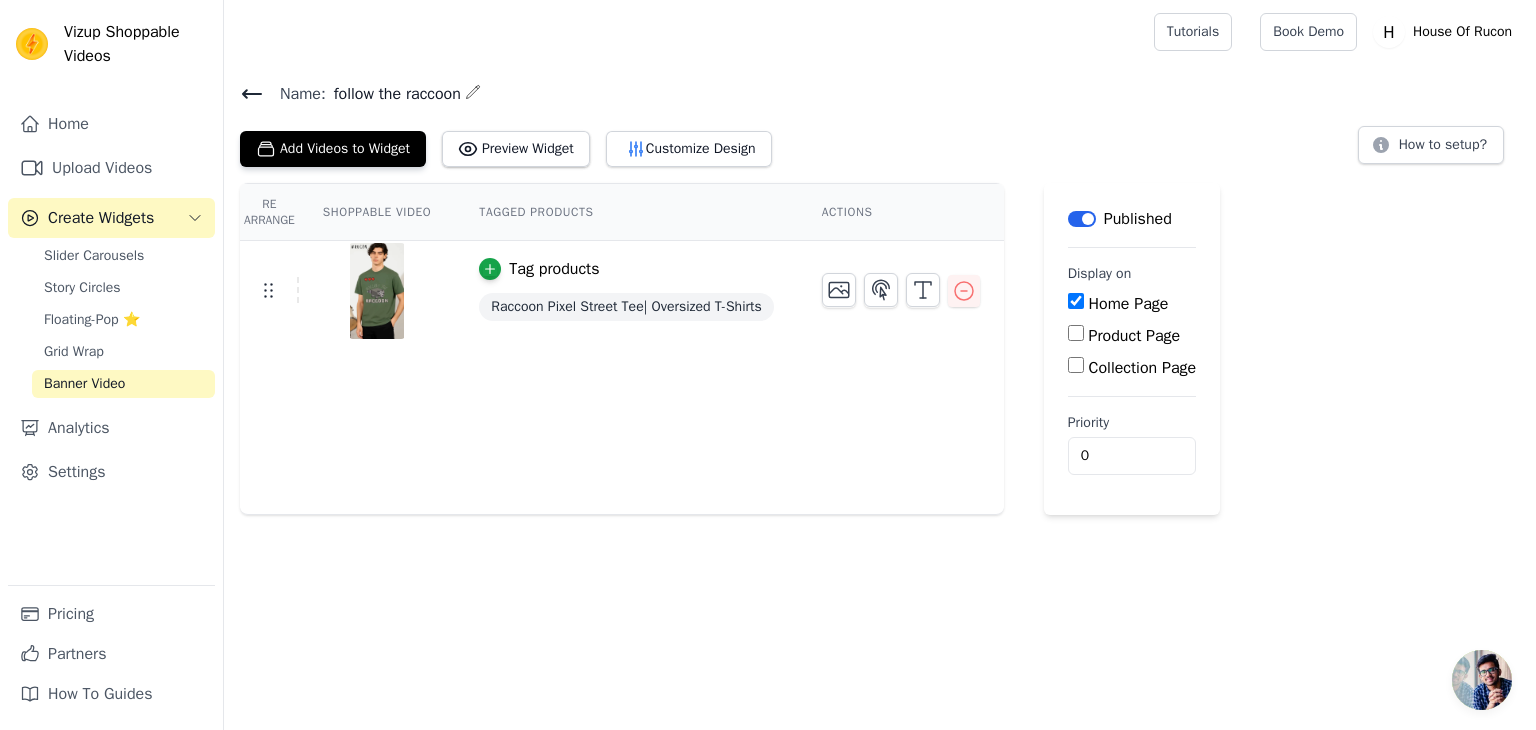 click on "Label" at bounding box center [1082, 219] 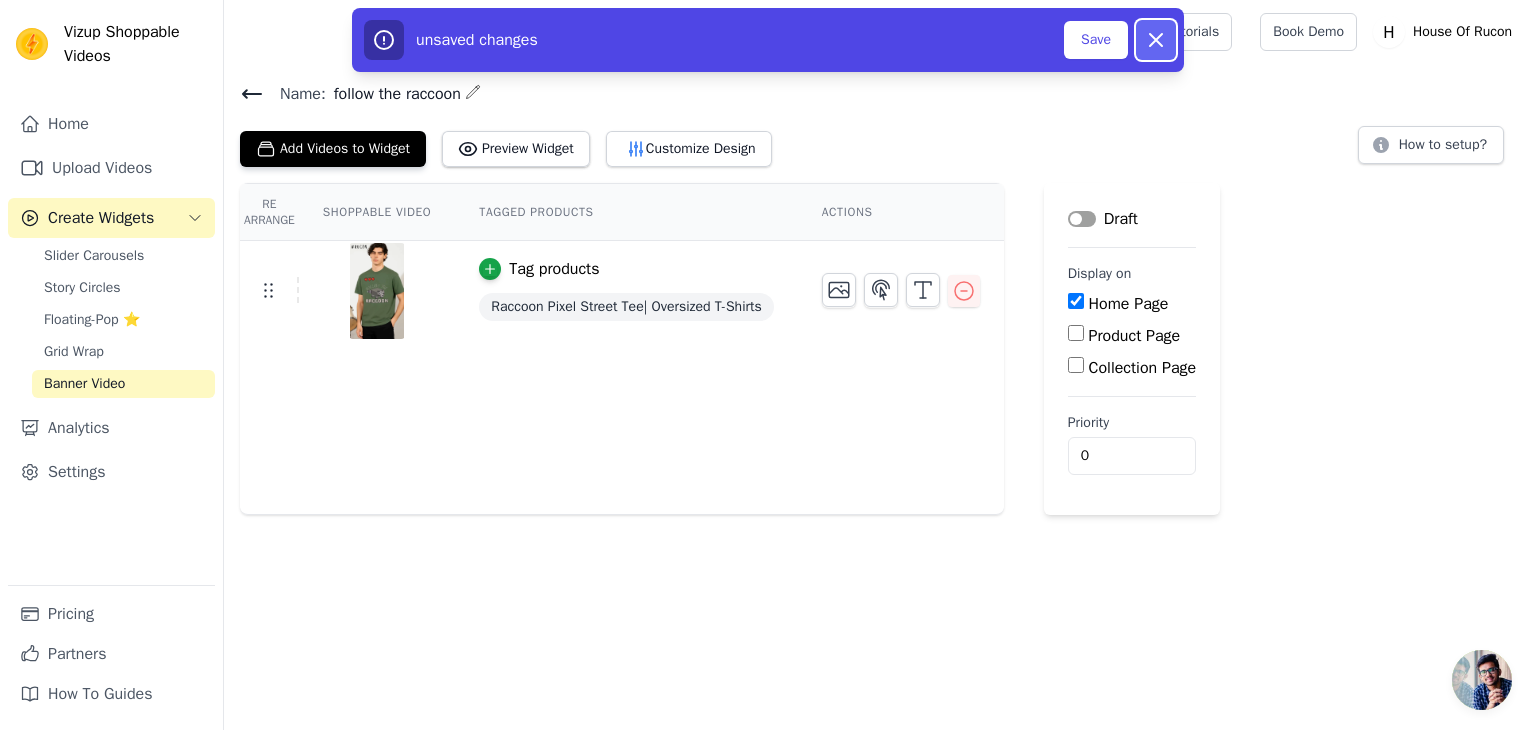 click 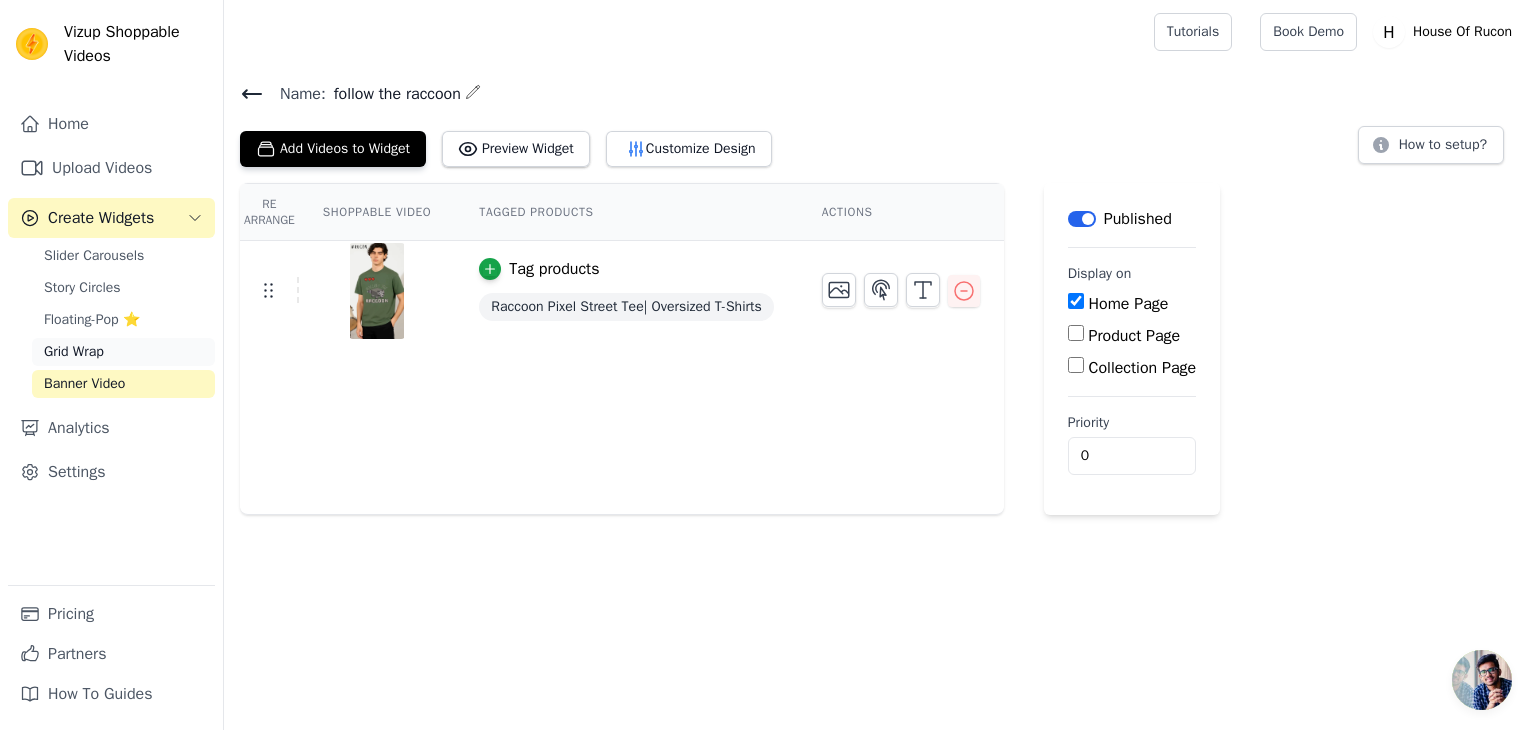 click on "Grid Wrap" at bounding box center [123, 352] 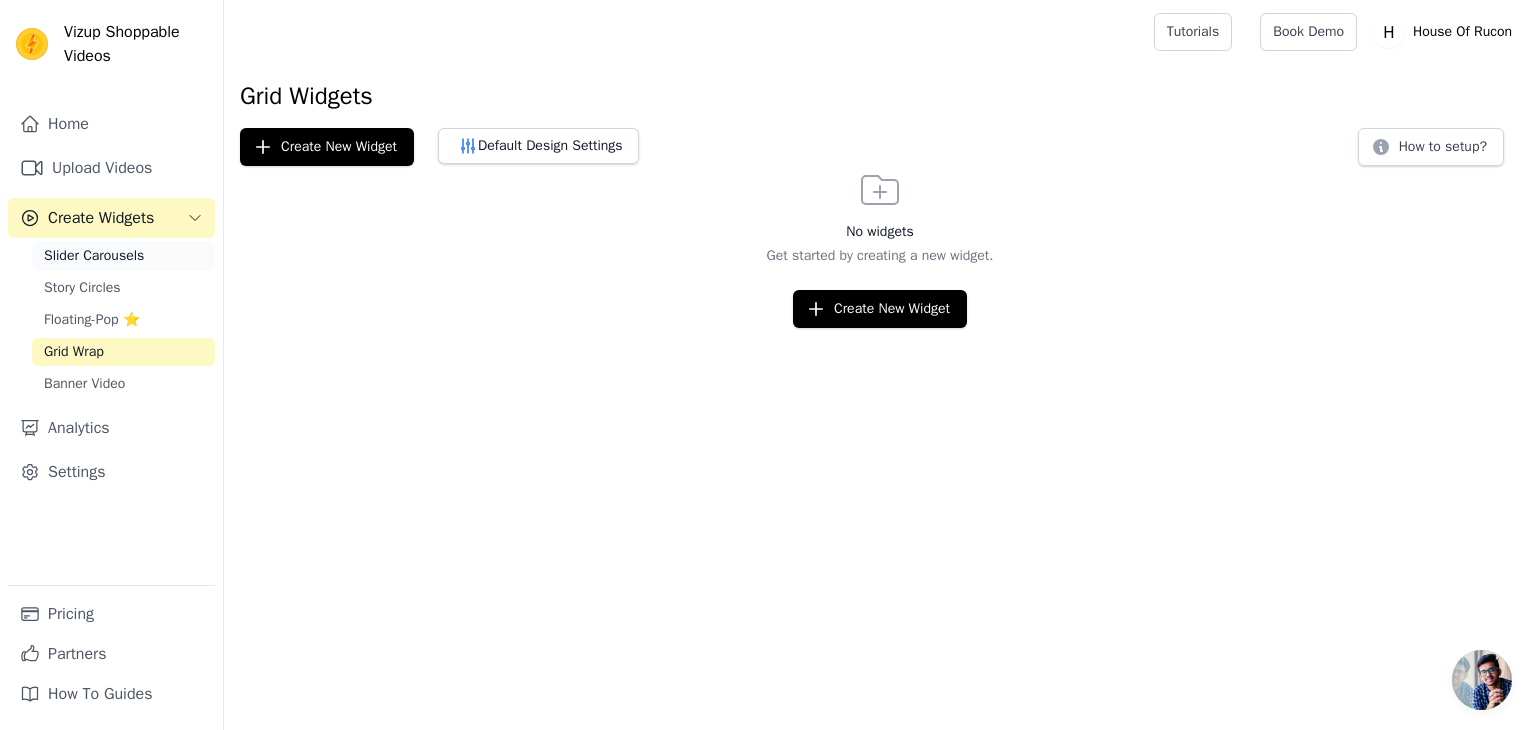 click on "Slider Carousels" at bounding box center [94, 256] 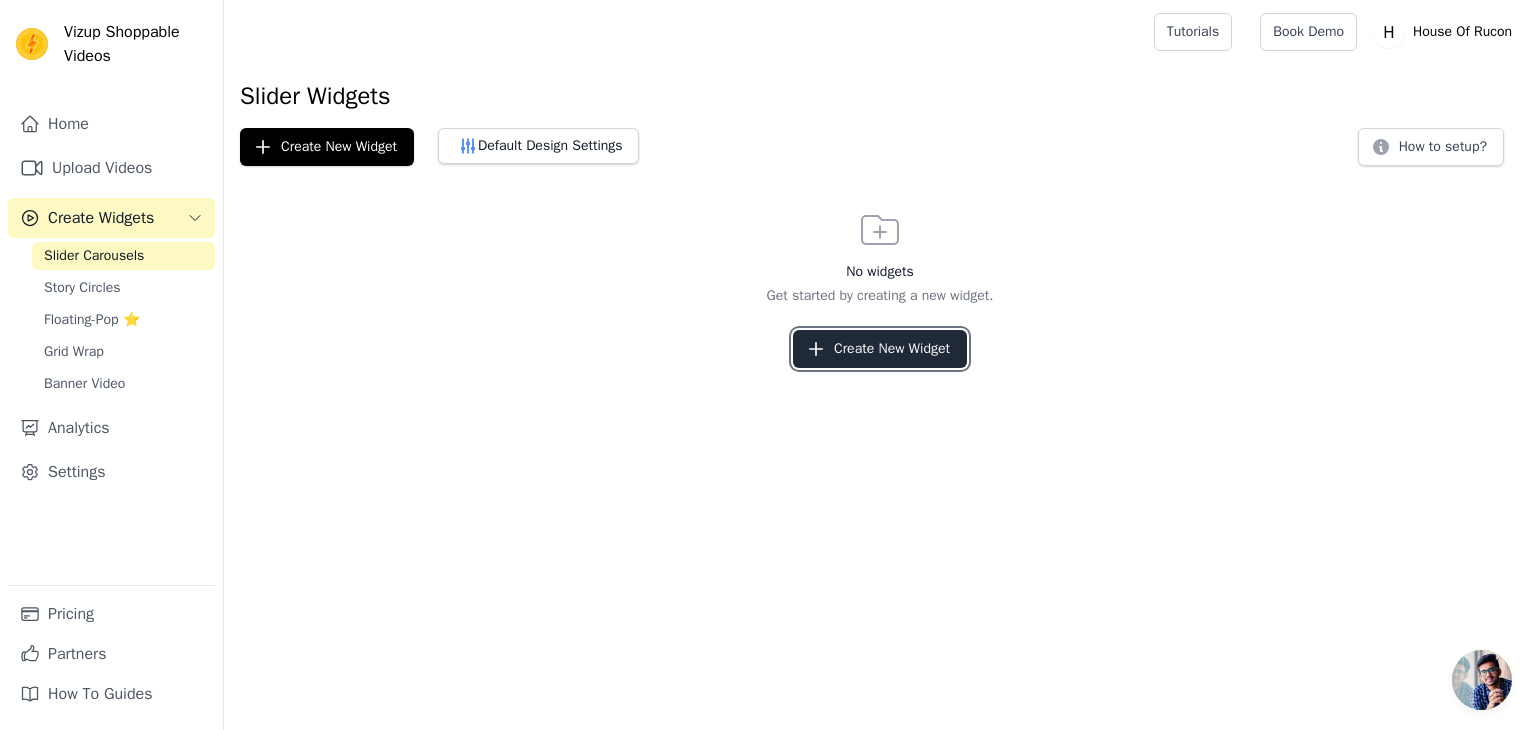 click on "Create New Widget" at bounding box center [880, 349] 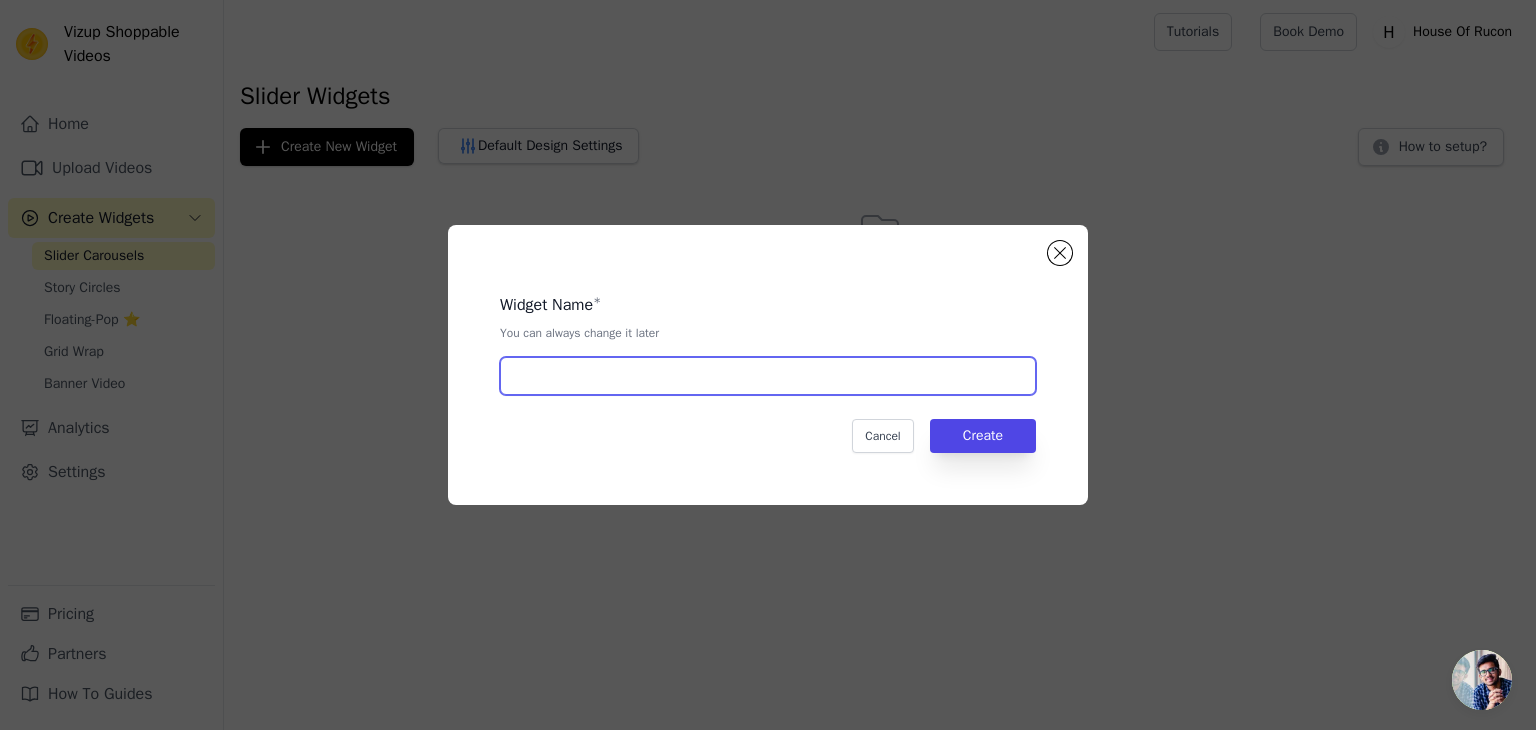 click at bounding box center (768, 376) 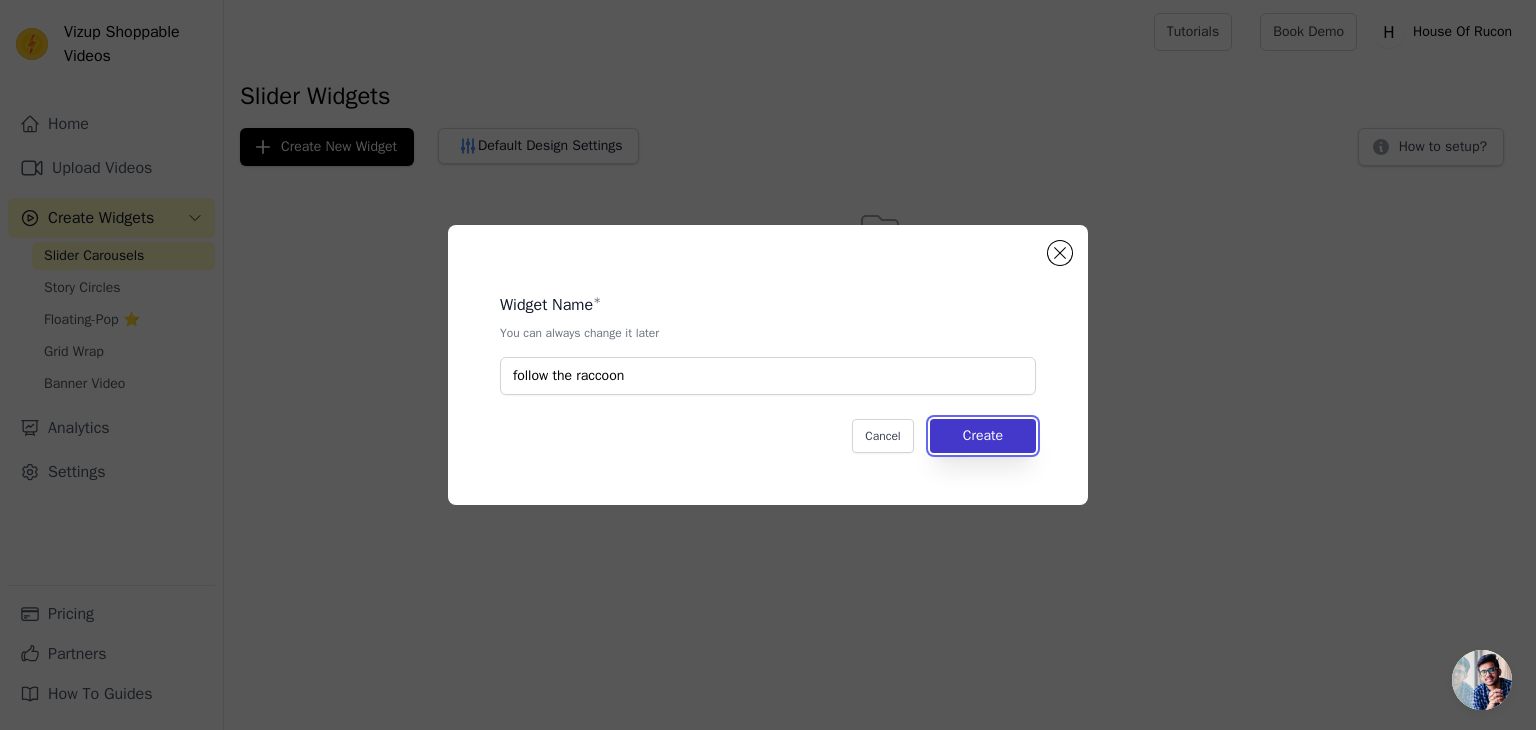 click on "Create" at bounding box center [983, 436] 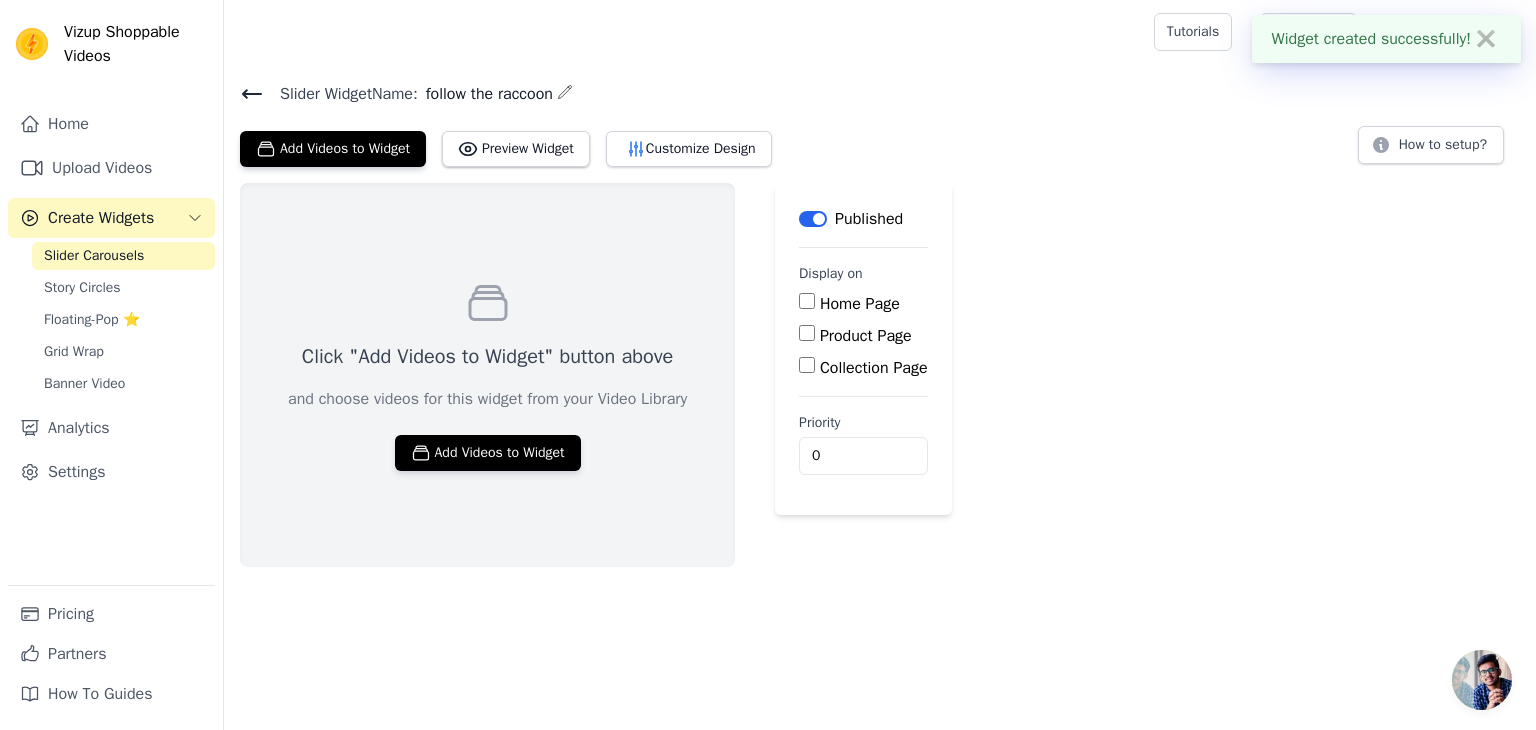 click on "Product Page" at bounding box center (863, 336) 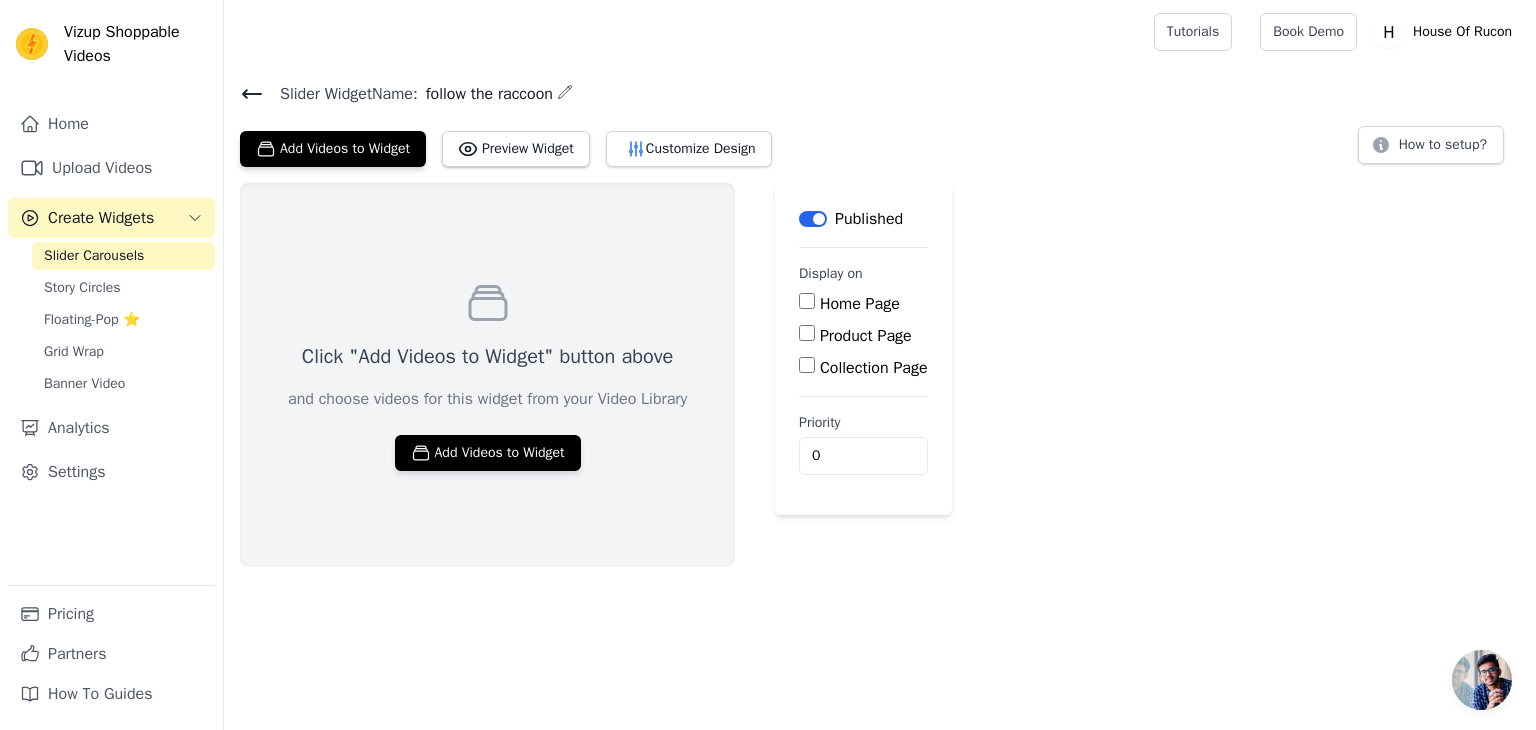 click on "Home Page" at bounding box center (863, 304) 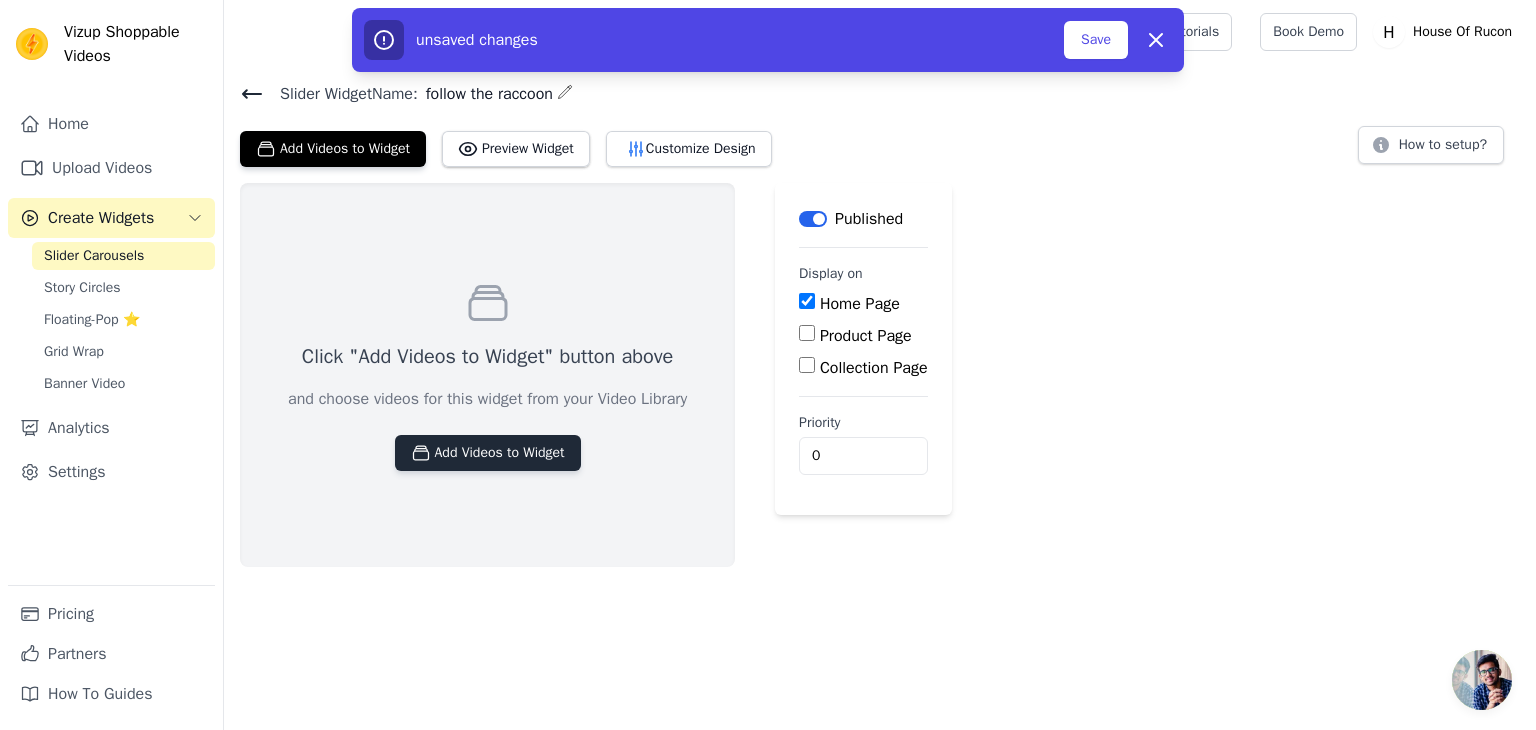 click on "Add Videos to Widget" at bounding box center [488, 453] 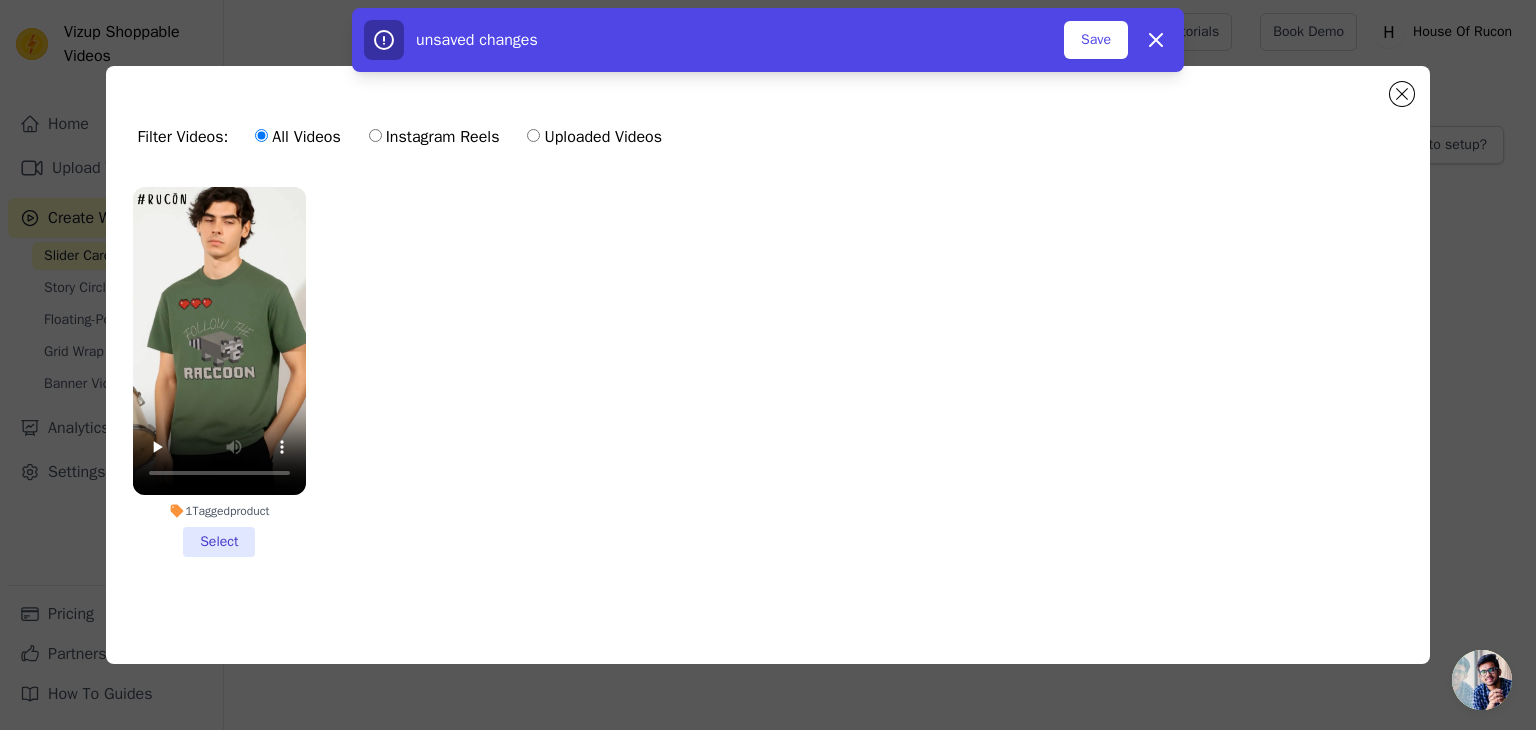 click on "Uploaded Videos" at bounding box center (594, 137) 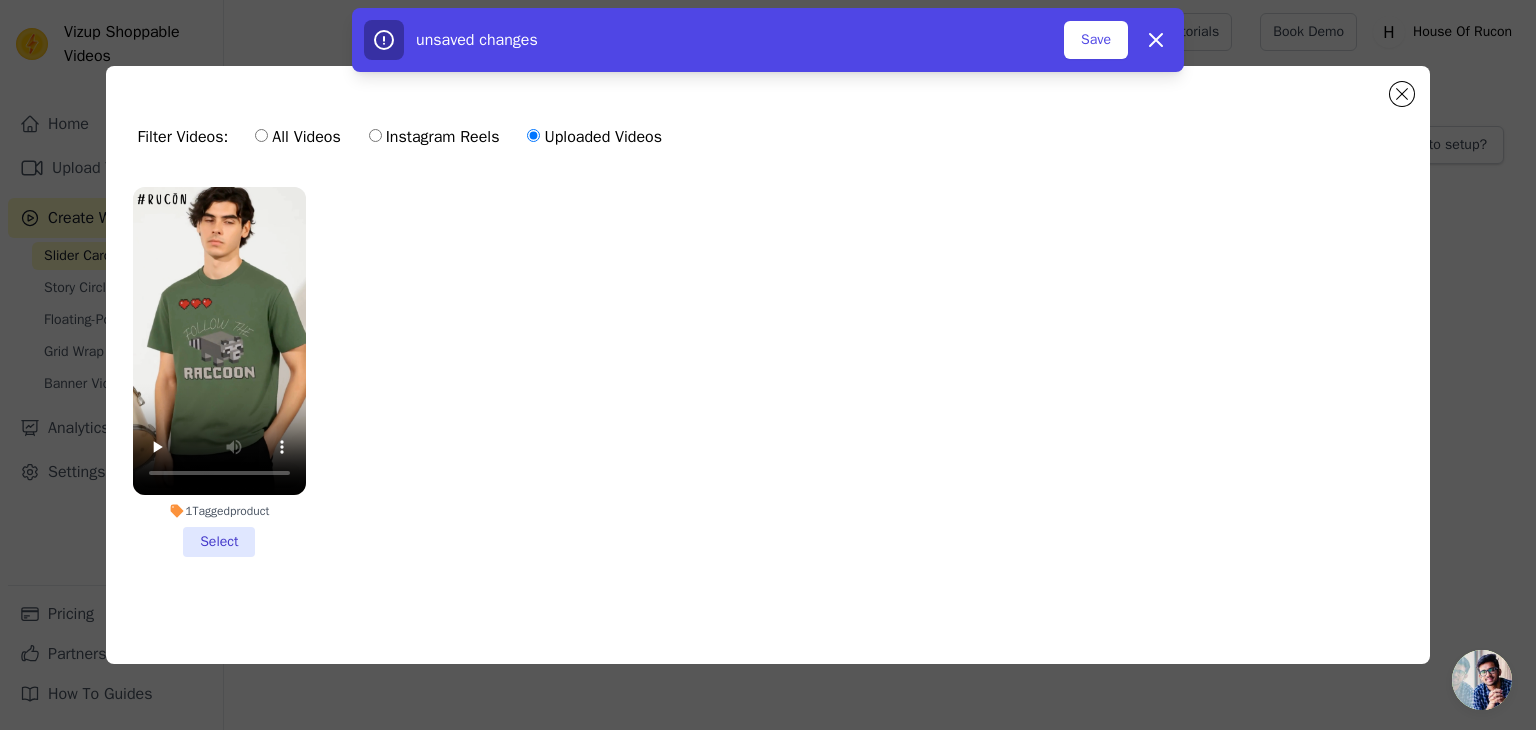 click on "All Videos" at bounding box center (297, 137) 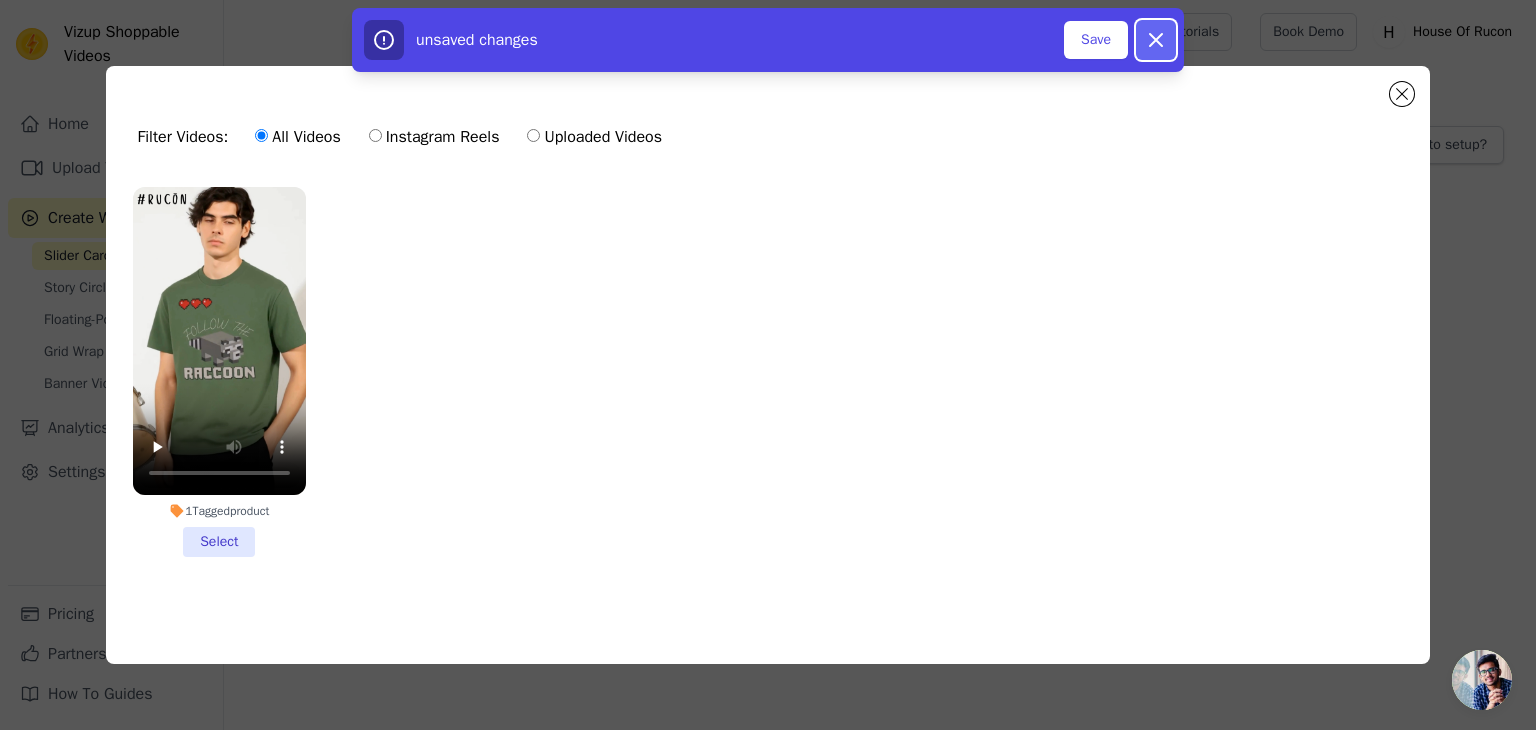 click 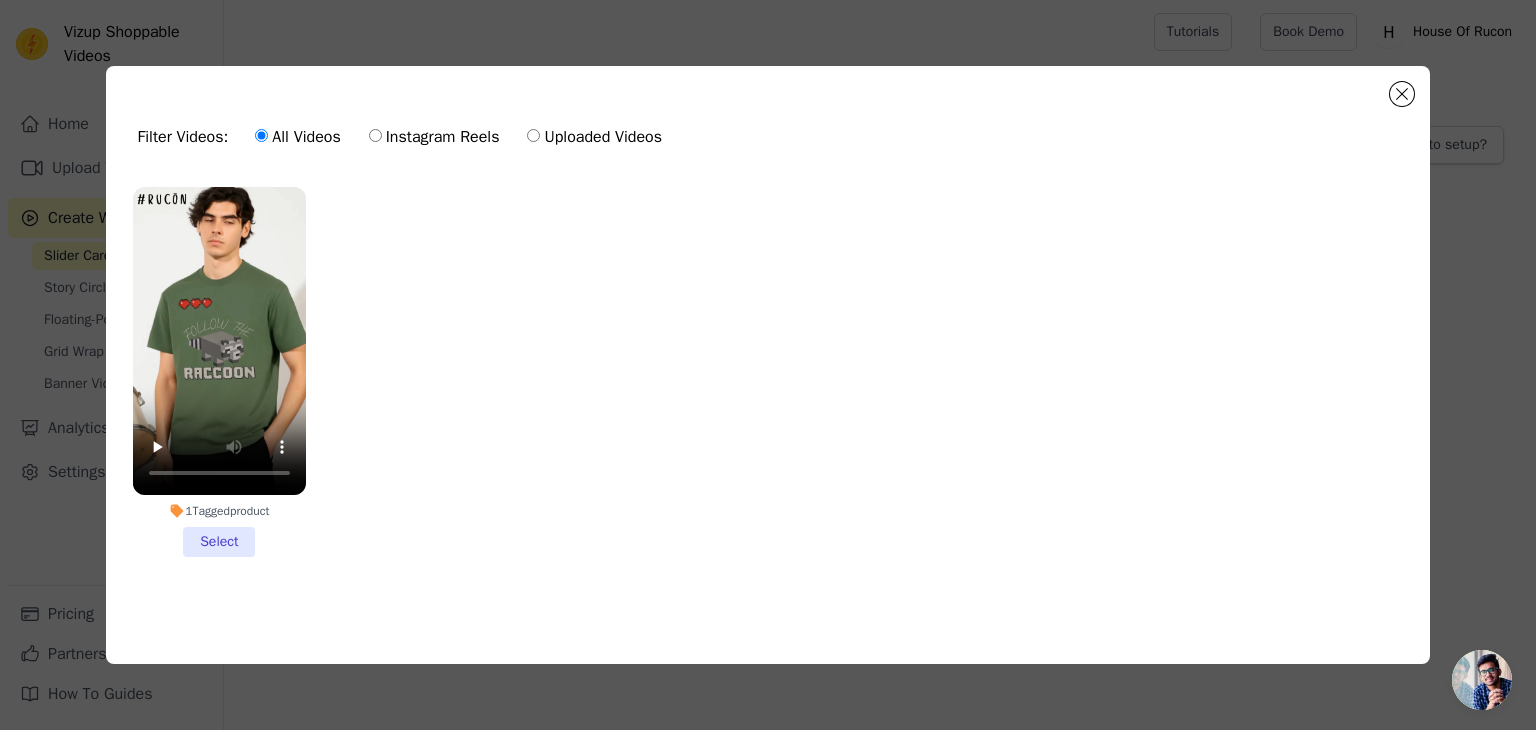 click on "1  Tagged  product     Select" at bounding box center [219, 372] 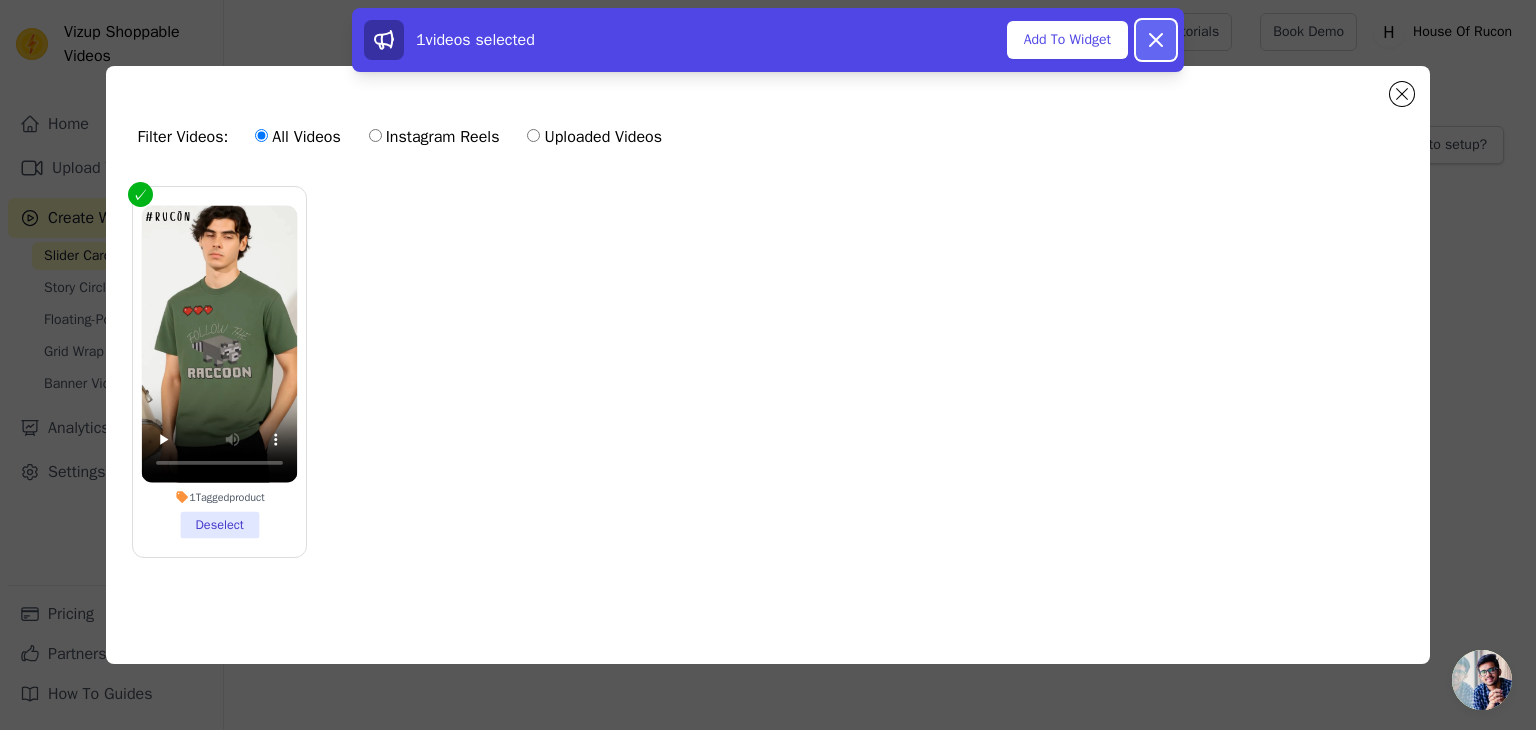 click on "Dismiss" at bounding box center [1156, 40] 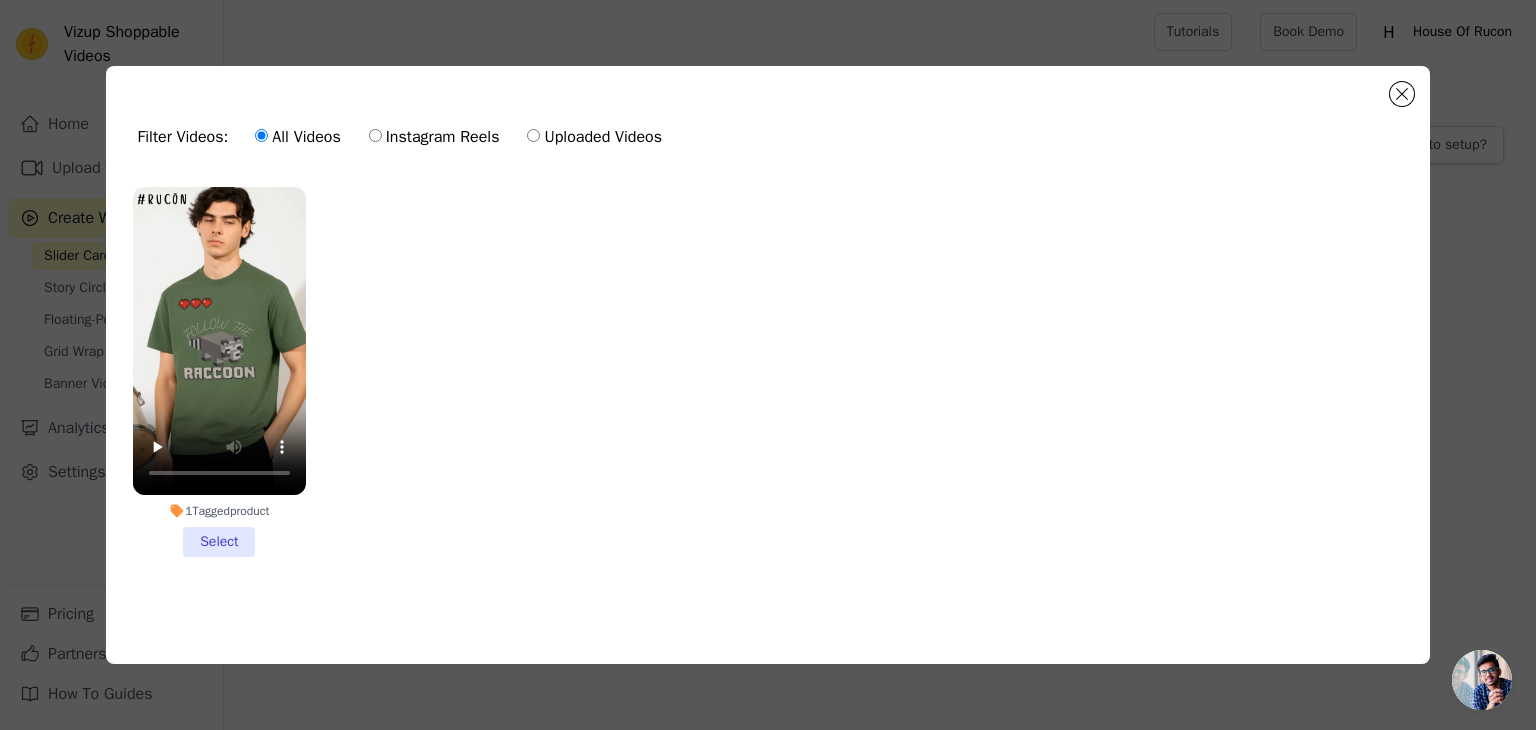 click on "1  Tagged  product     Select" at bounding box center [219, 372] 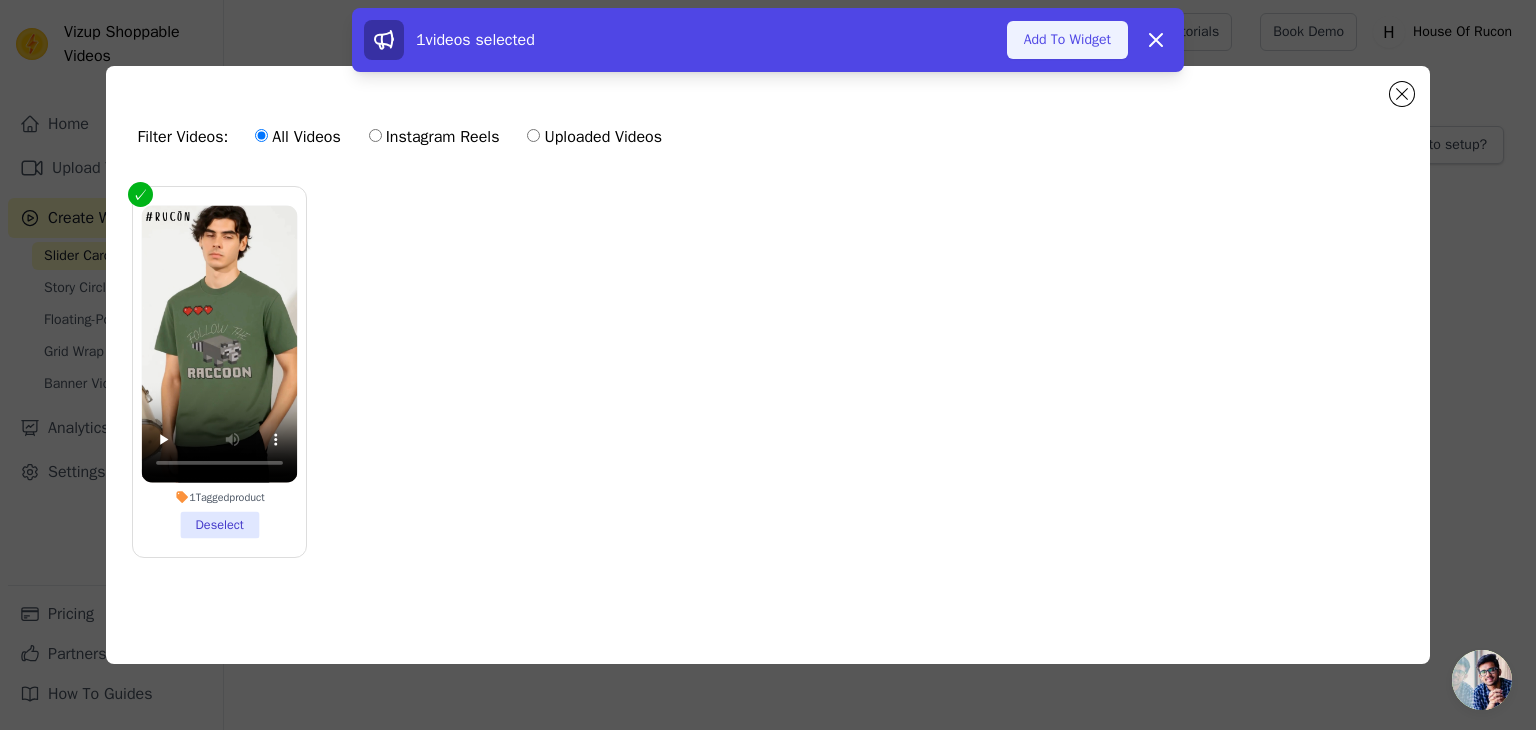 click on "Add To Widget" at bounding box center [1067, 40] 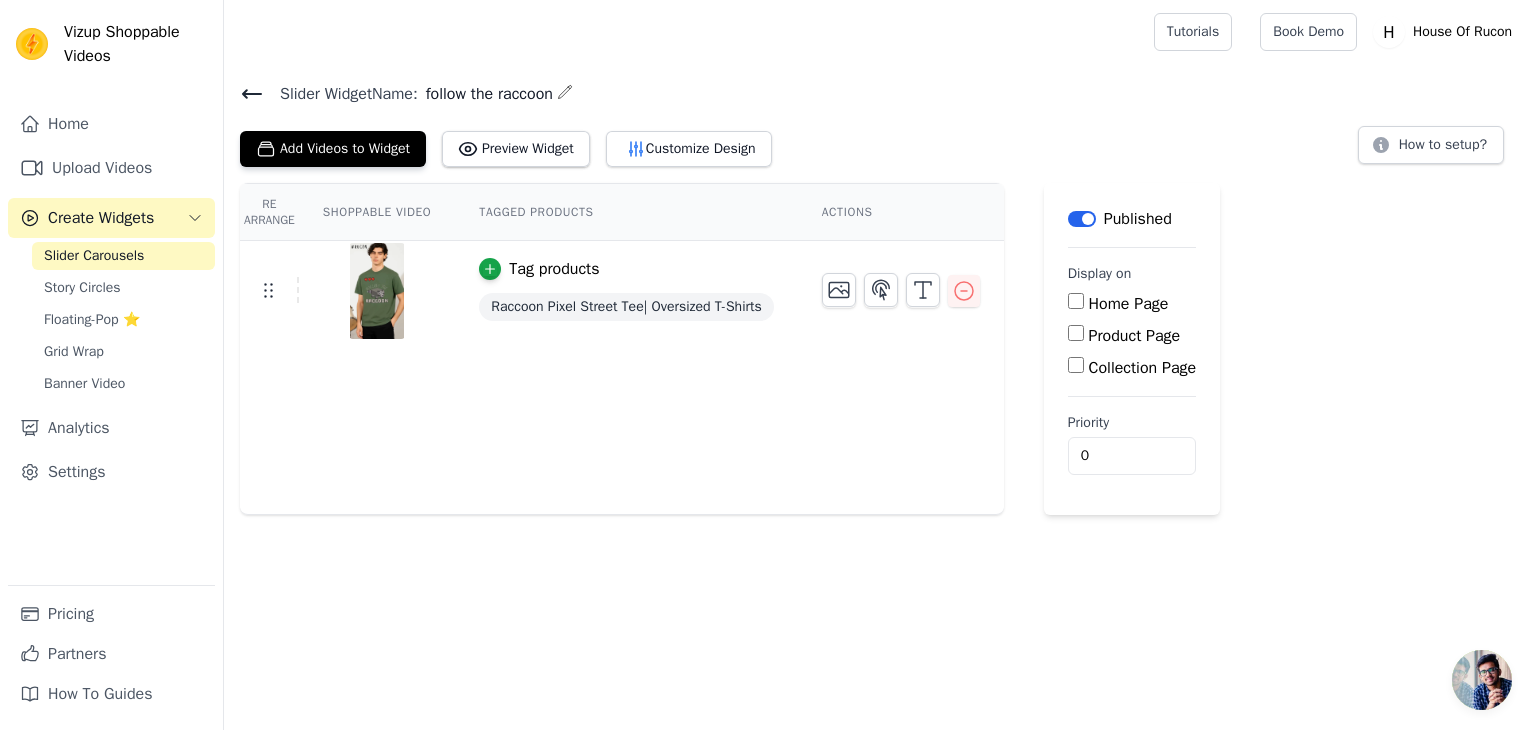 drag, startPoint x: 1091, startPoint y: 331, endPoint x: 1056, endPoint y: 393, distance: 71.19691 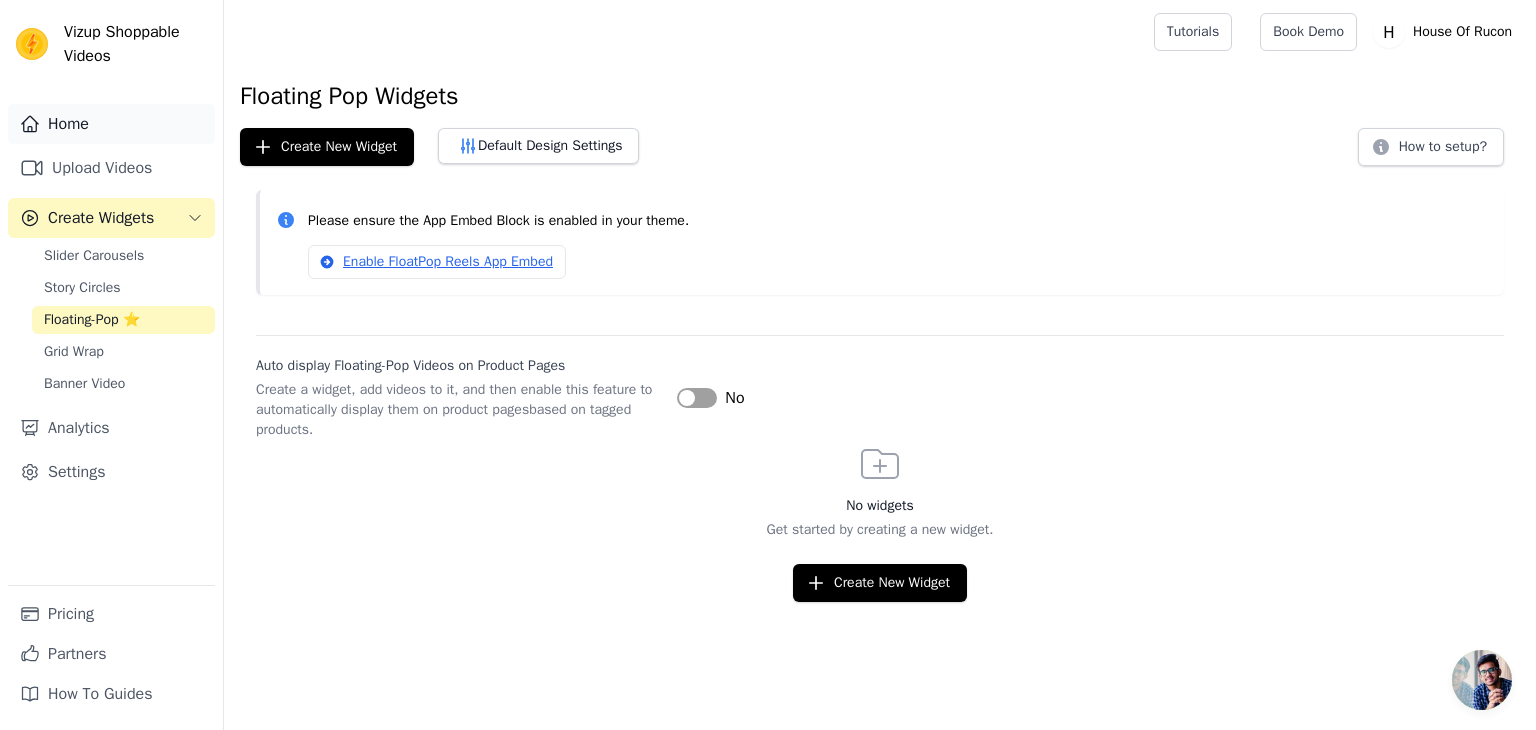 click on "Home" at bounding box center [111, 124] 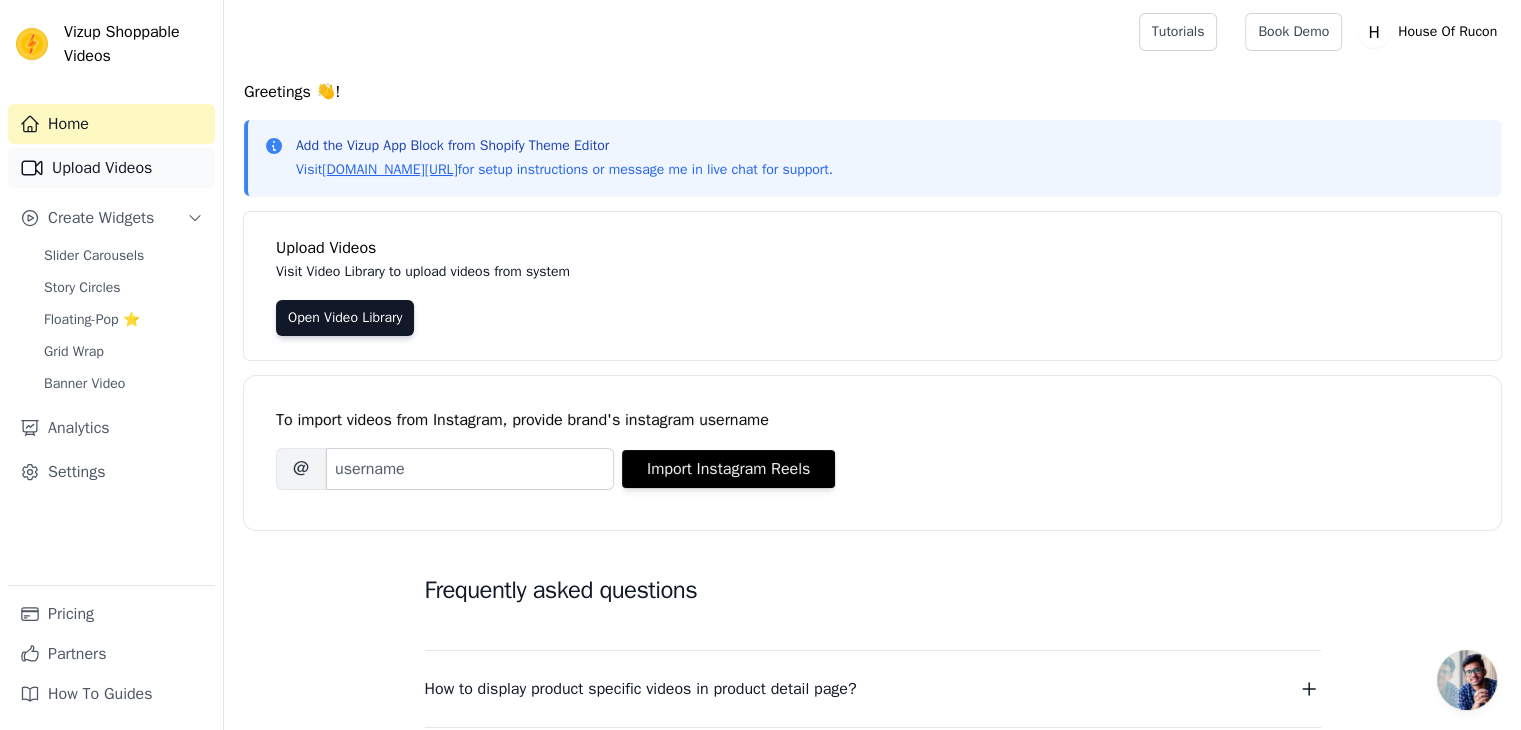 click on "Upload Videos" at bounding box center (111, 168) 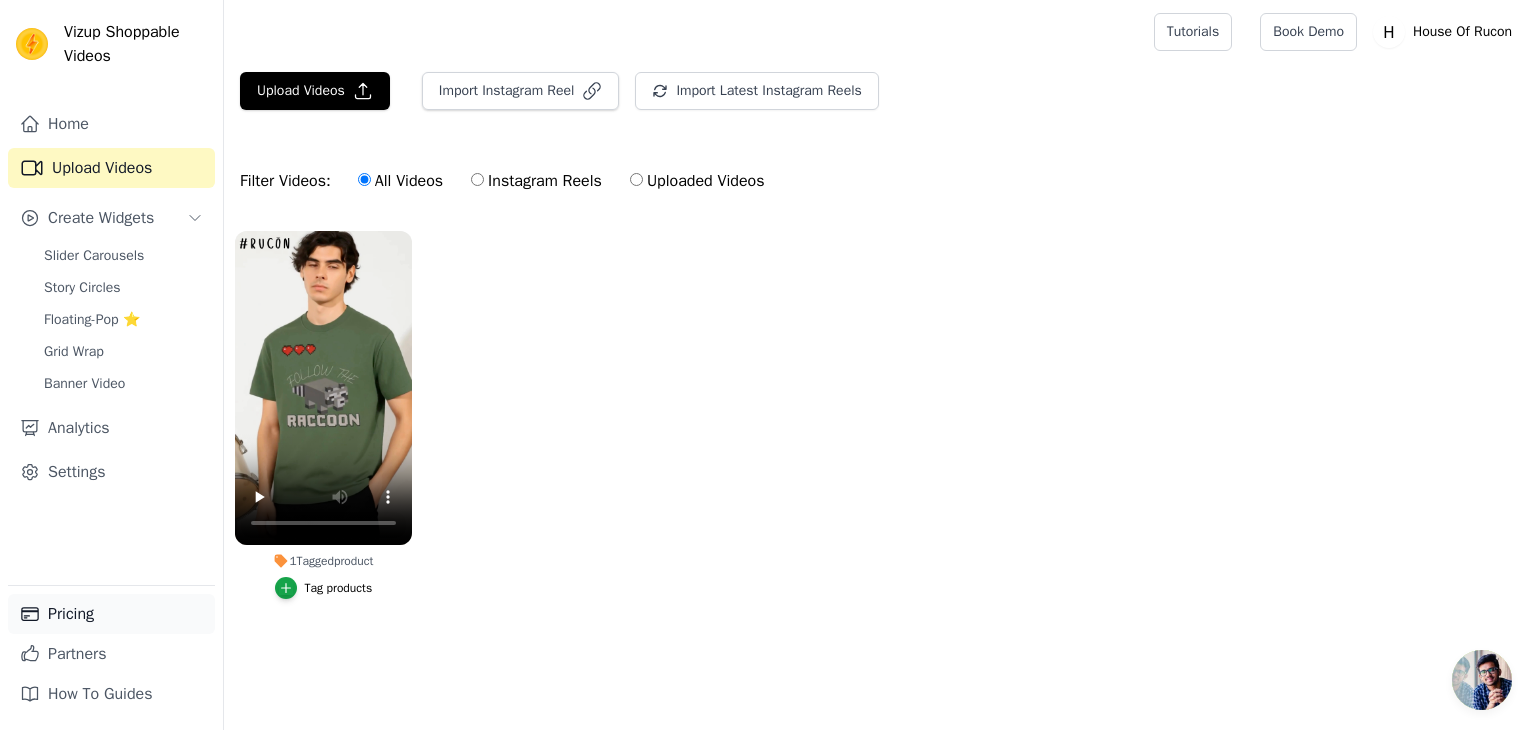 click on "Pricing" at bounding box center [111, 614] 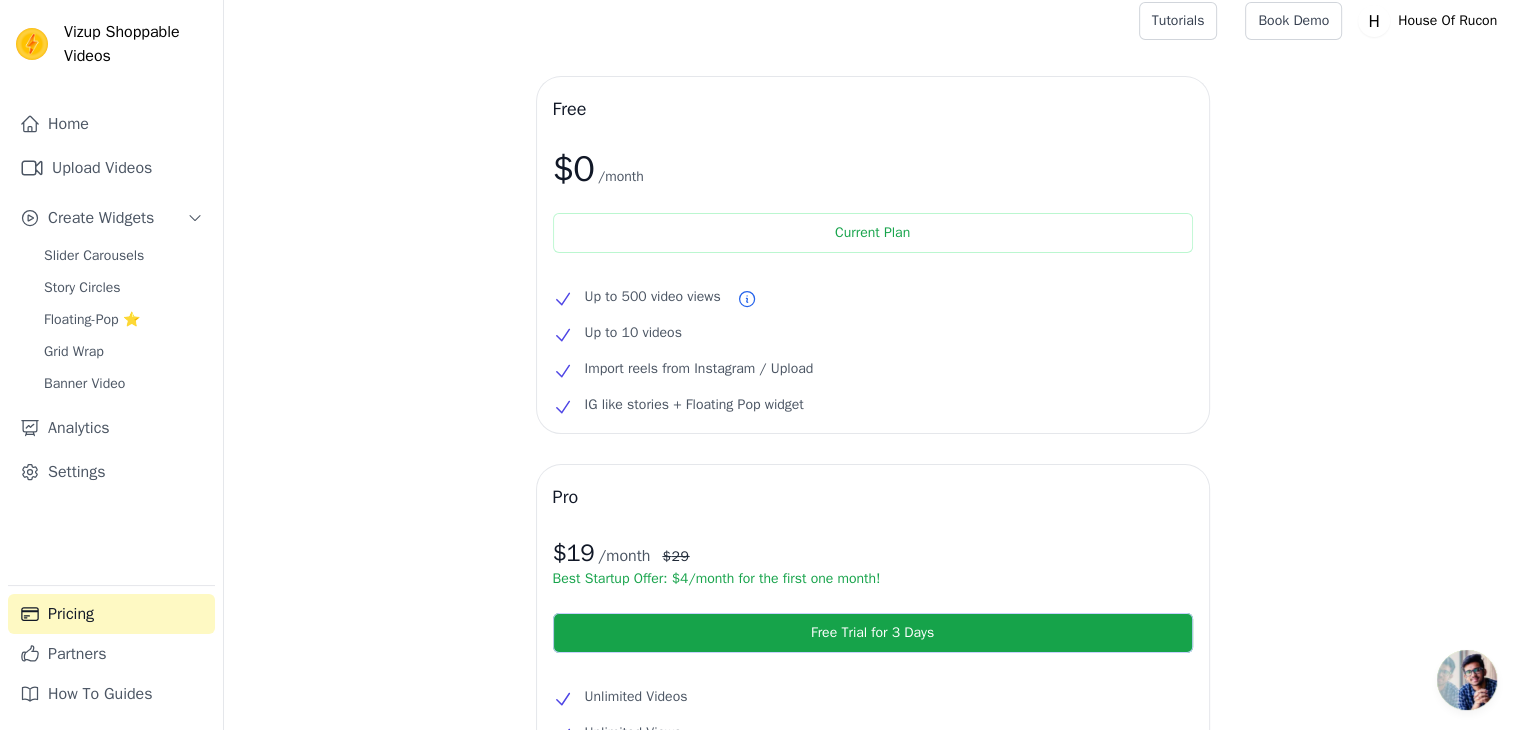 scroll, scrollTop: 0, scrollLeft: 0, axis: both 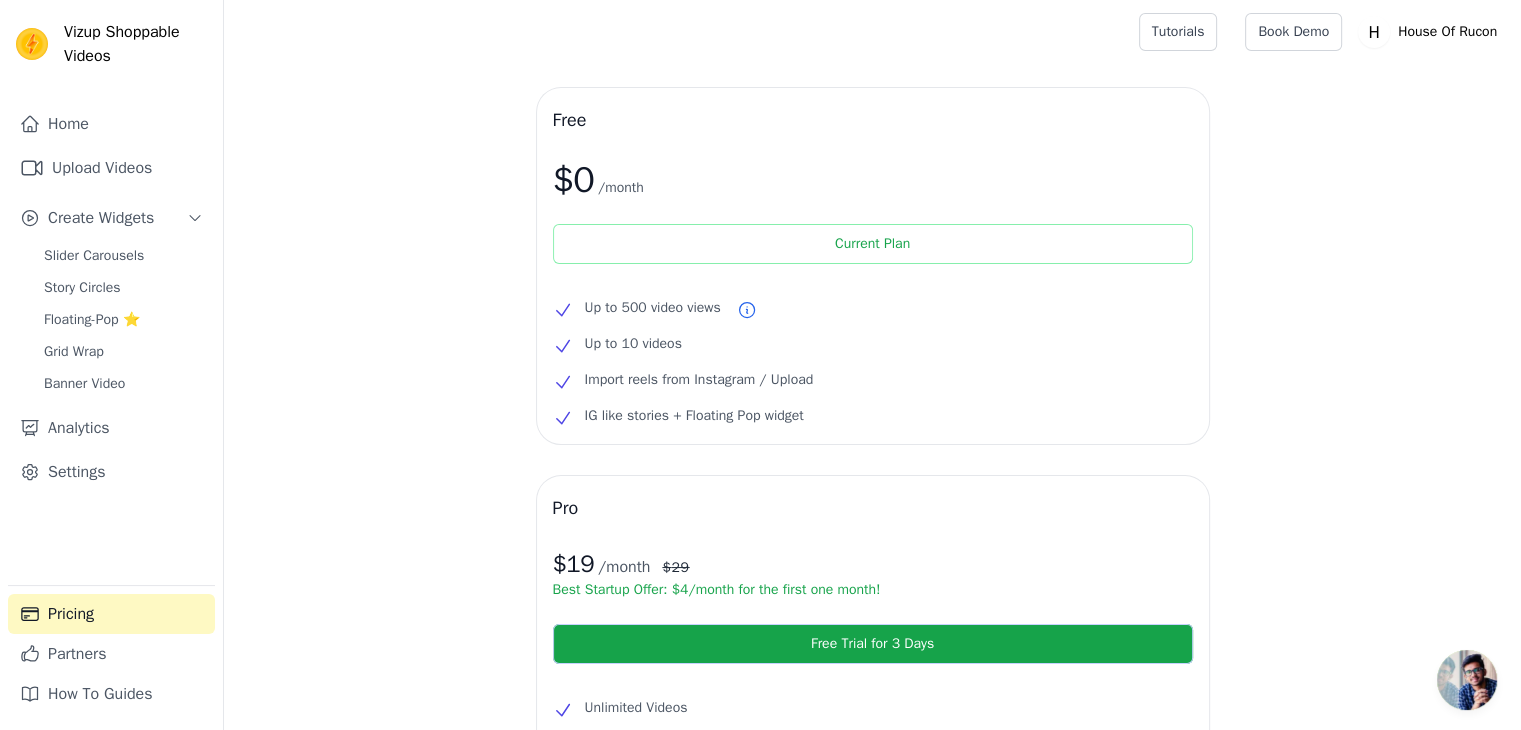 click on "Current Plan" at bounding box center [873, 244] 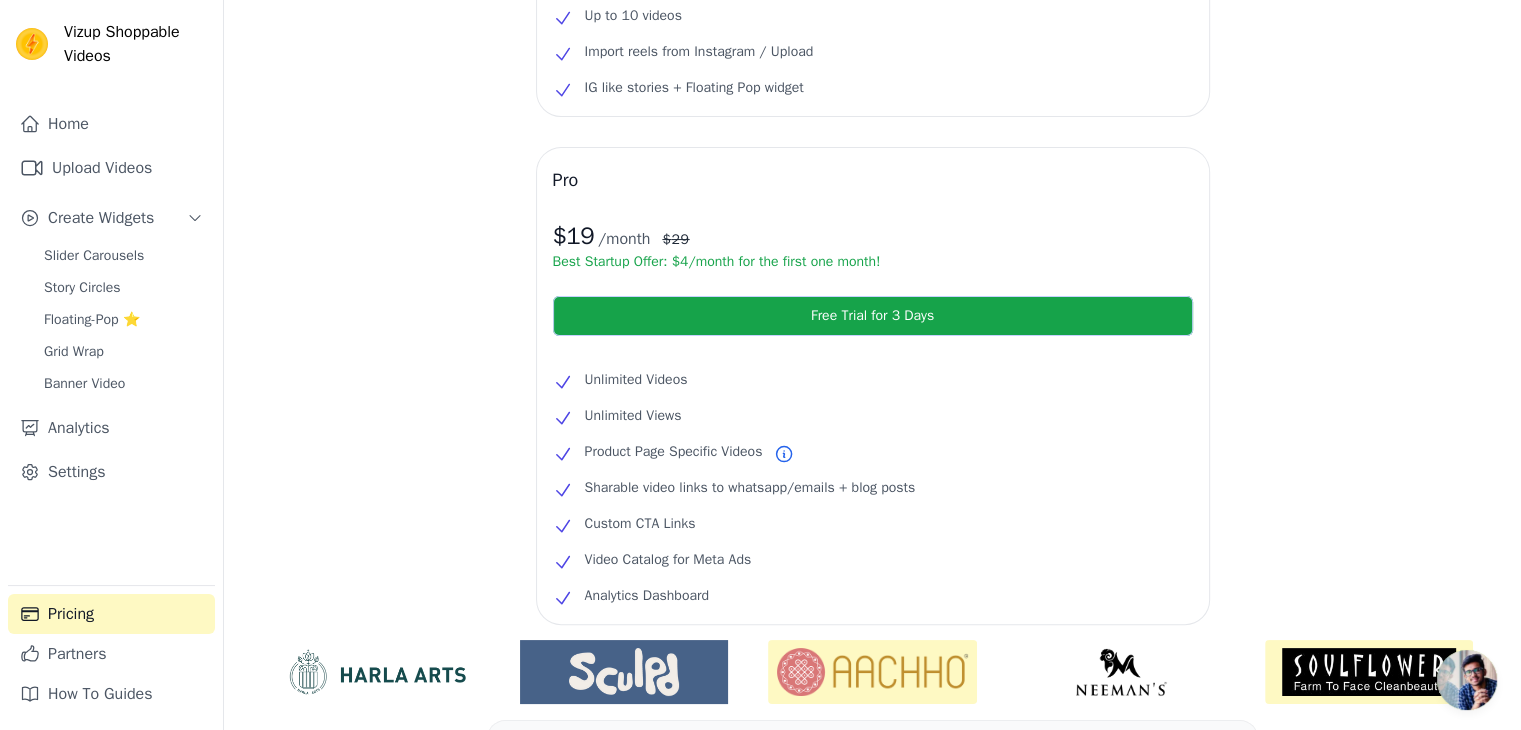 scroll, scrollTop: 468, scrollLeft: 0, axis: vertical 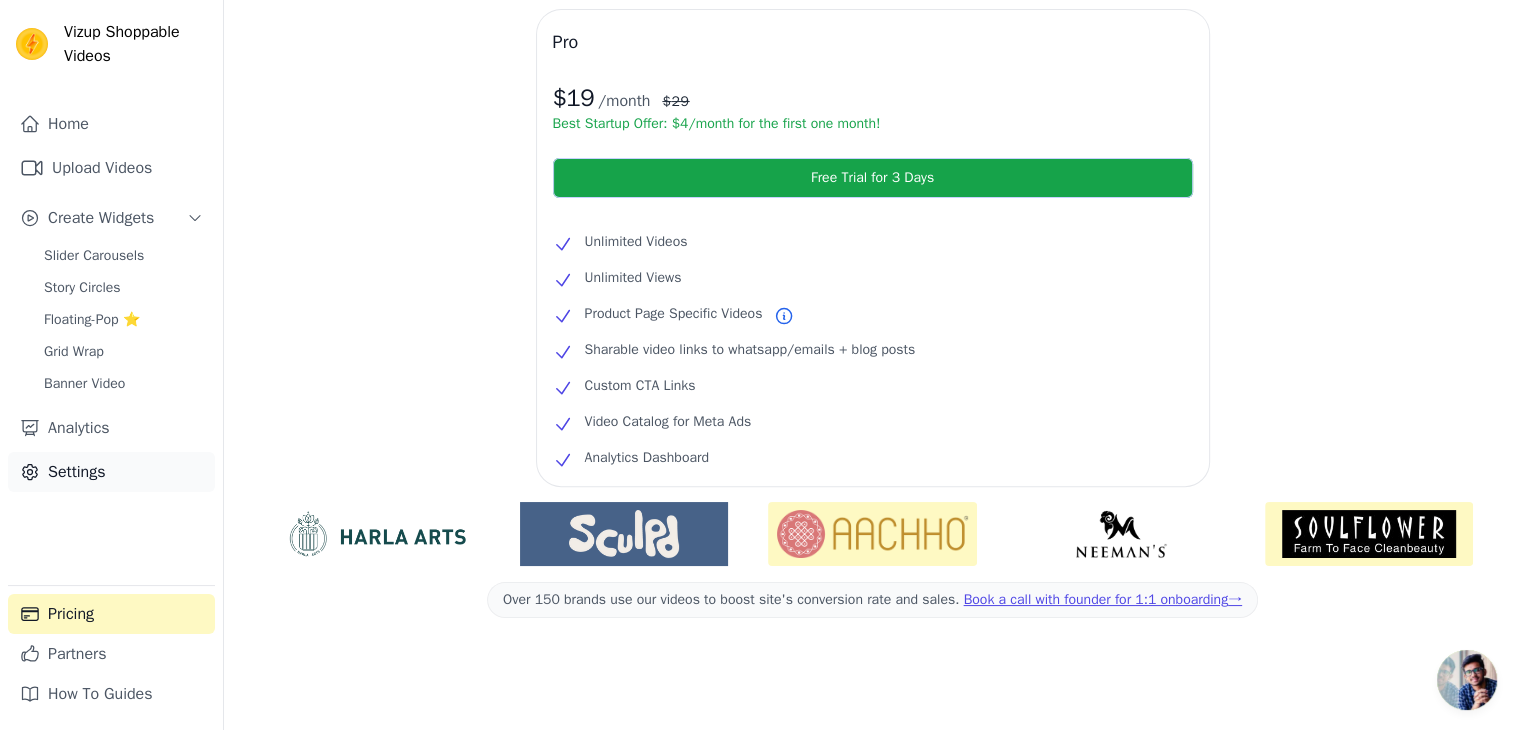 click on "Settings" at bounding box center (111, 472) 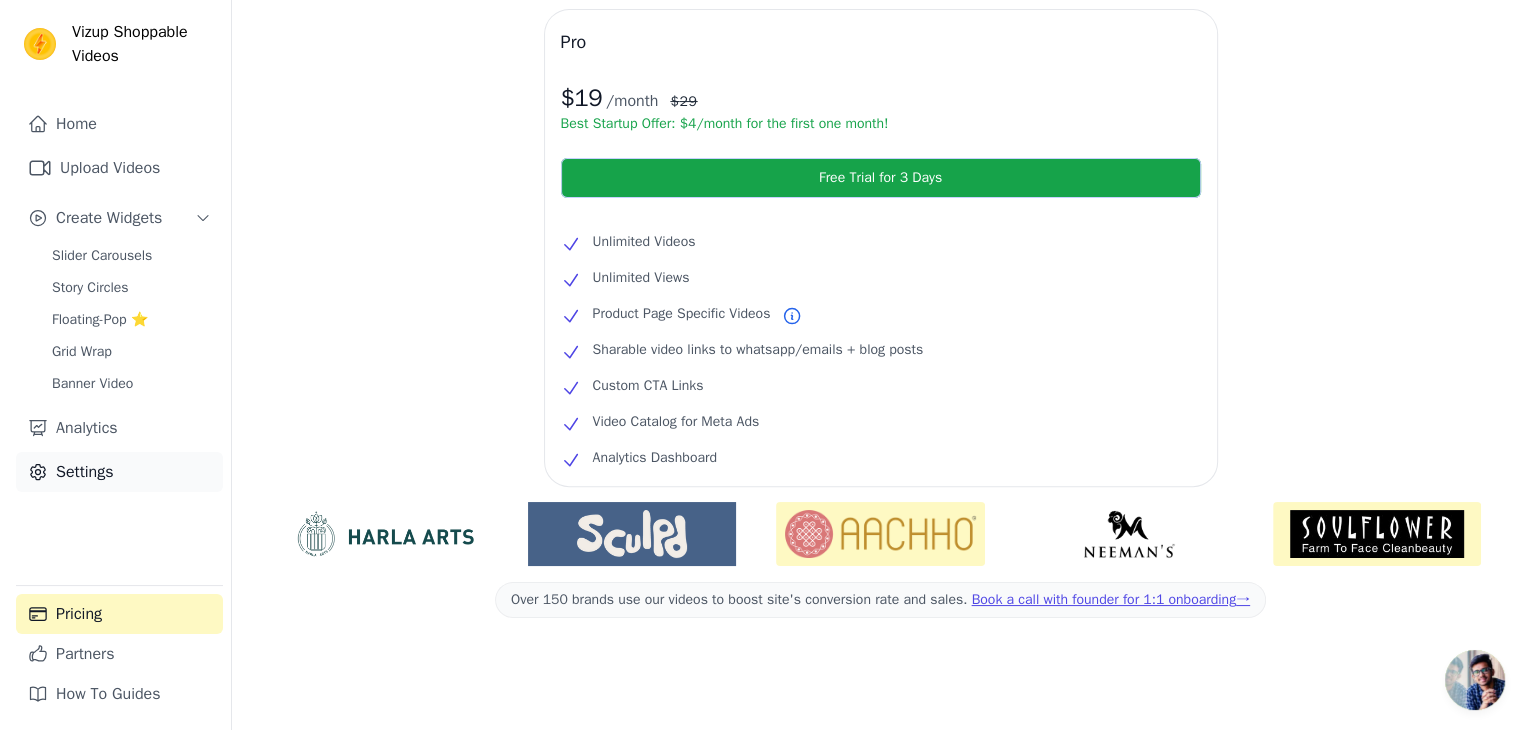 scroll, scrollTop: 0, scrollLeft: 0, axis: both 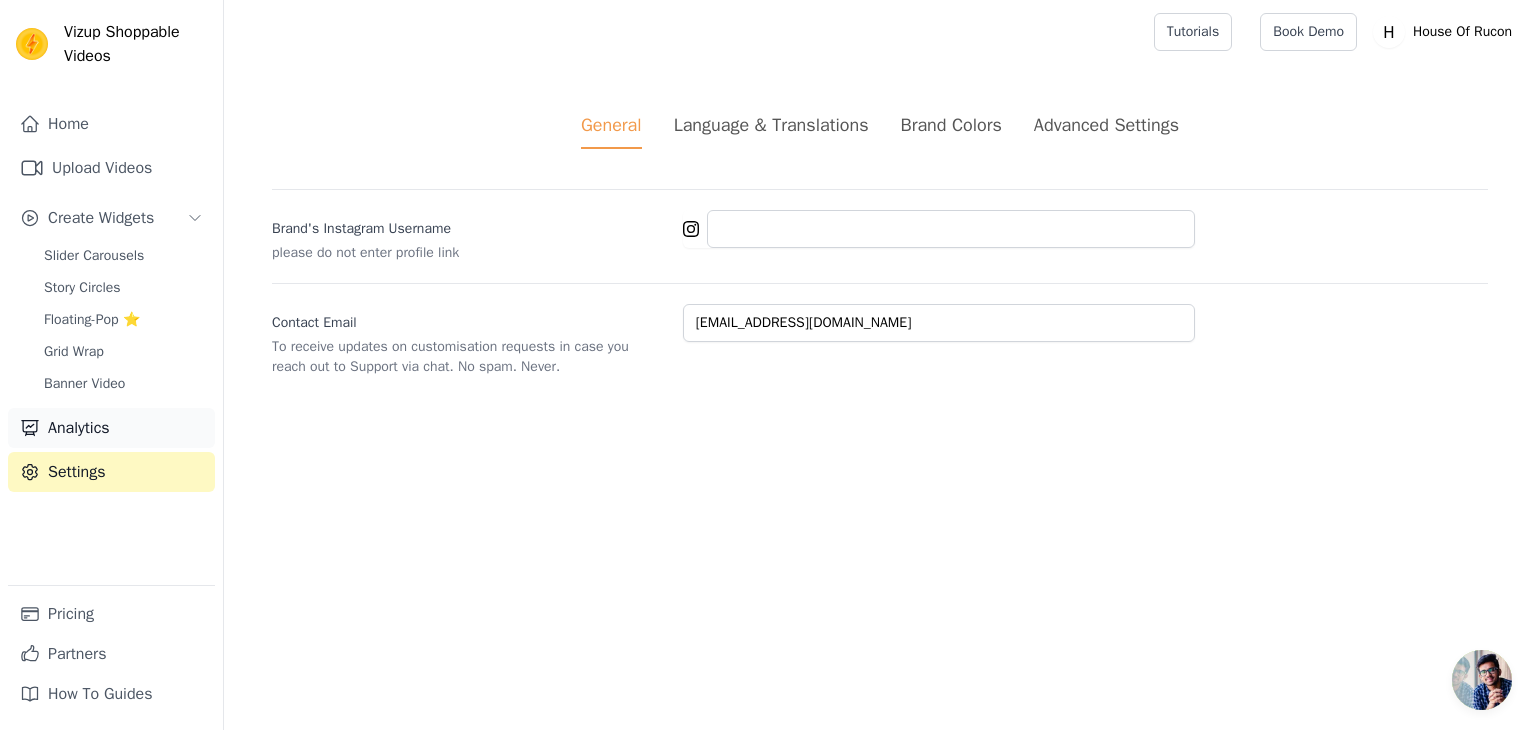 click on "Analytics" at bounding box center [111, 428] 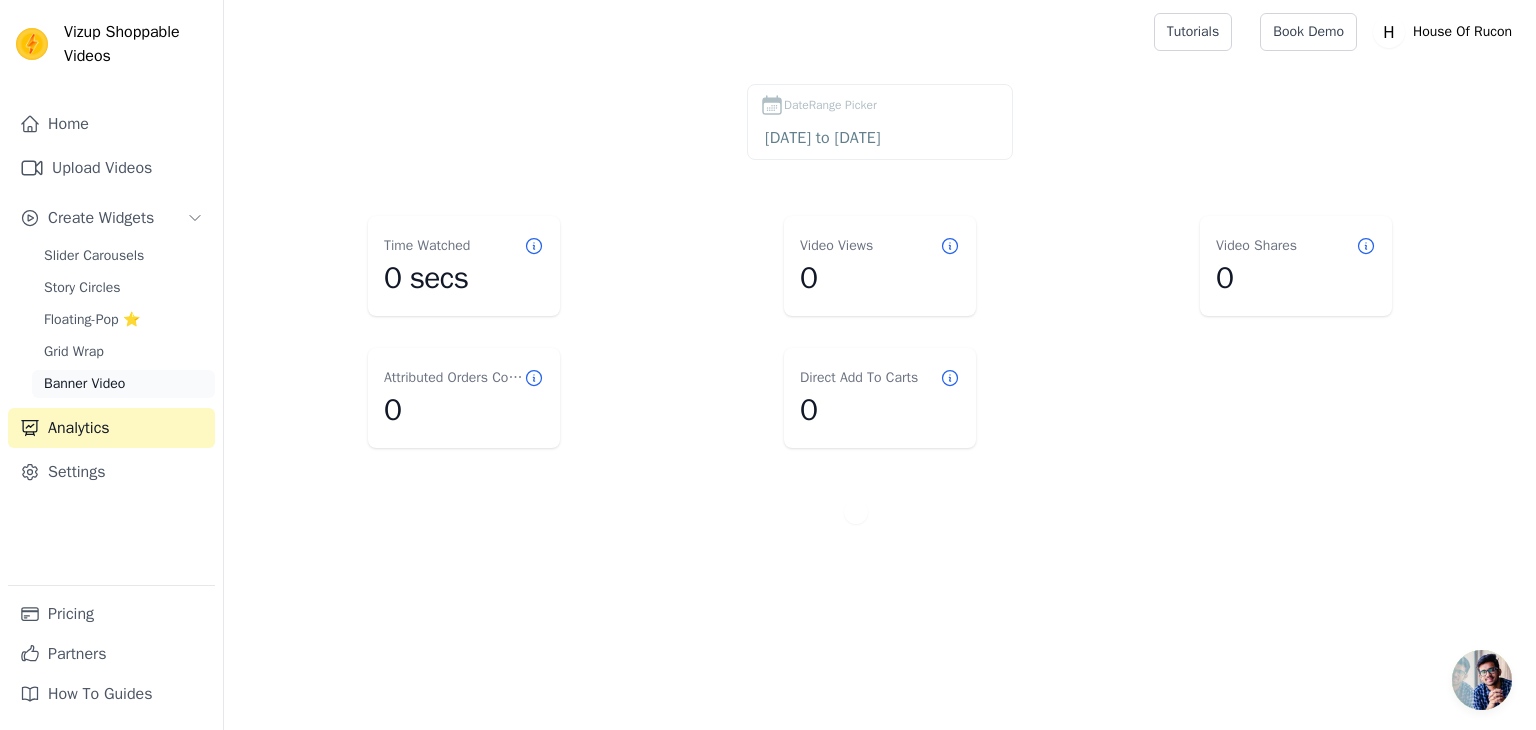 click on "Banner Video" at bounding box center [123, 384] 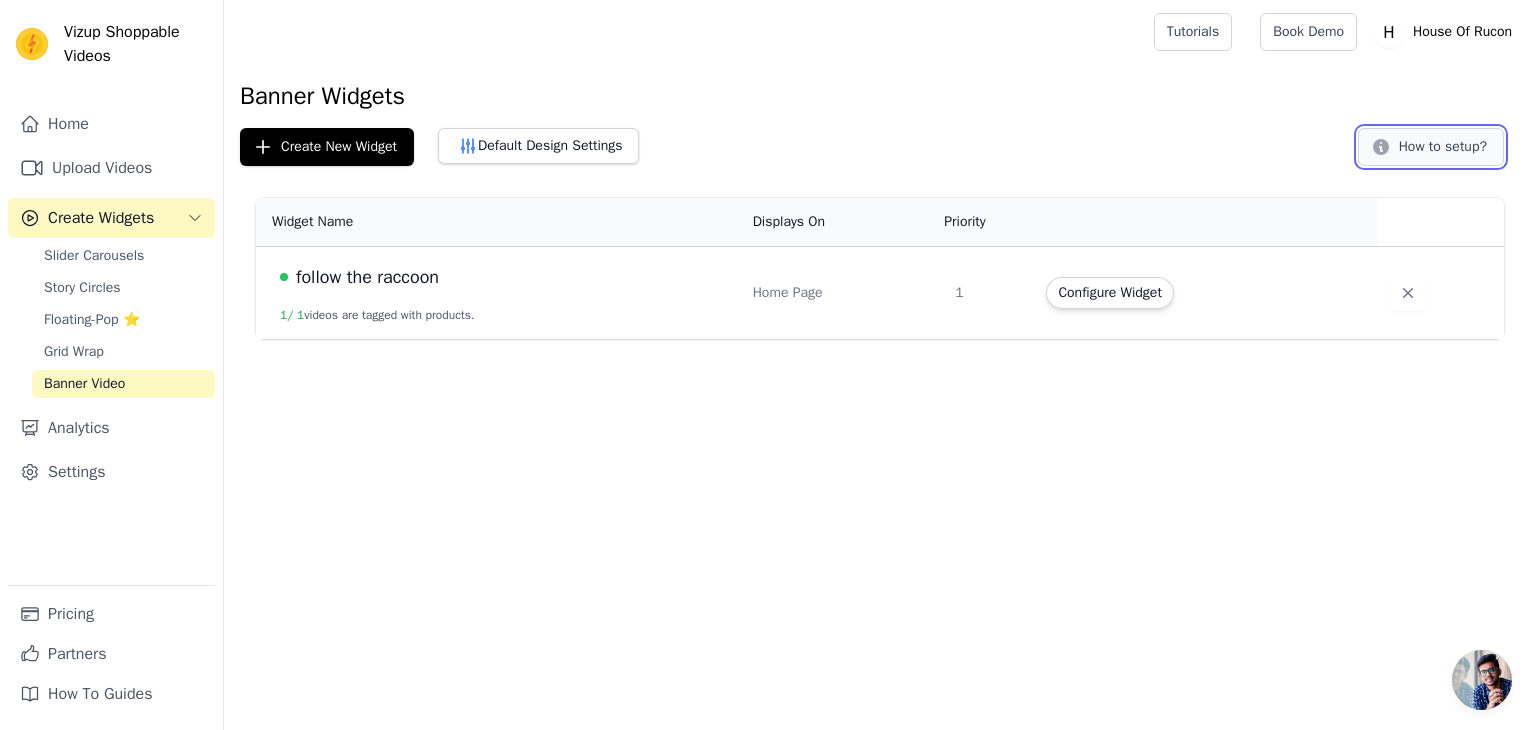 click on "How to setup?" at bounding box center (1431, 147) 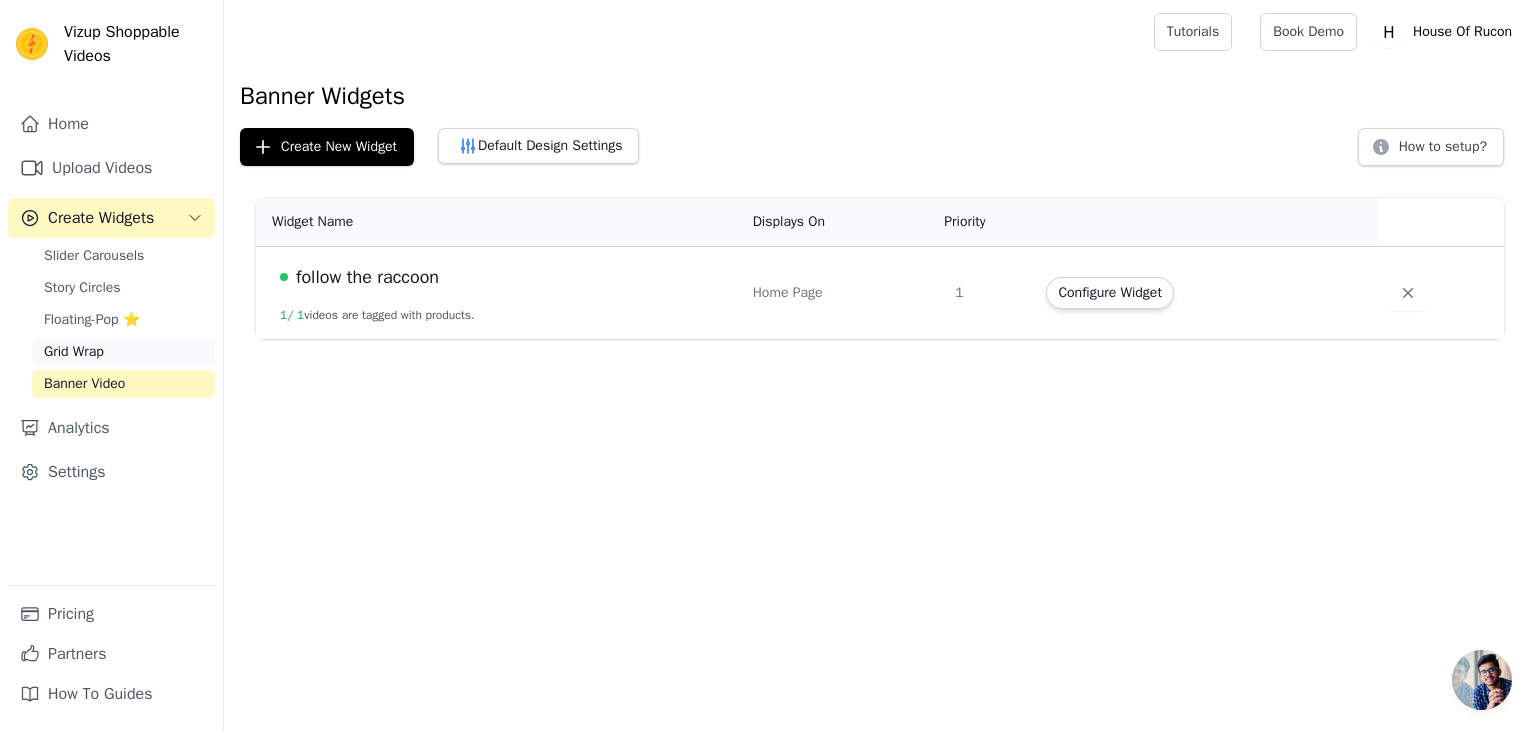 click on "Grid Wrap" at bounding box center (123, 352) 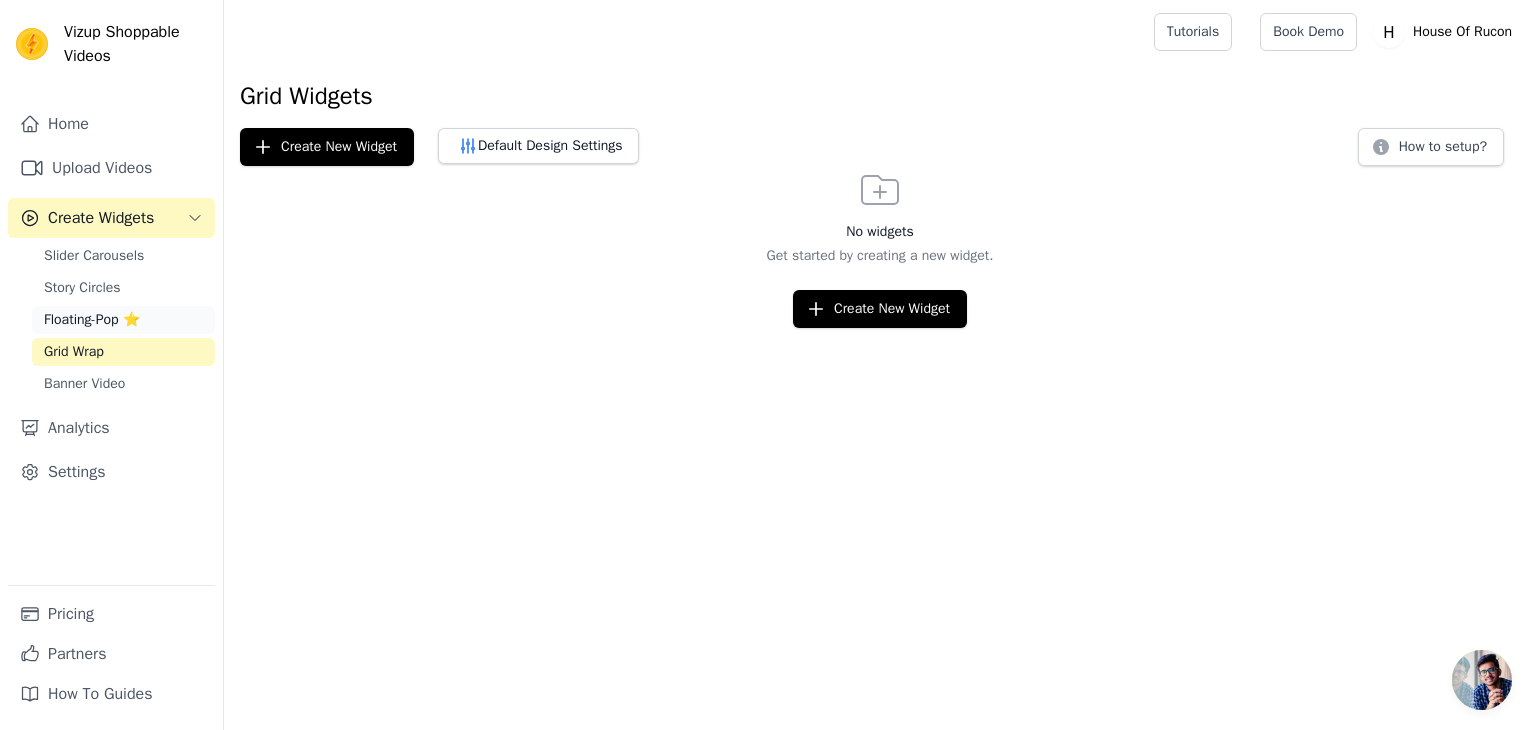click on "Floating-Pop ⭐" at bounding box center (92, 320) 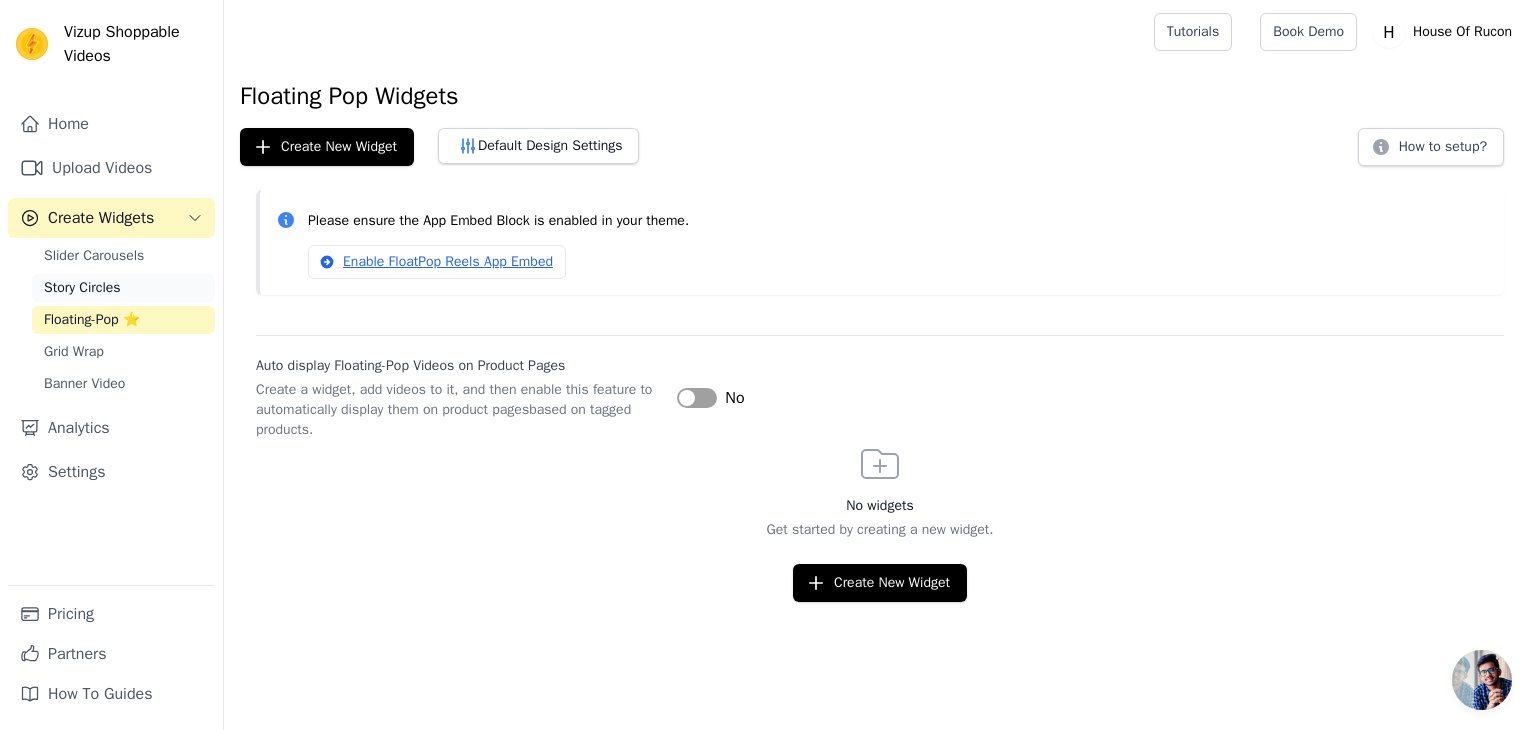 click on "Story Circles" at bounding box center [123, 288] 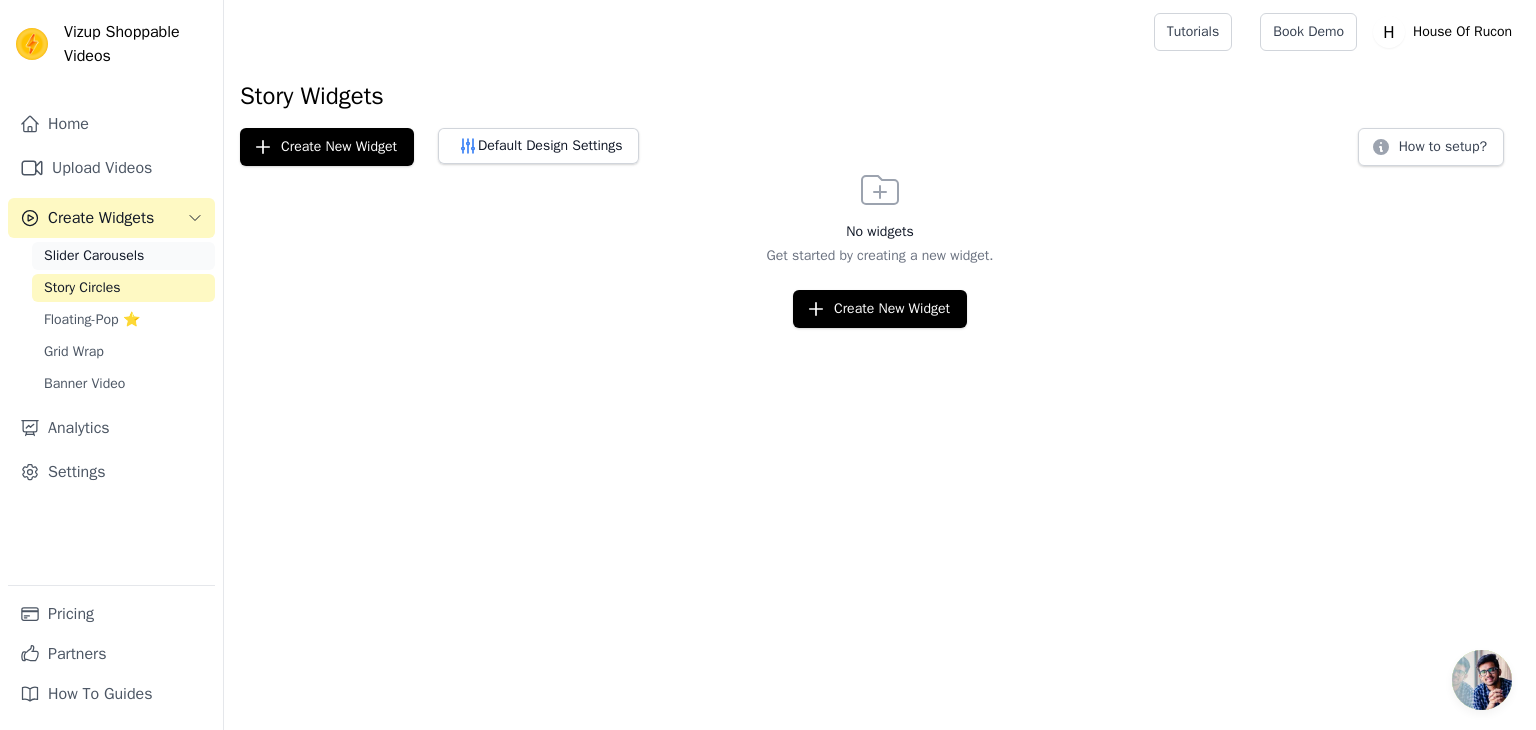 click on "Slider Carousels" at bounding box center [123, 256] 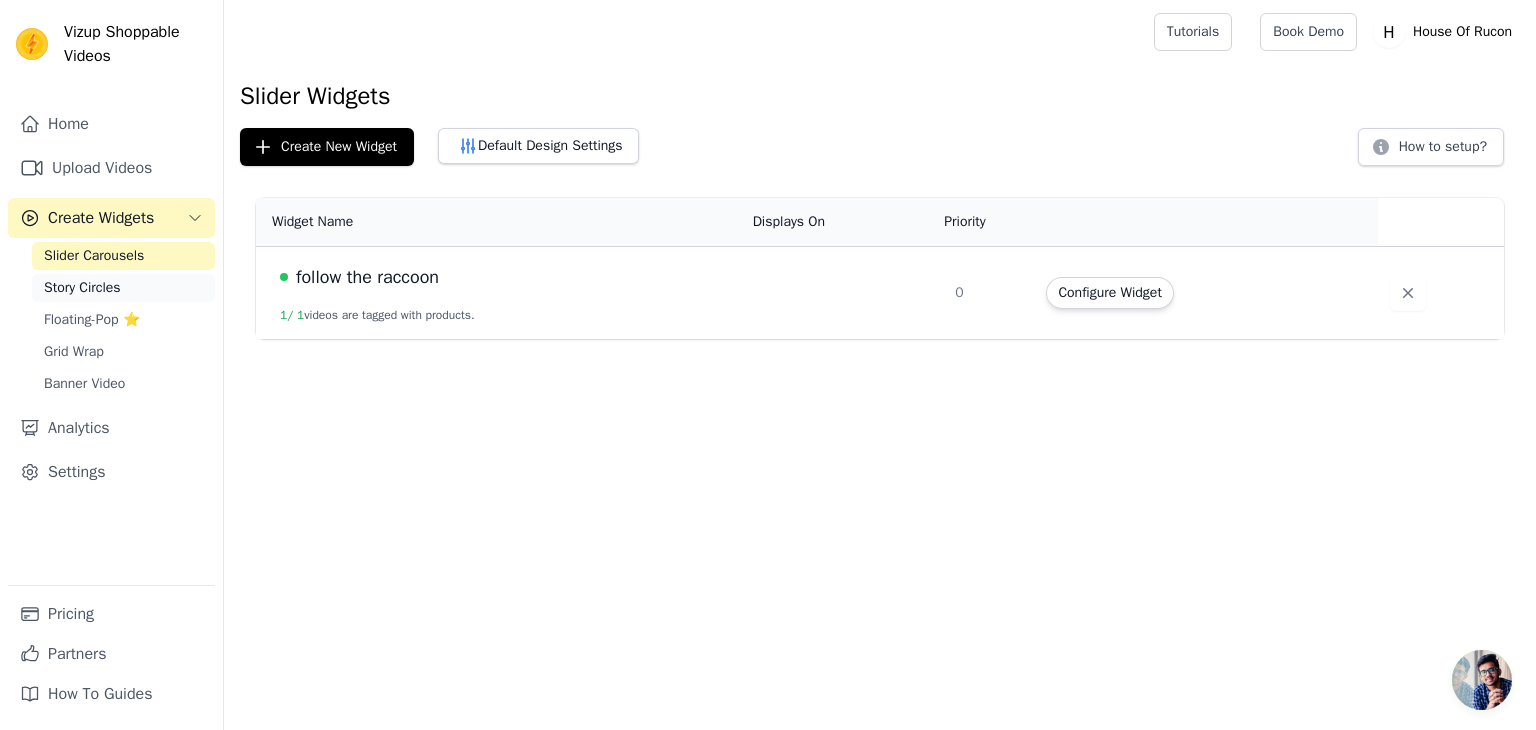 click on "Story Circles" at bounding box center (123, 288) 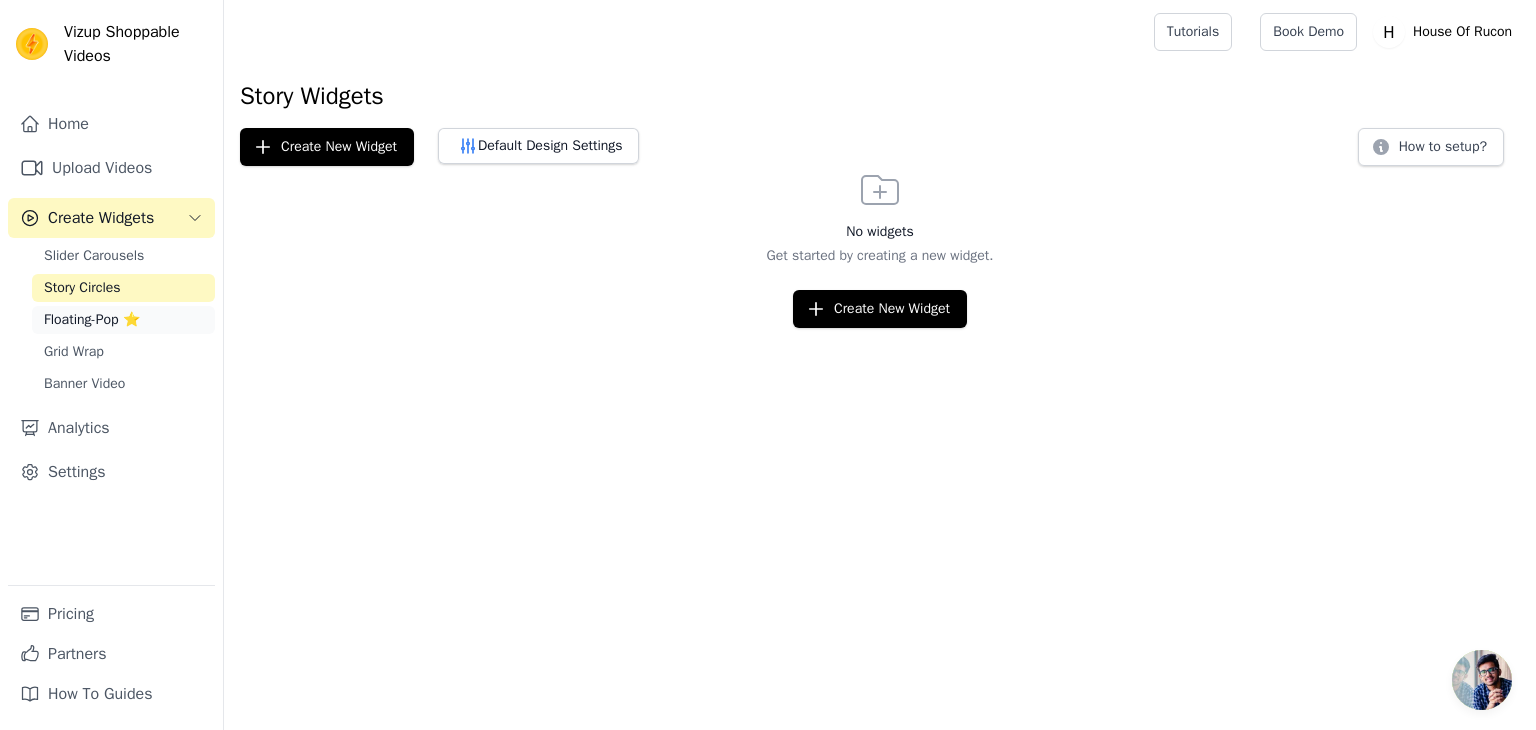 click on "Floating-Pop ⭐" at bounding box center (92, 320) 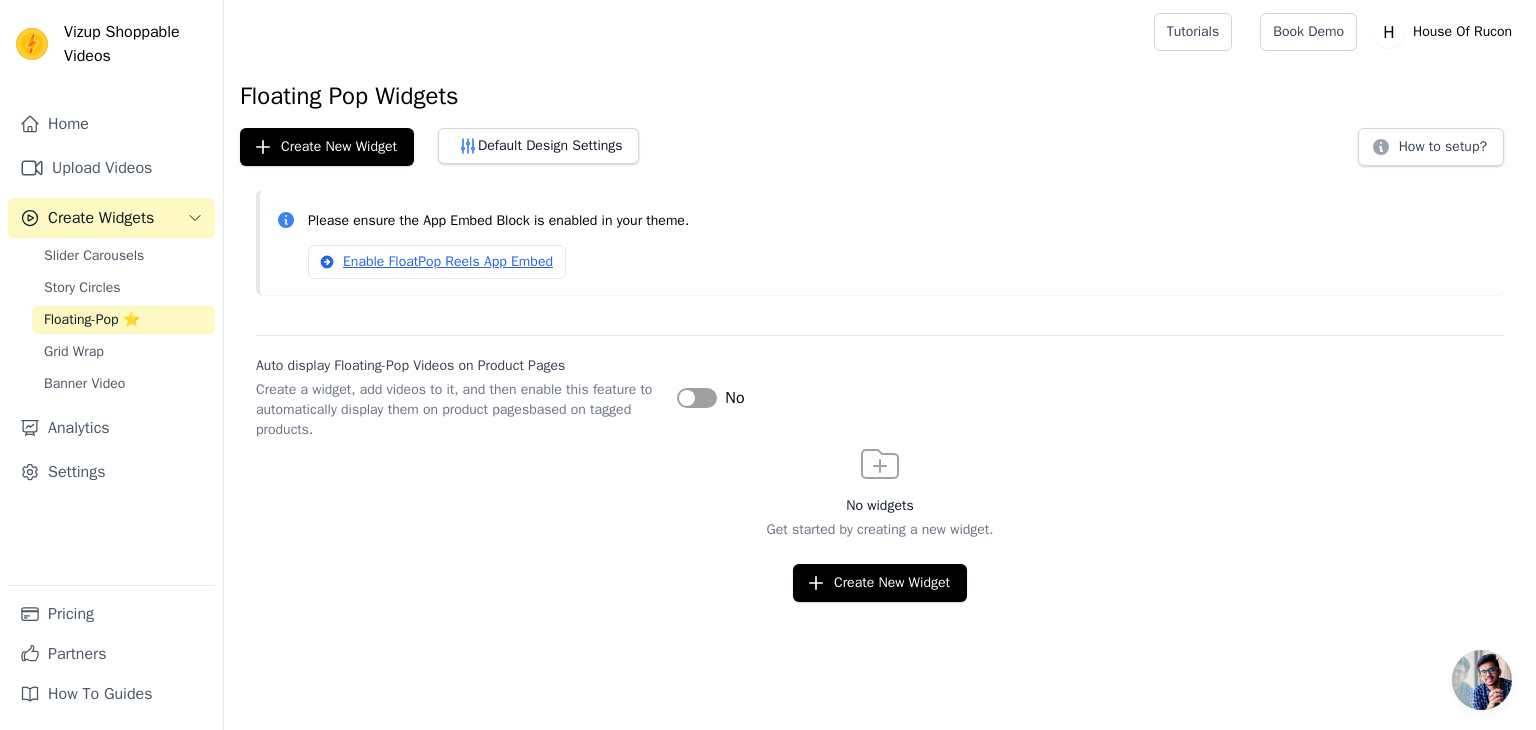 click on "Label" at bounding box center [697, 398] 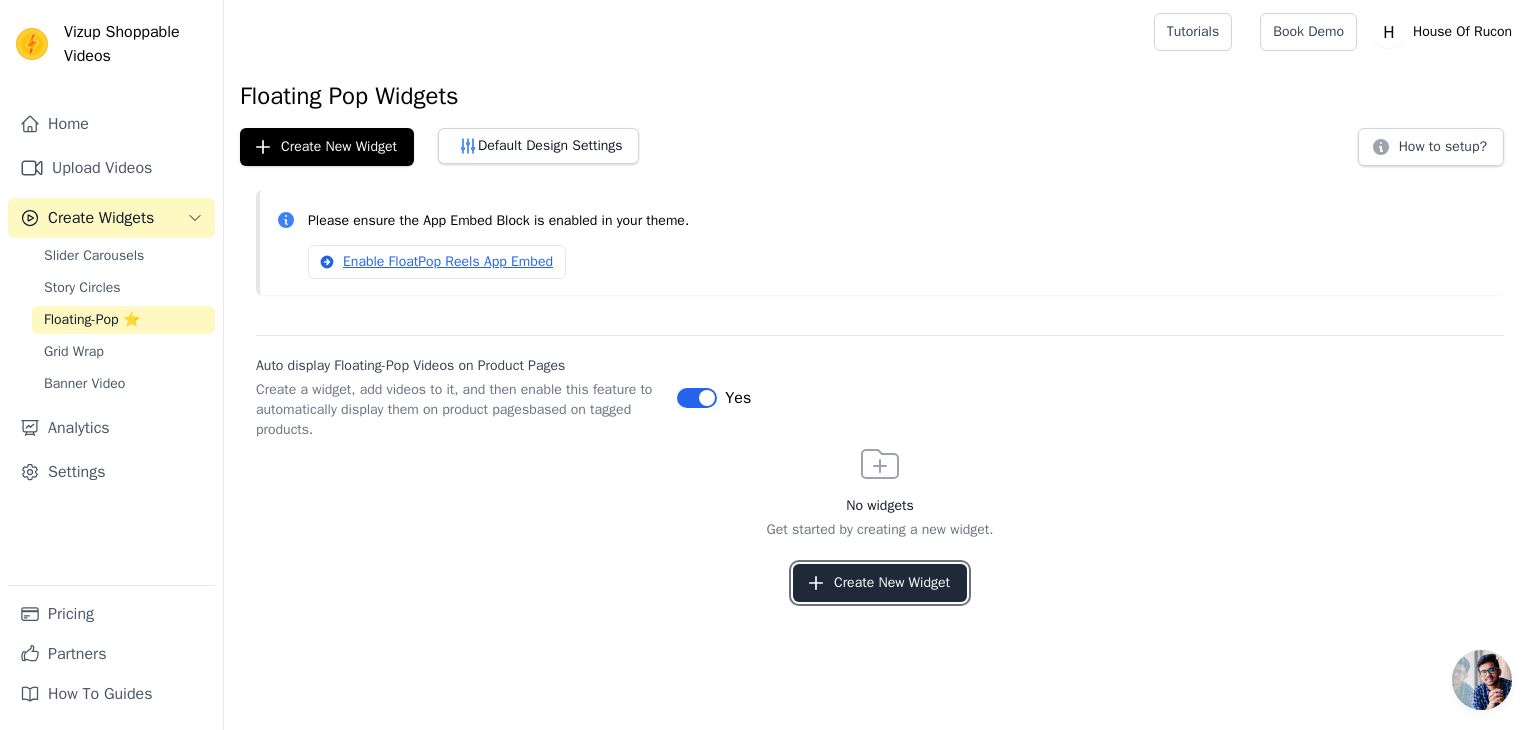 click 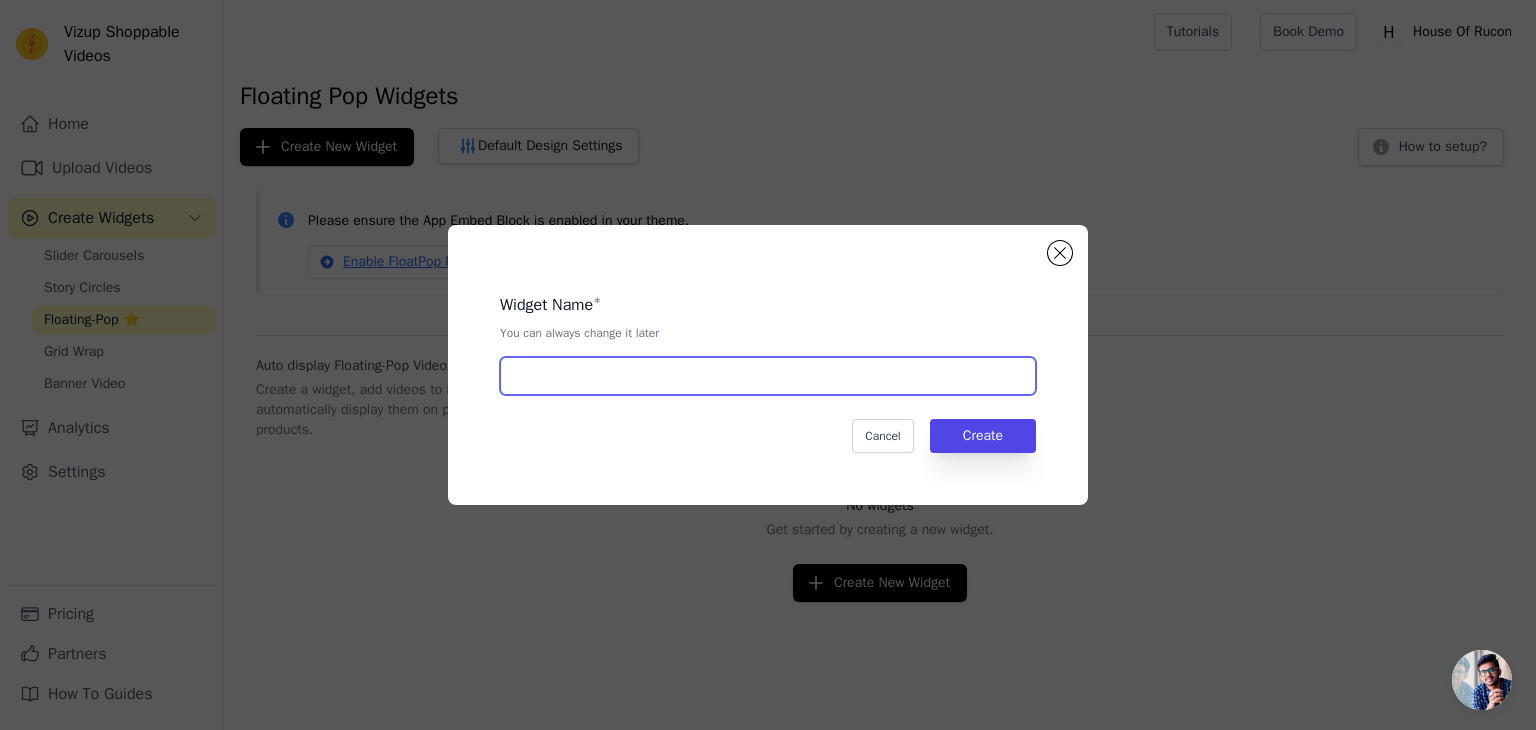 click at bounding box center (768, 376) 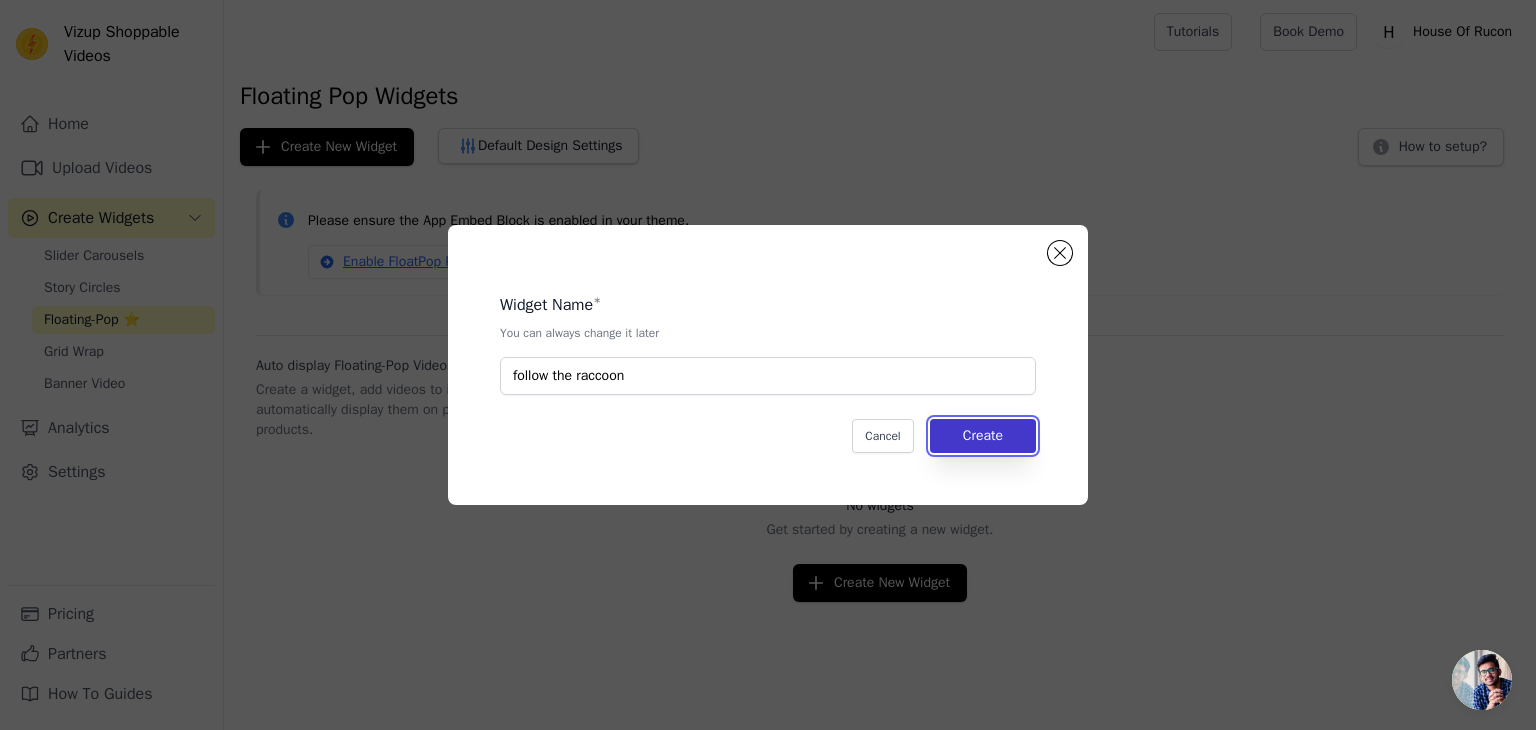 click on "Create" at bounding box center [983, 436] 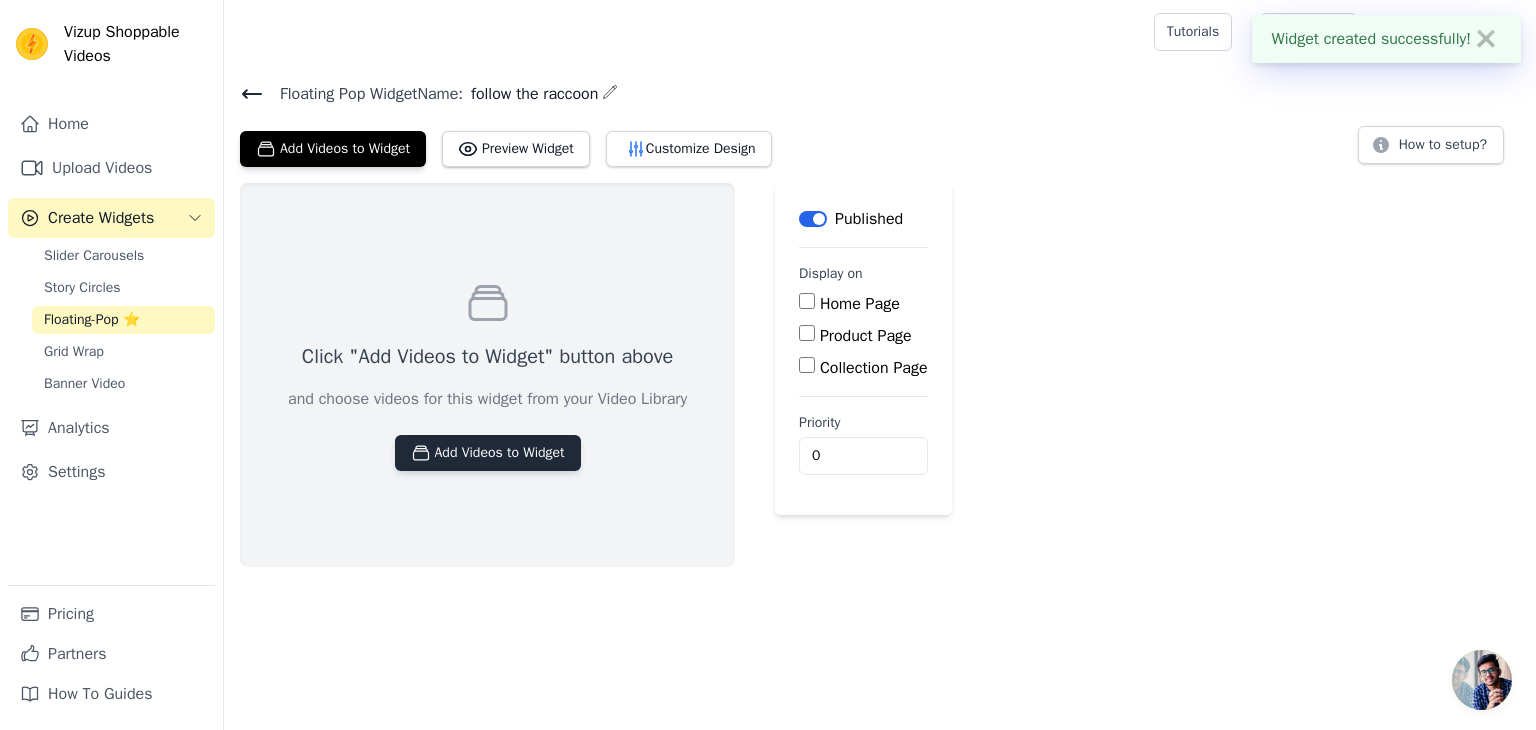 click on "Add Videos to Widget" at bounding box center (488, 453) 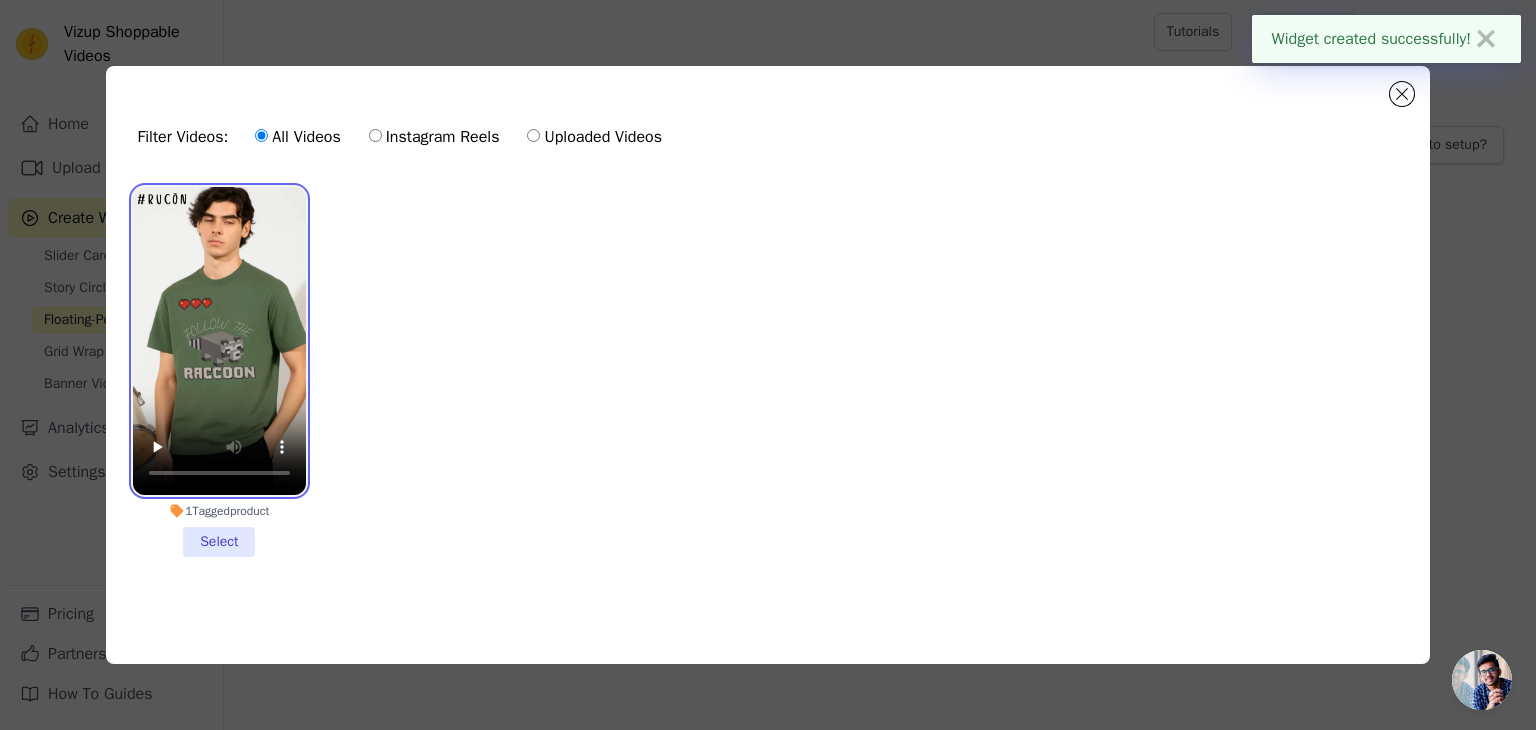 click at bounding box center (219, 341) 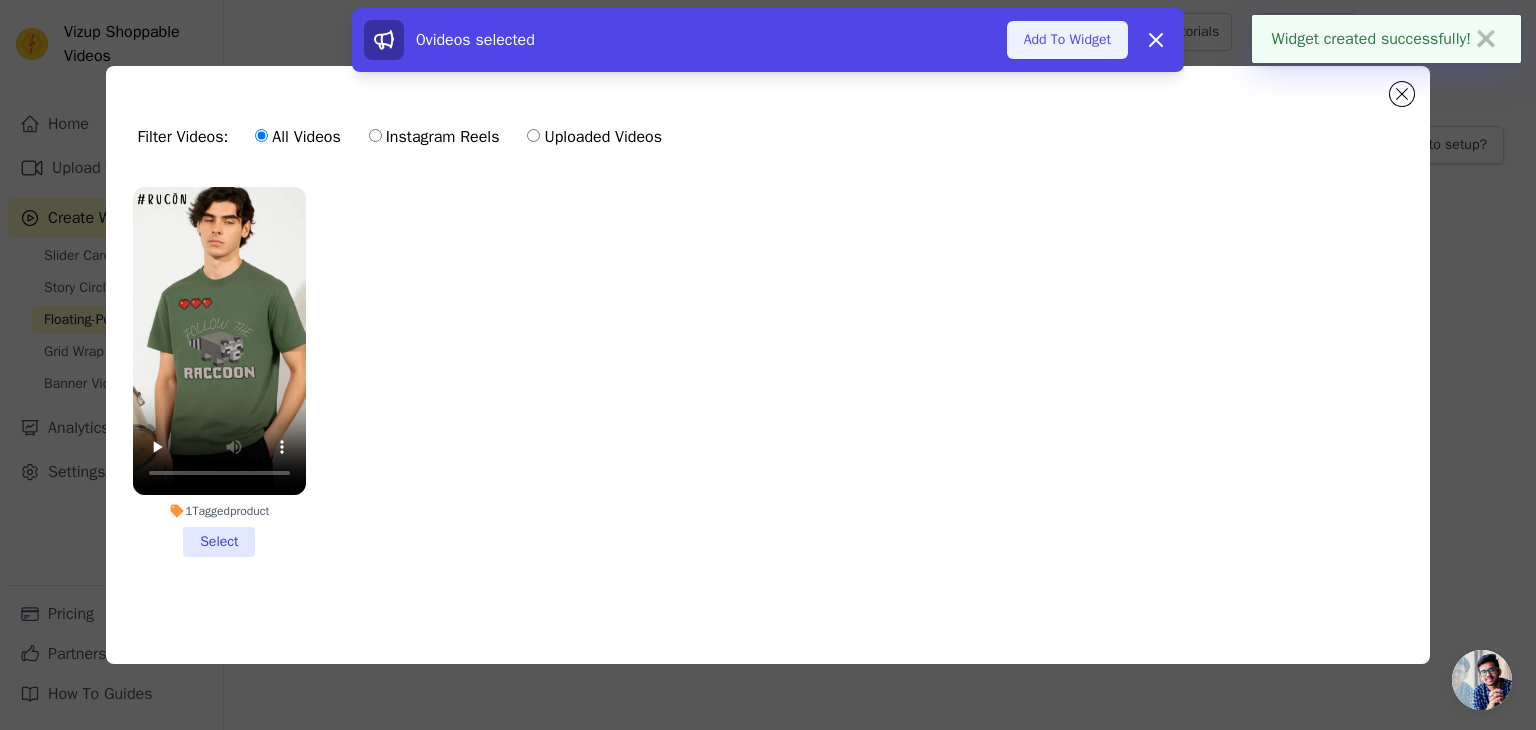 click on "Add To Widget" at bounding box center (1067, 40) 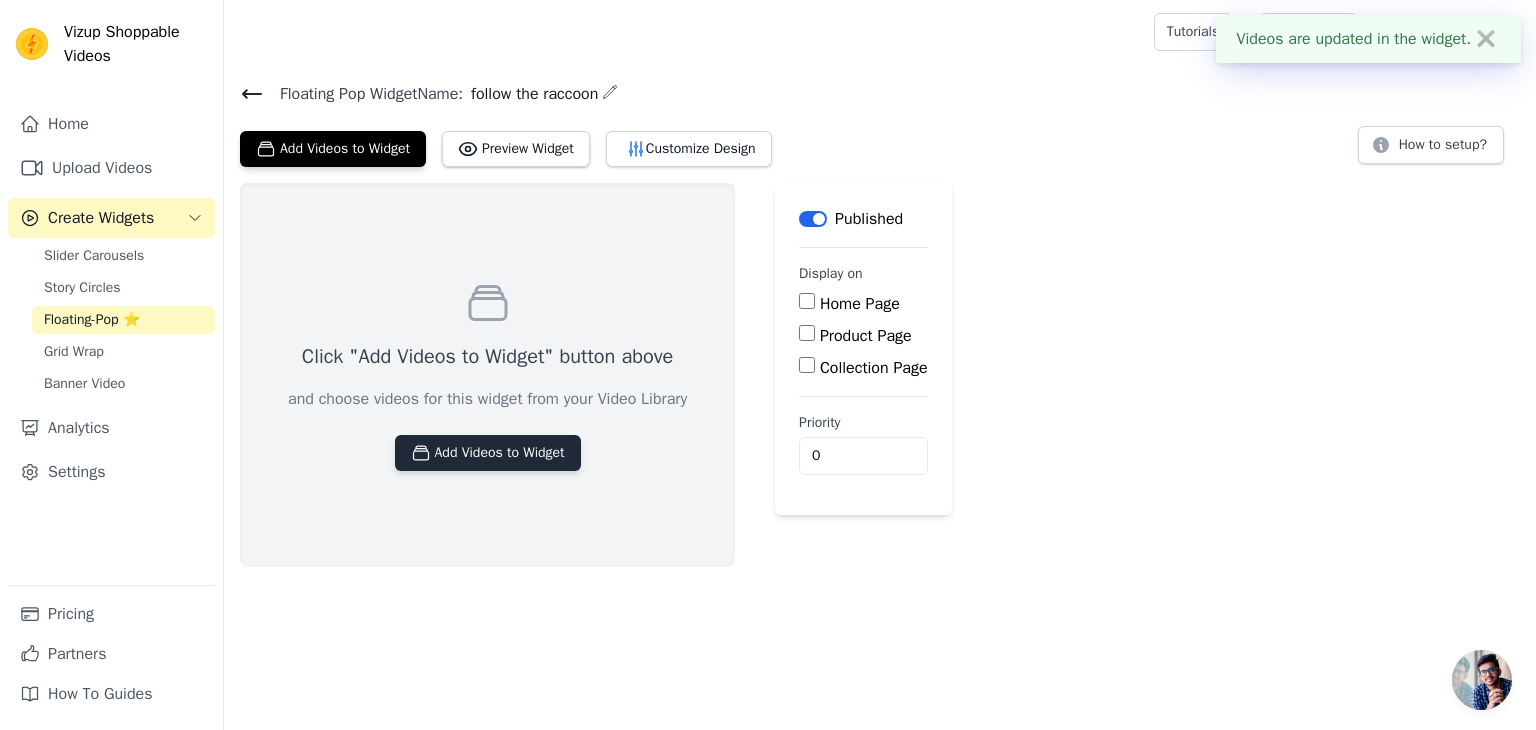 click on "Add Videos to Widget" at bounding box center [488, 453] 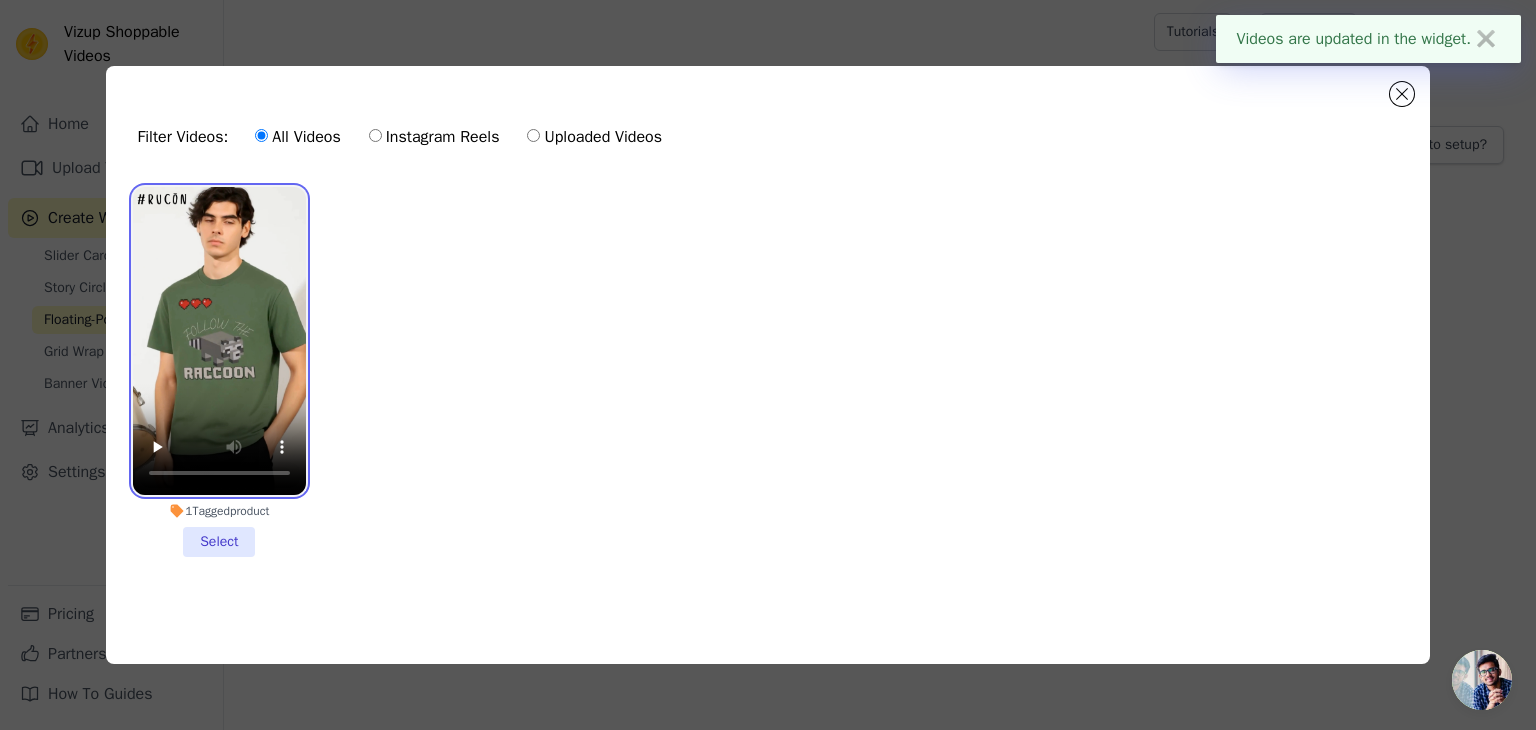 click at bounding box center [219, 341] 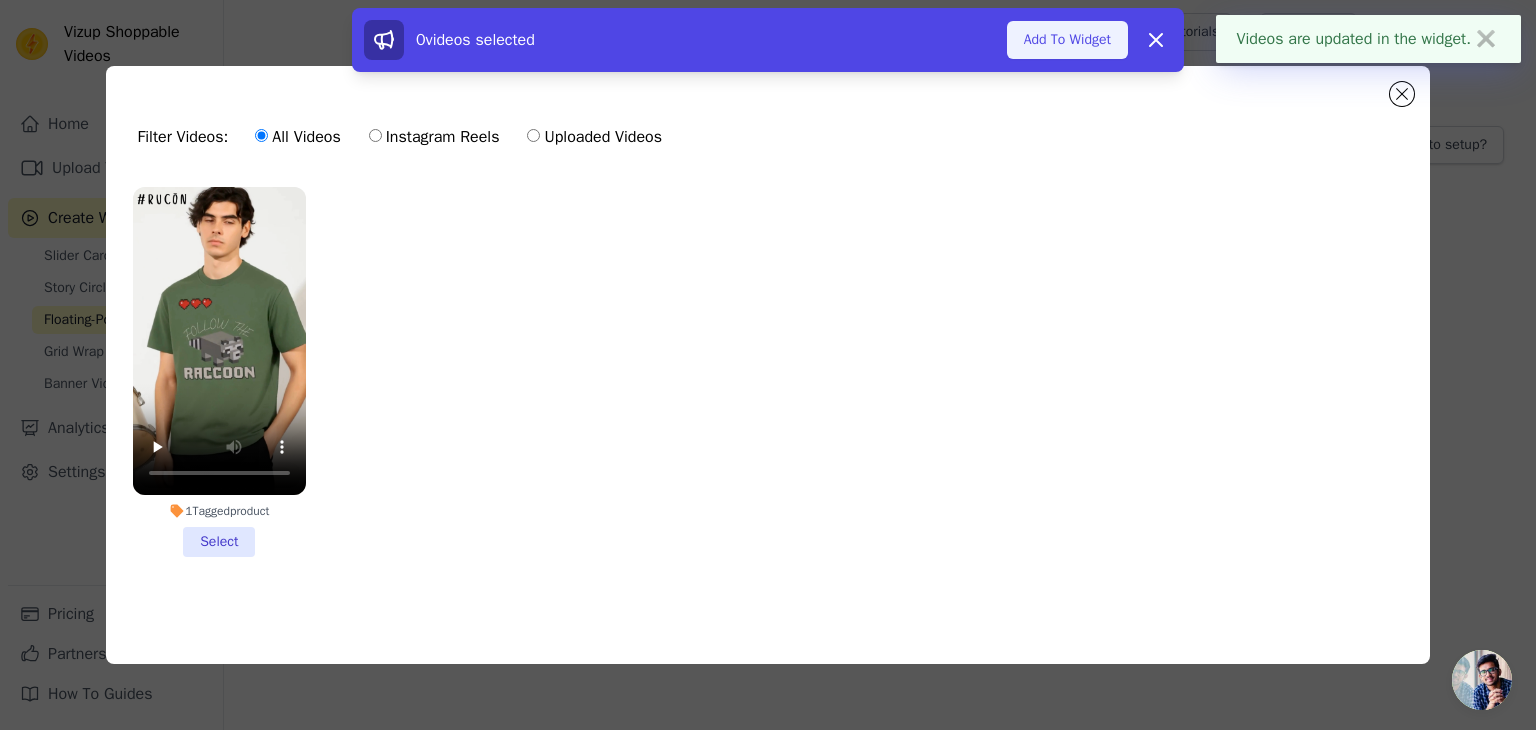 click on "Add To Widget" at bounding box center [1067, 40] 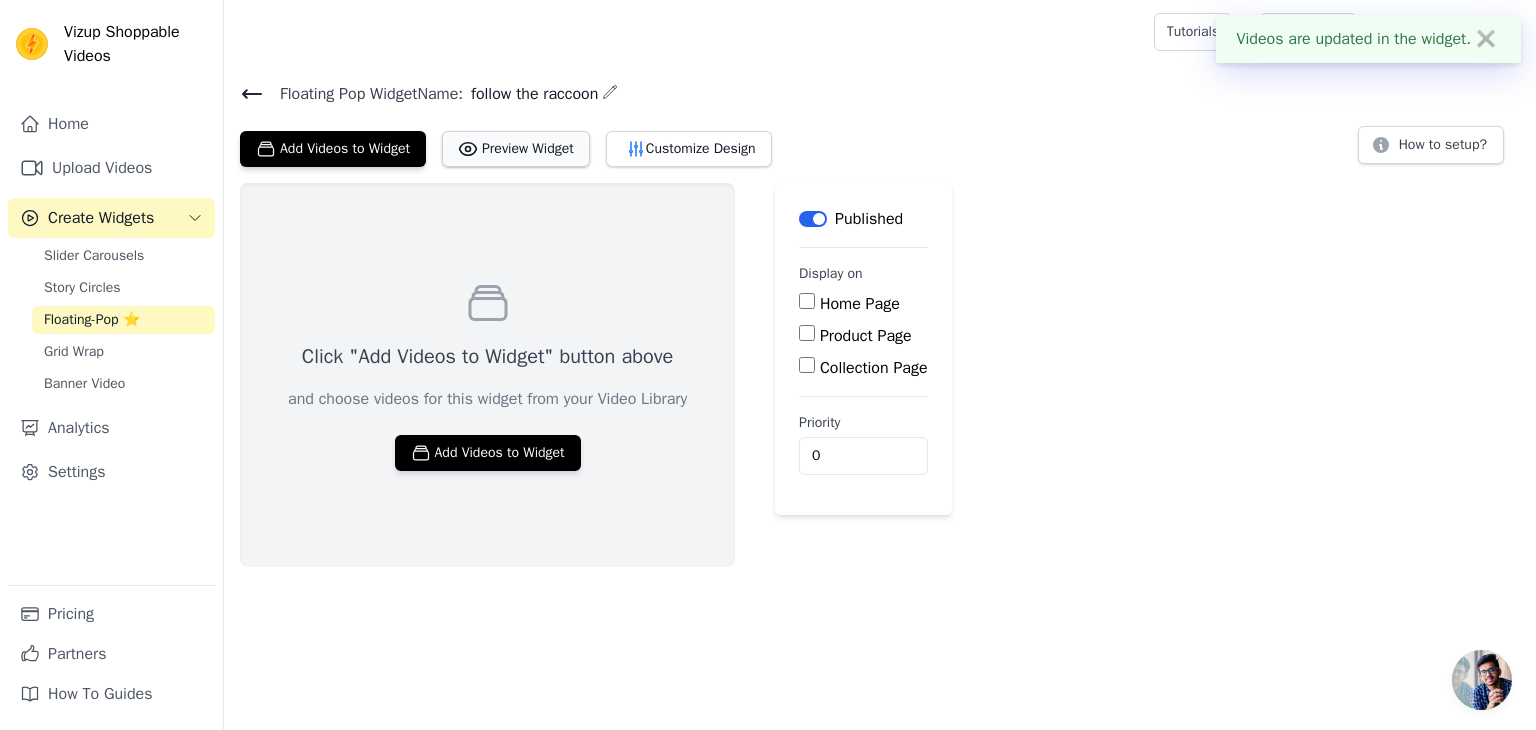click on "Preview Widget" at bounding box center [516, 149] 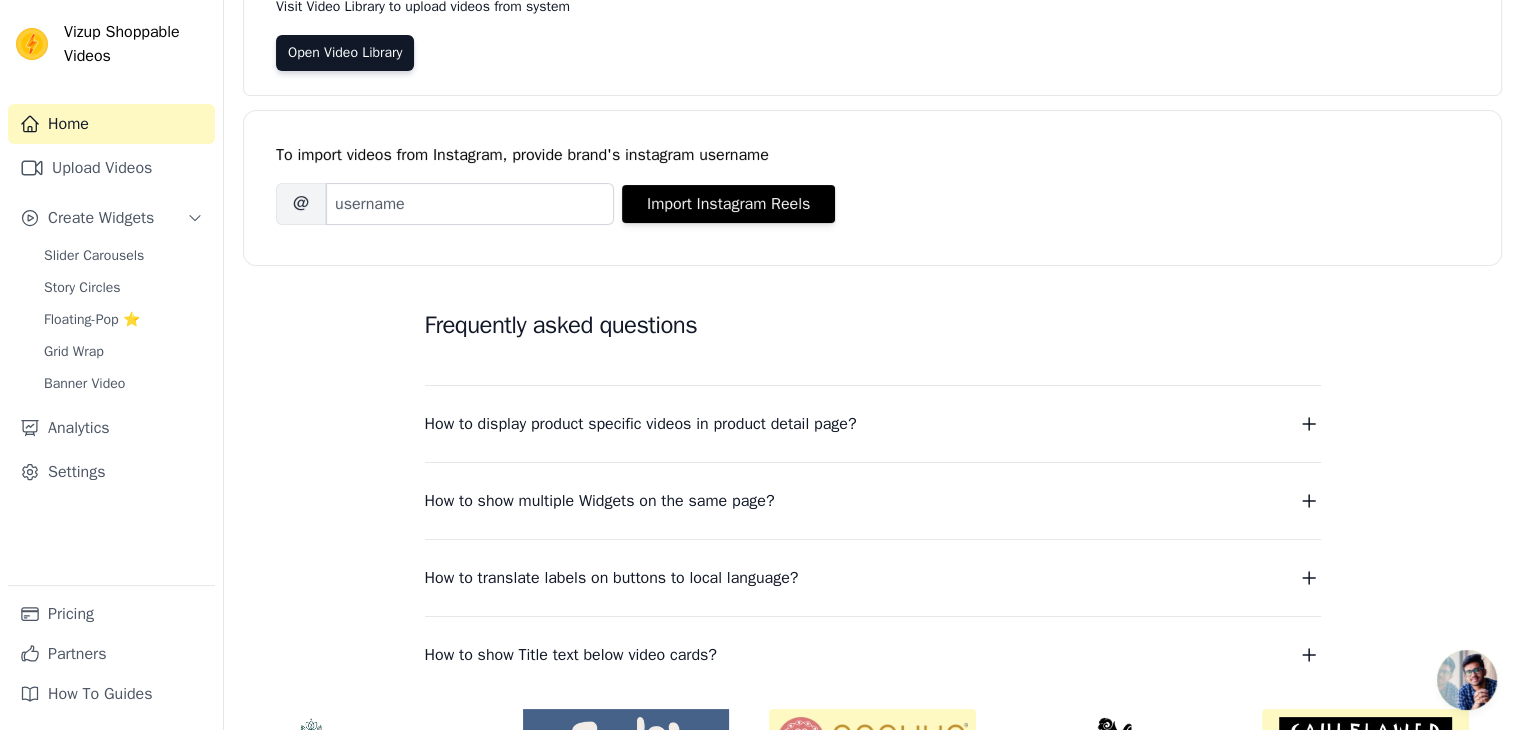 scroll, scrollTop: 0, scrollLeft: 0, axis: both 